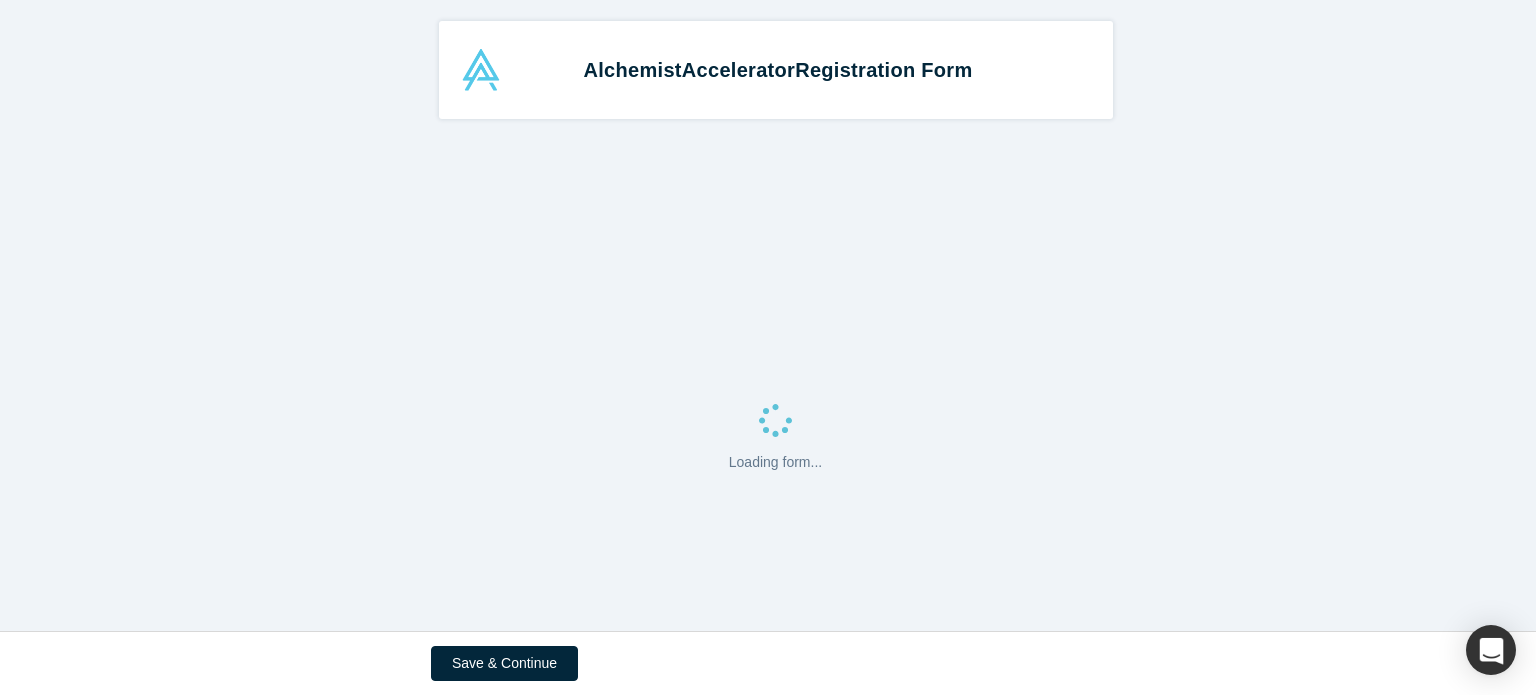 scroll, scrollTop: 0, scrollLeft: 0, axis: both 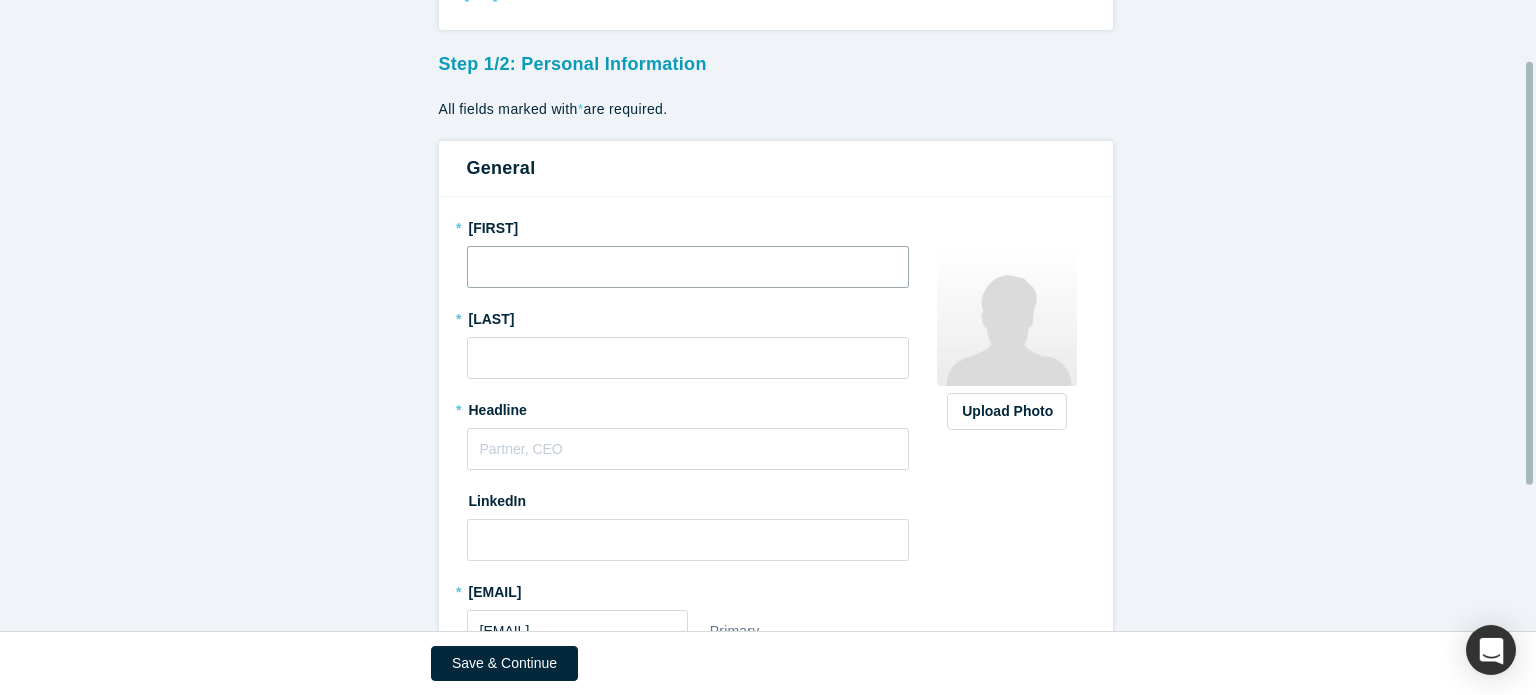 click at bounding box center [688, 267] 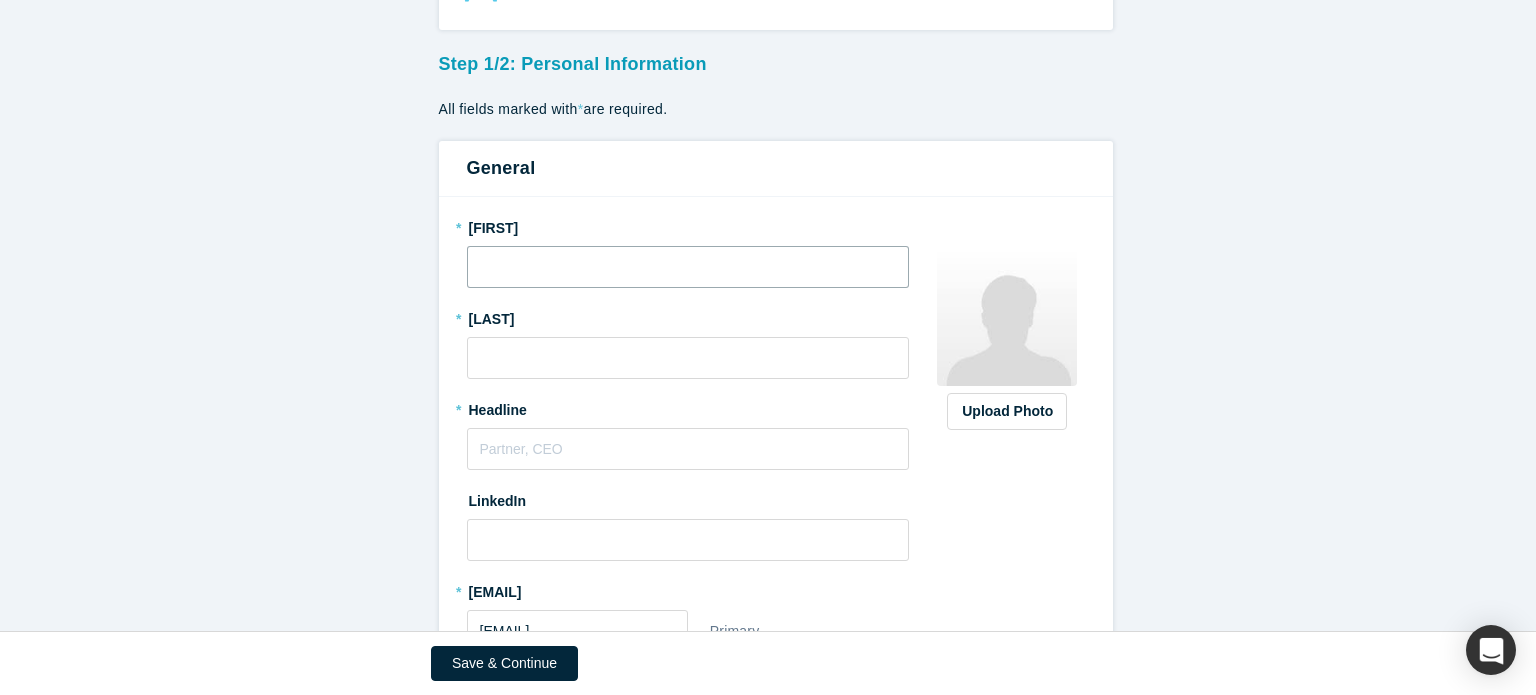type on "[FIRST]" 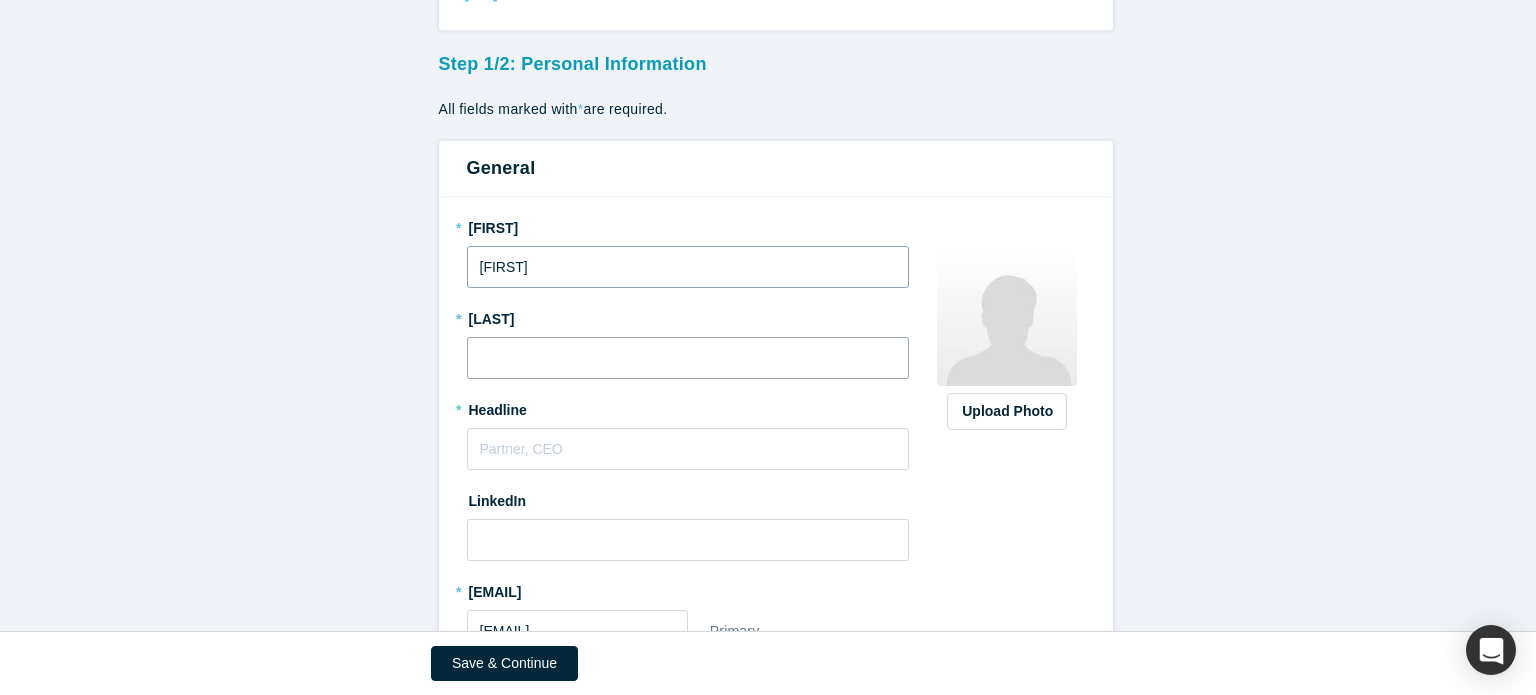 type on "[LAST]" 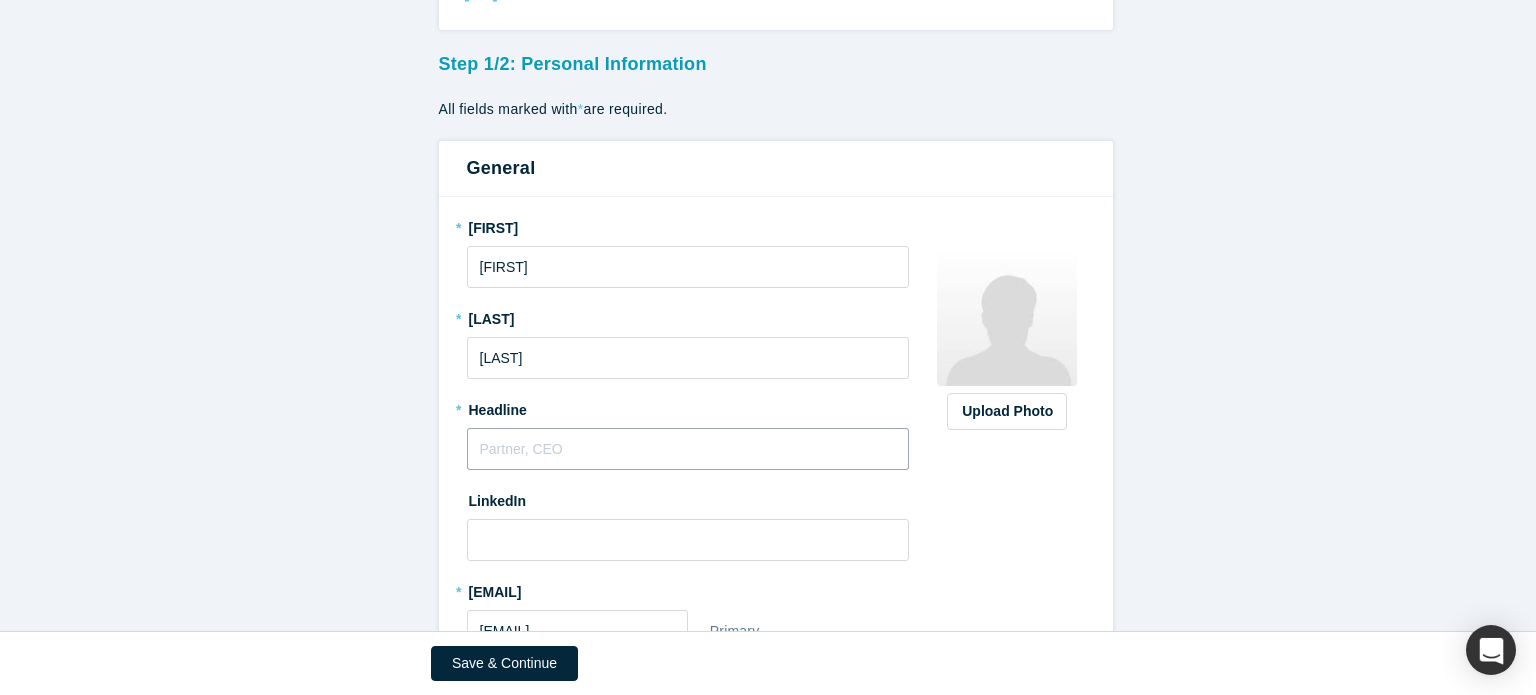 click at bounding box center [688, 449] 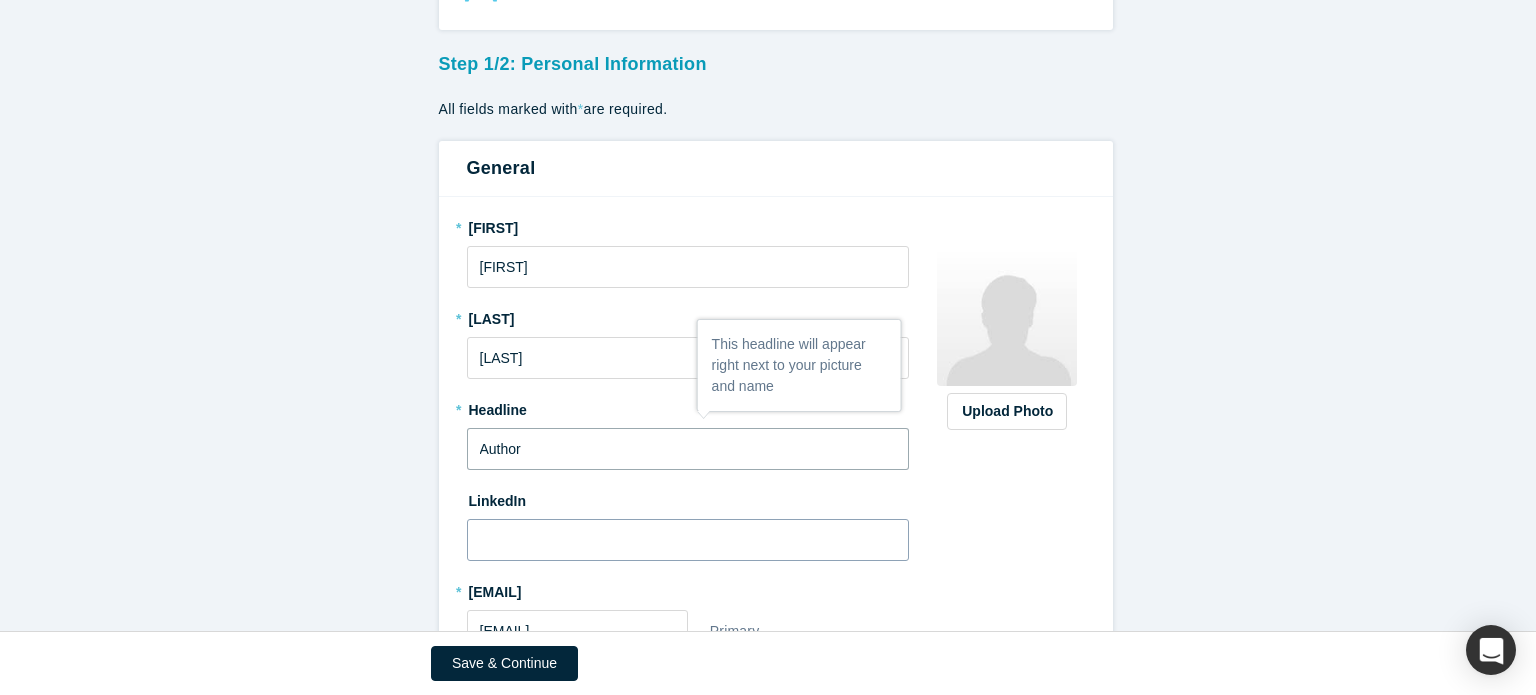type on "Author" 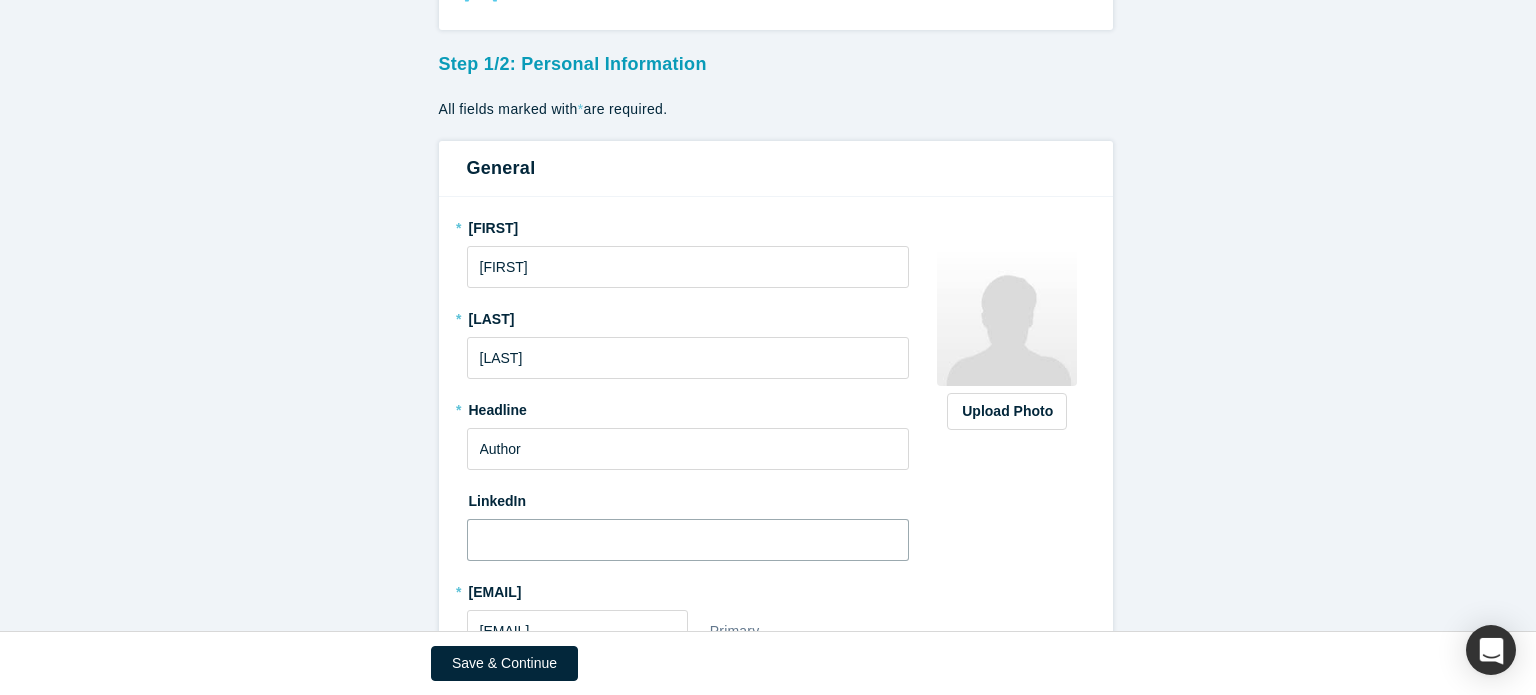 click at bounding box center (688, 540) 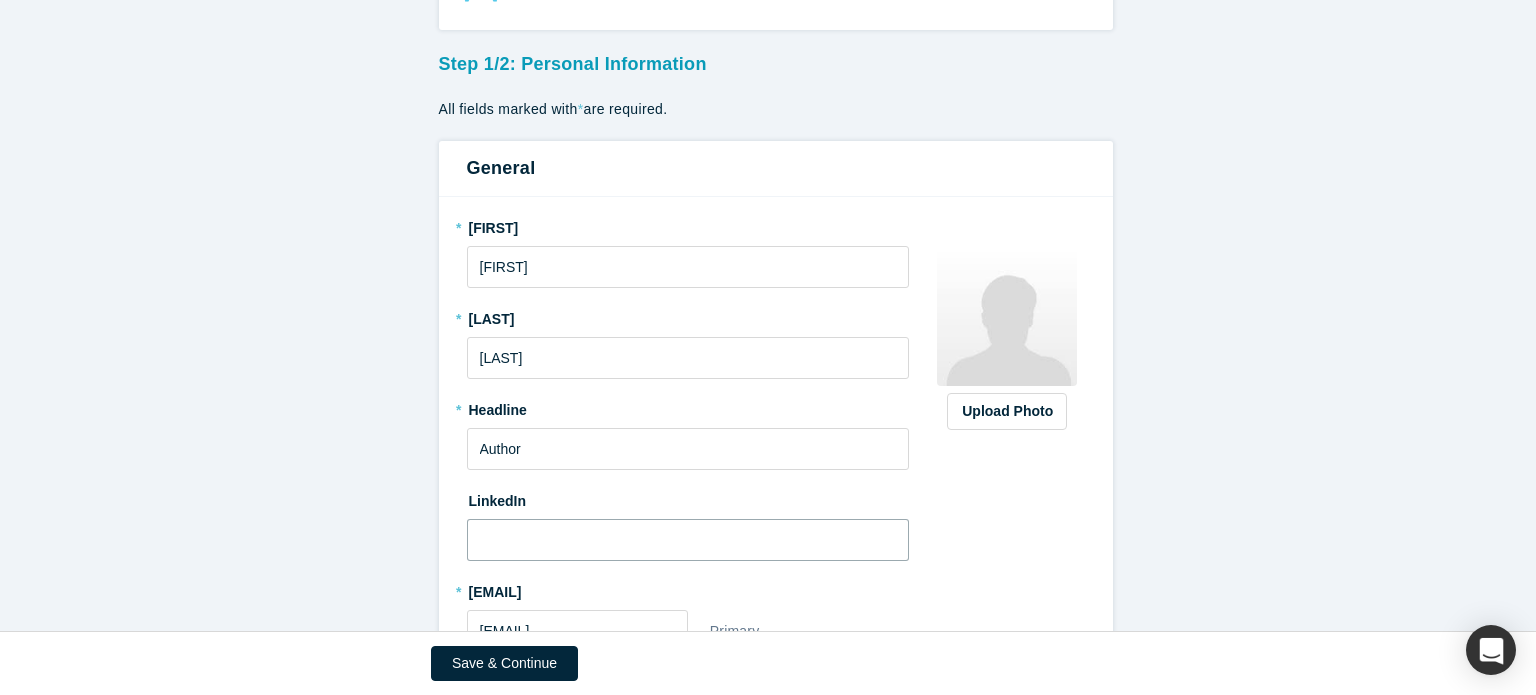 paste on "https://www.linkedin.com/in/[USERNAME]/" 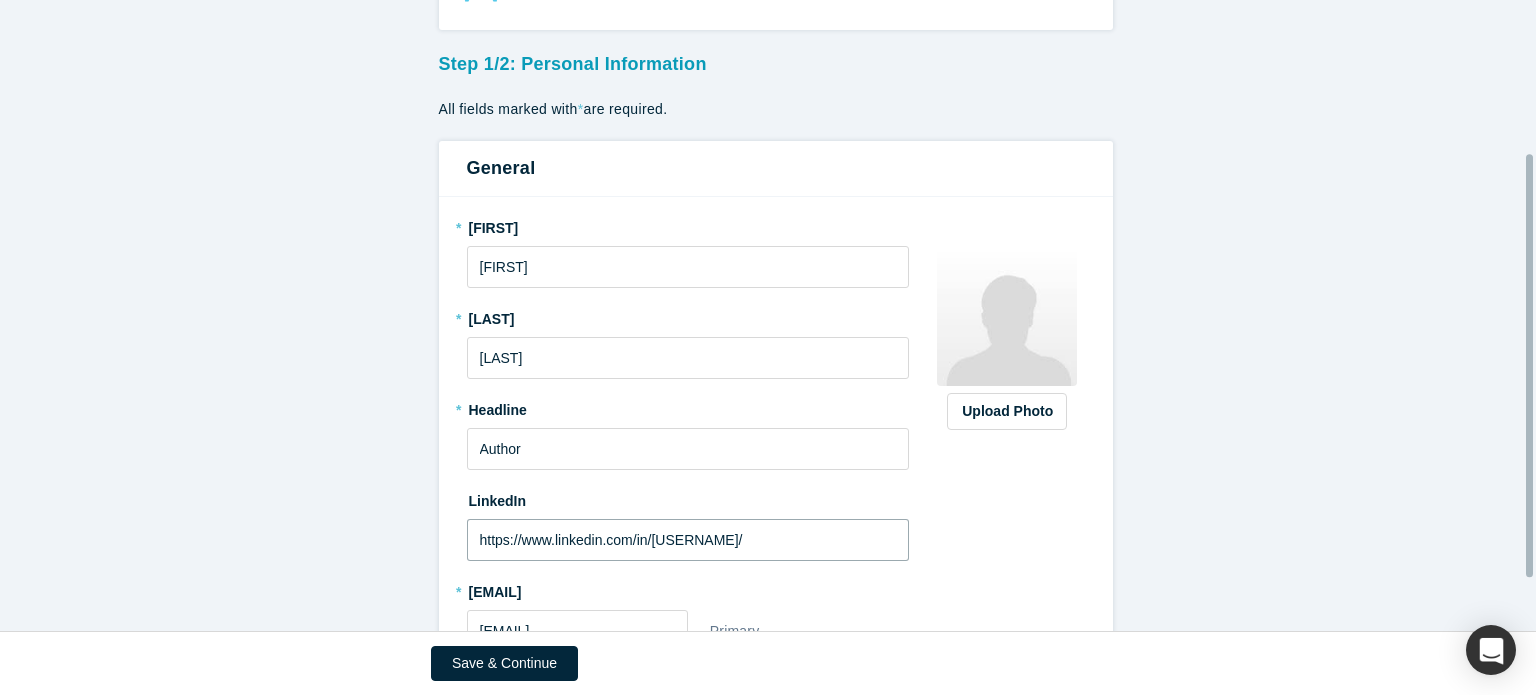 scroll, scrollTop: 308, scrollLeft: 0, axis: vertical 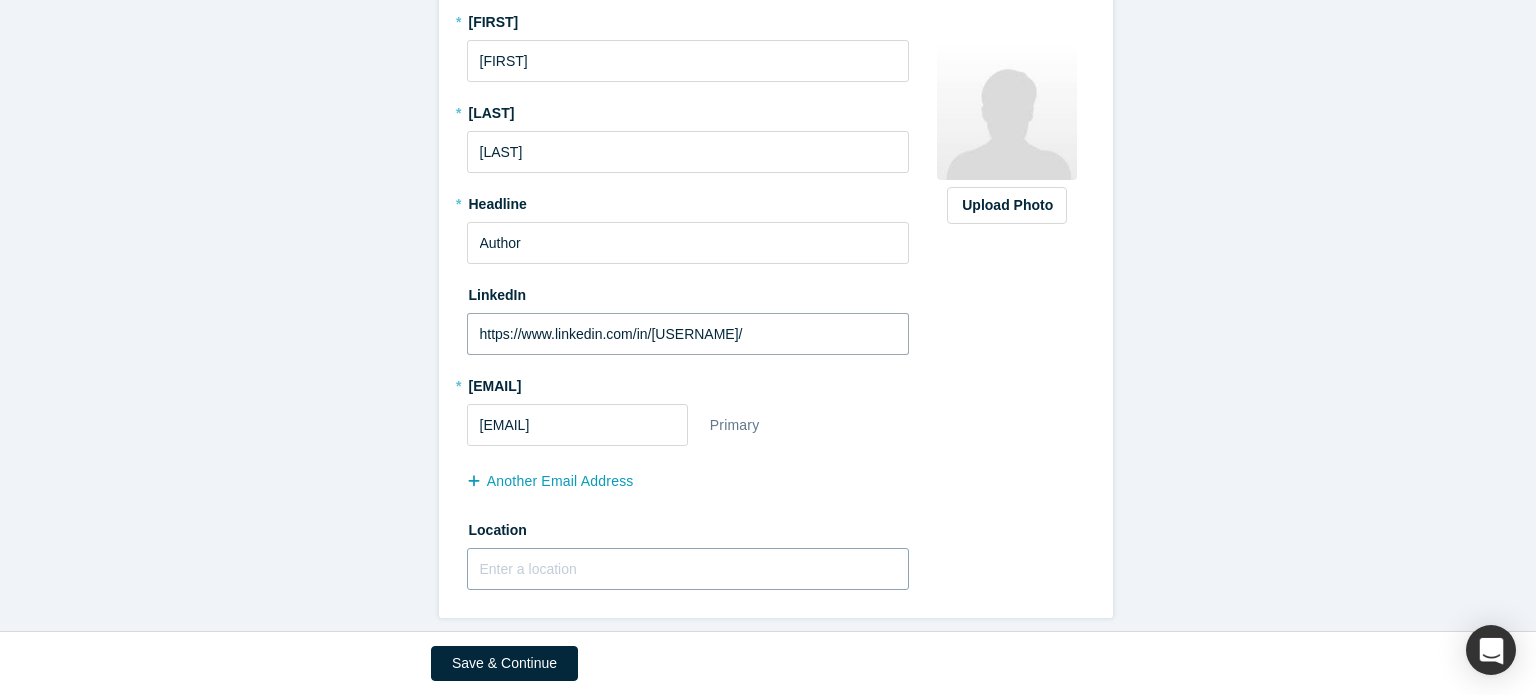 type on "https://www.linkedin.com/in/[USERNAME]/" 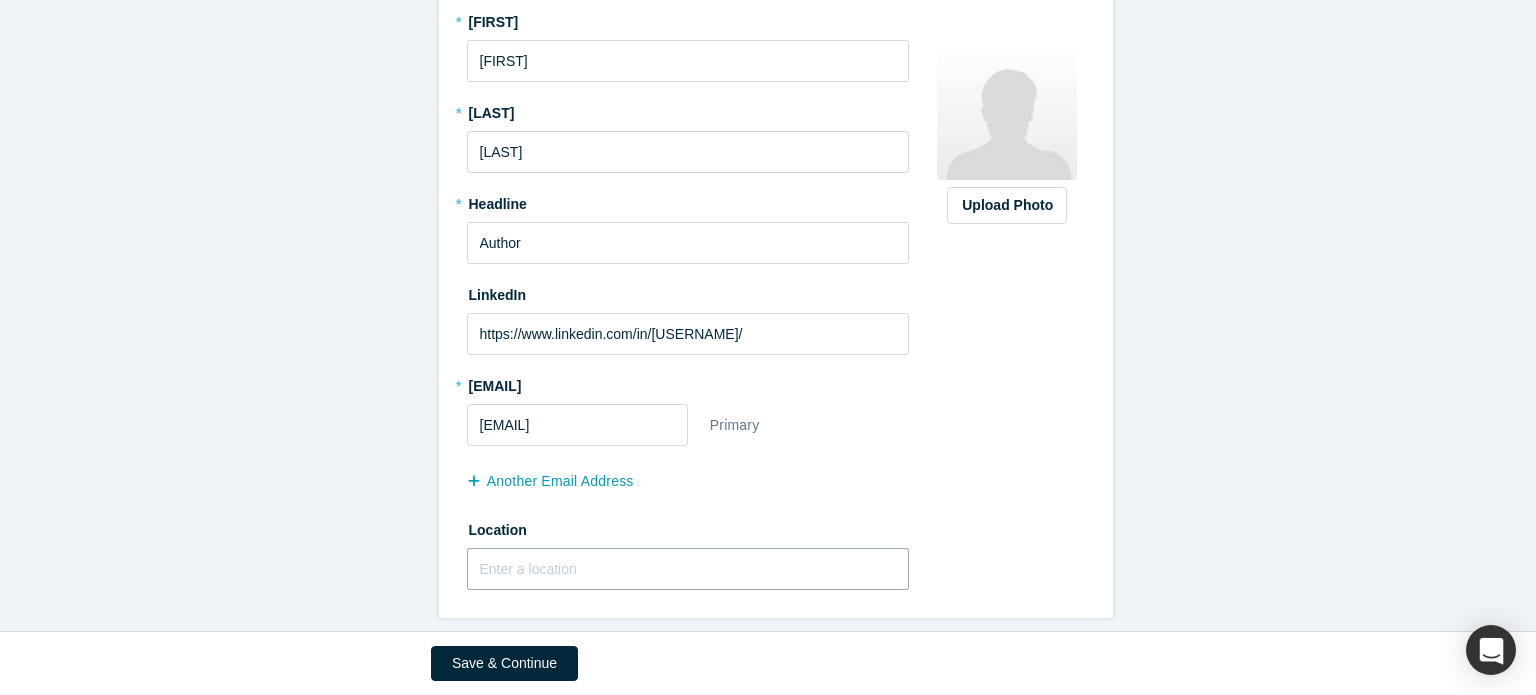 click at bounding box center [688, 569] 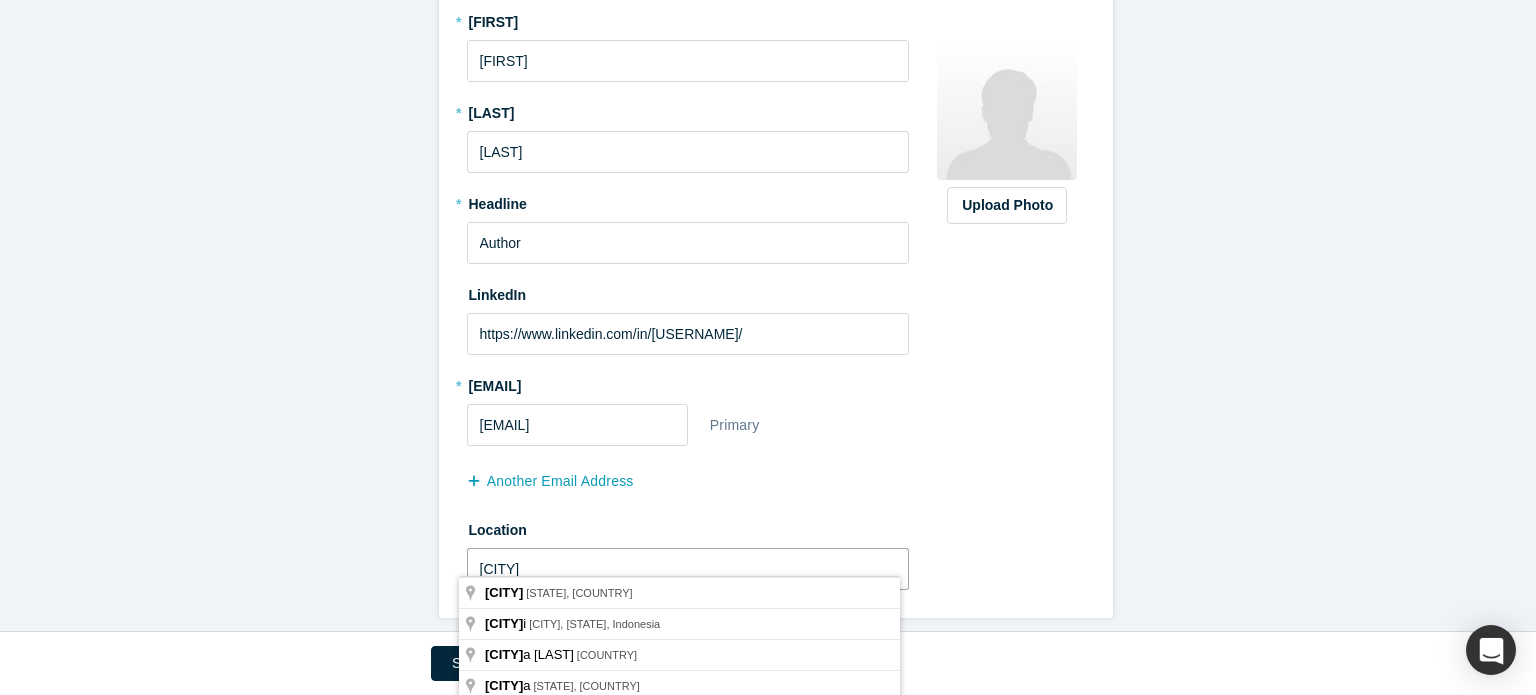 type on "[FIRST]" 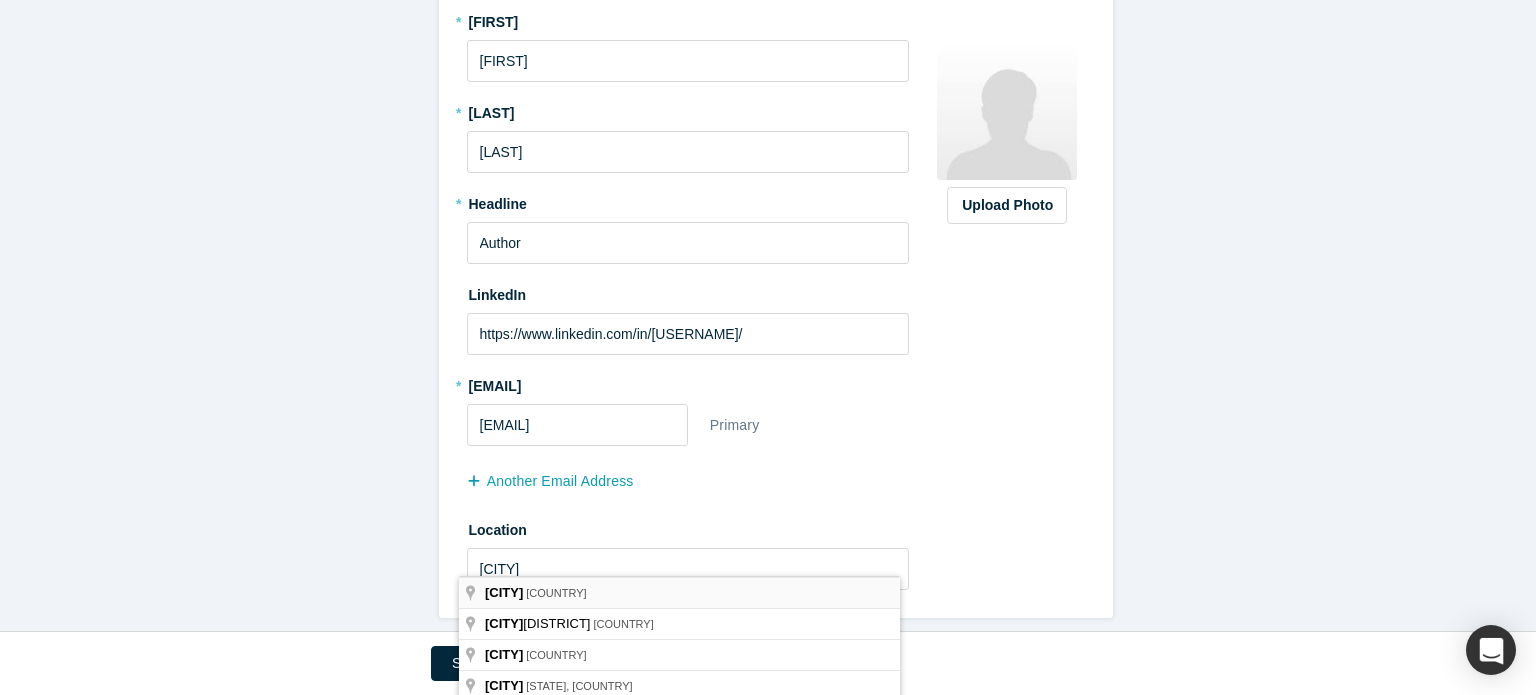 type on "[CITY], Bangladesh" 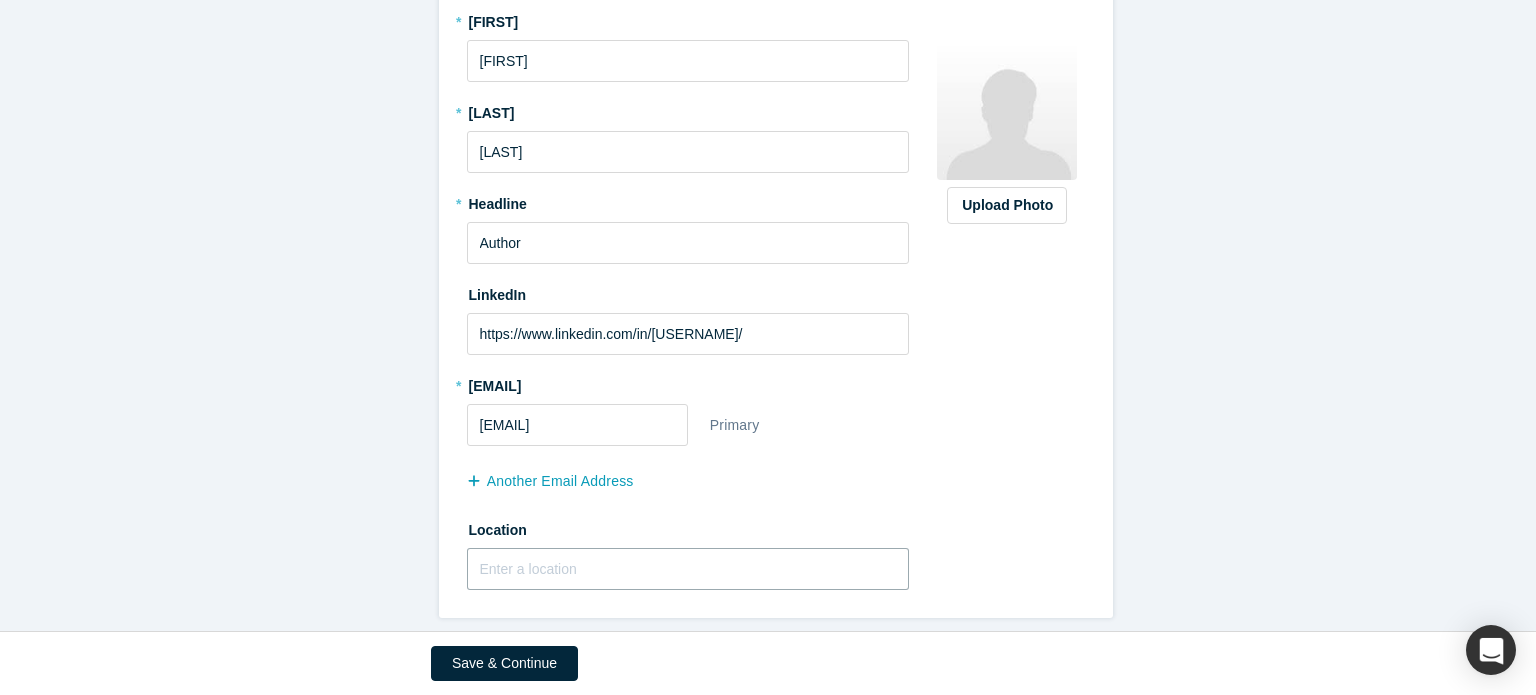 click at bounding box center (688, 569) 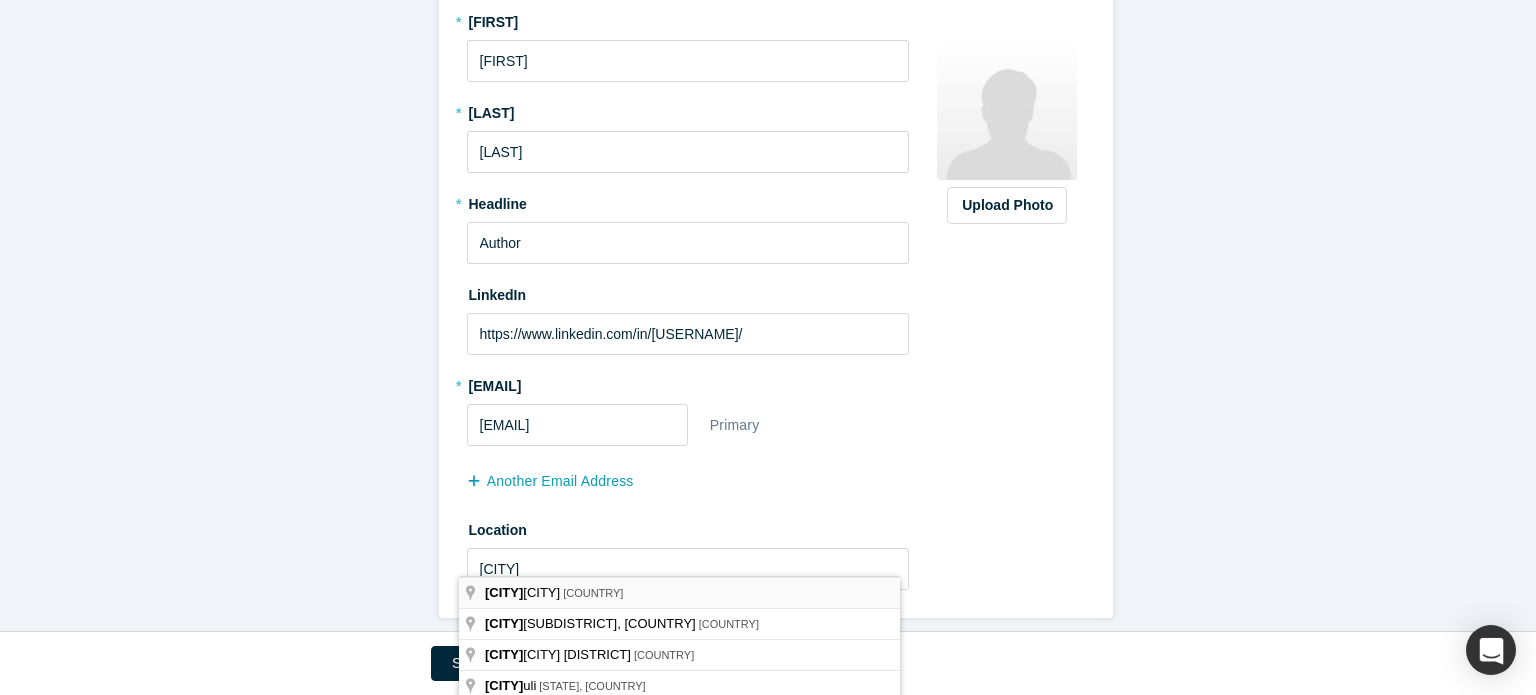 type on "[CITY], Bangladesh" 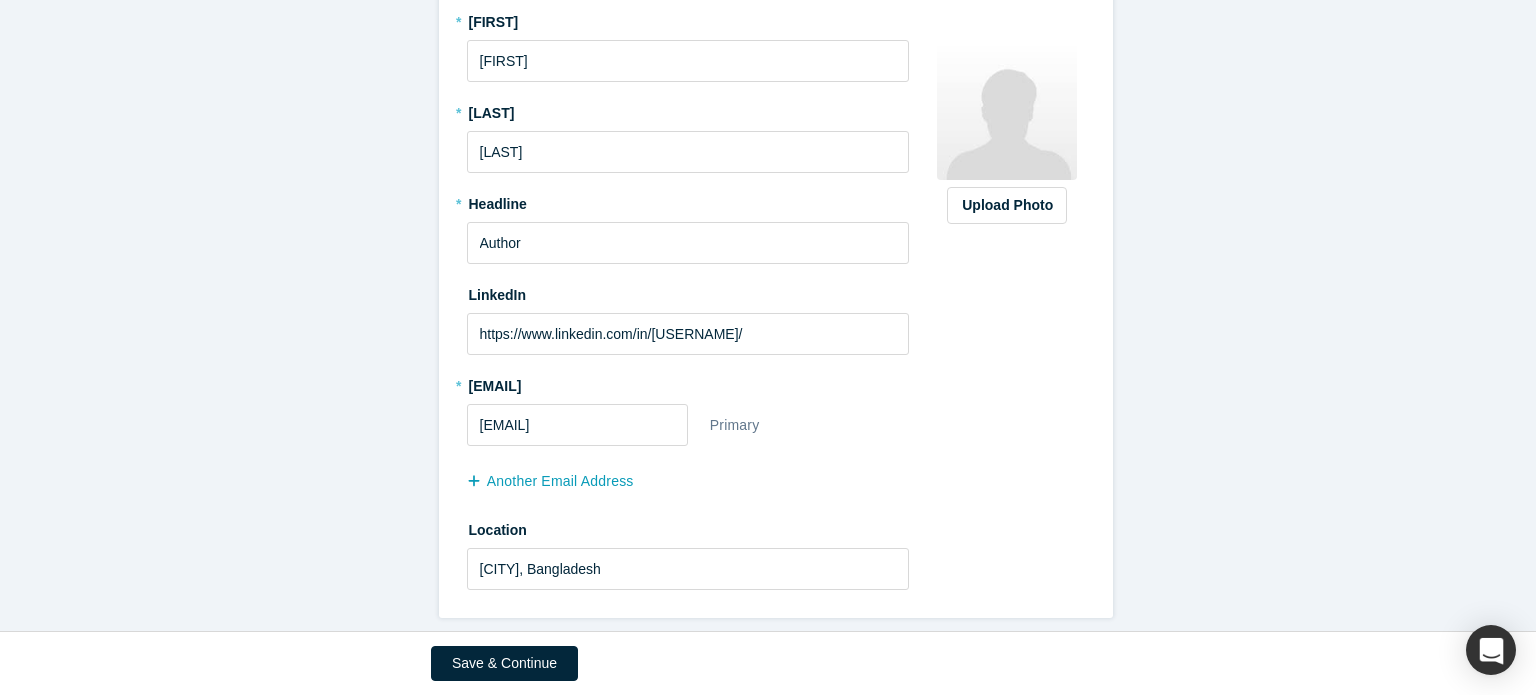 click on "Step 1/2: Personal Information All fields marked with  *  are required. General   * First name [FIRST] * Last name [LAST] * Headline [TITLE] LinkedIn https://www.linkedin.com/in/[USERNAME]/ * Email Address [EMAIL] Primary another Email Address Location [CITY], Bangladesh   Upload Photo Zoom Save Remove Upload New" at bounding box center (775, 228) 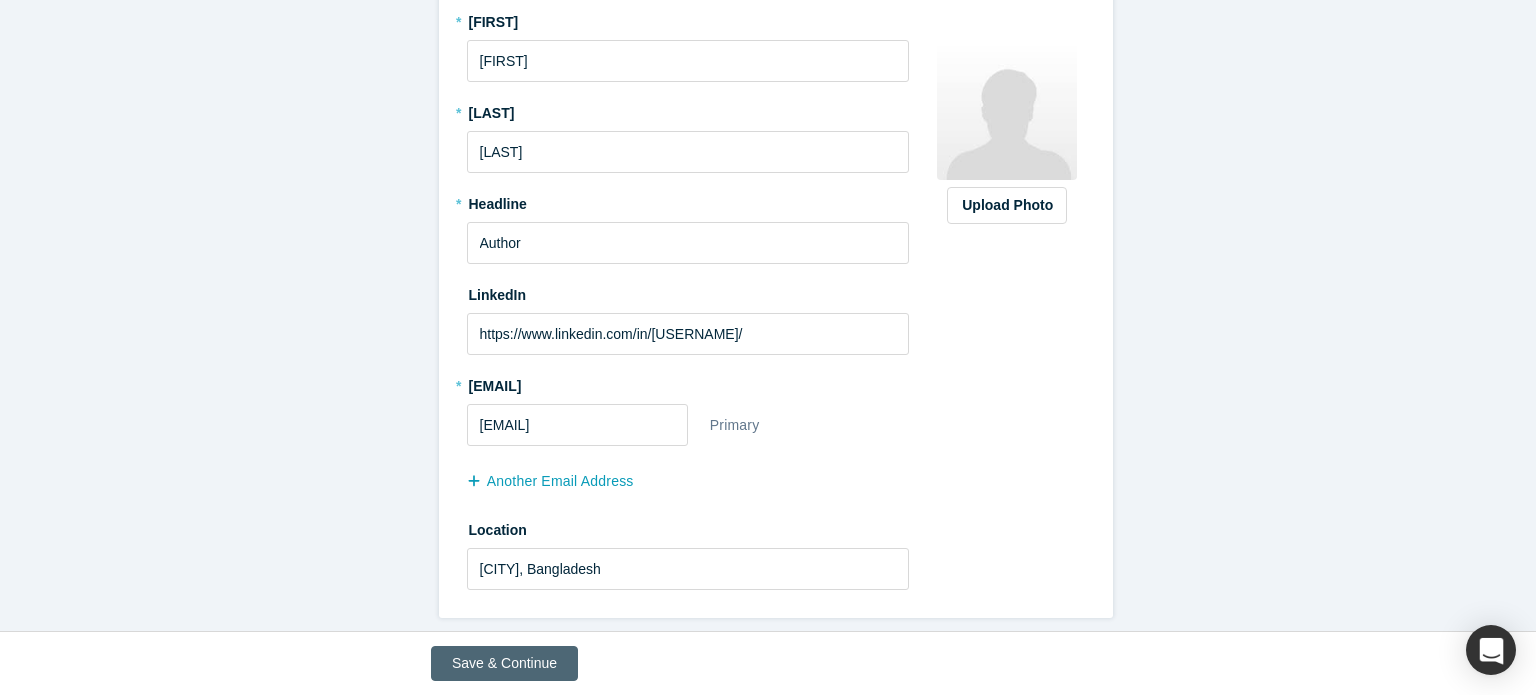 click on "Save & Continue" at bounding box center (504, 663) 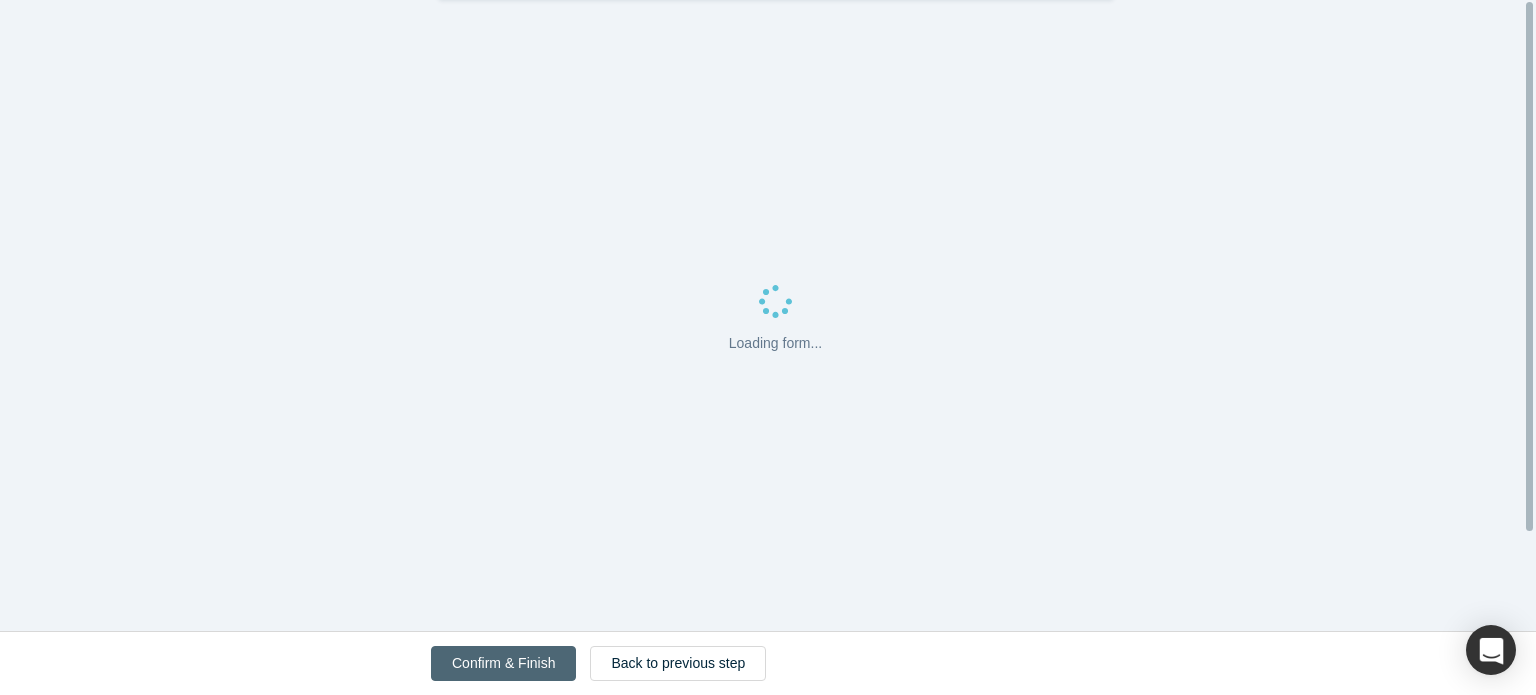 scroll, scrollTop: 0, scrollLeft: 0, axis: both 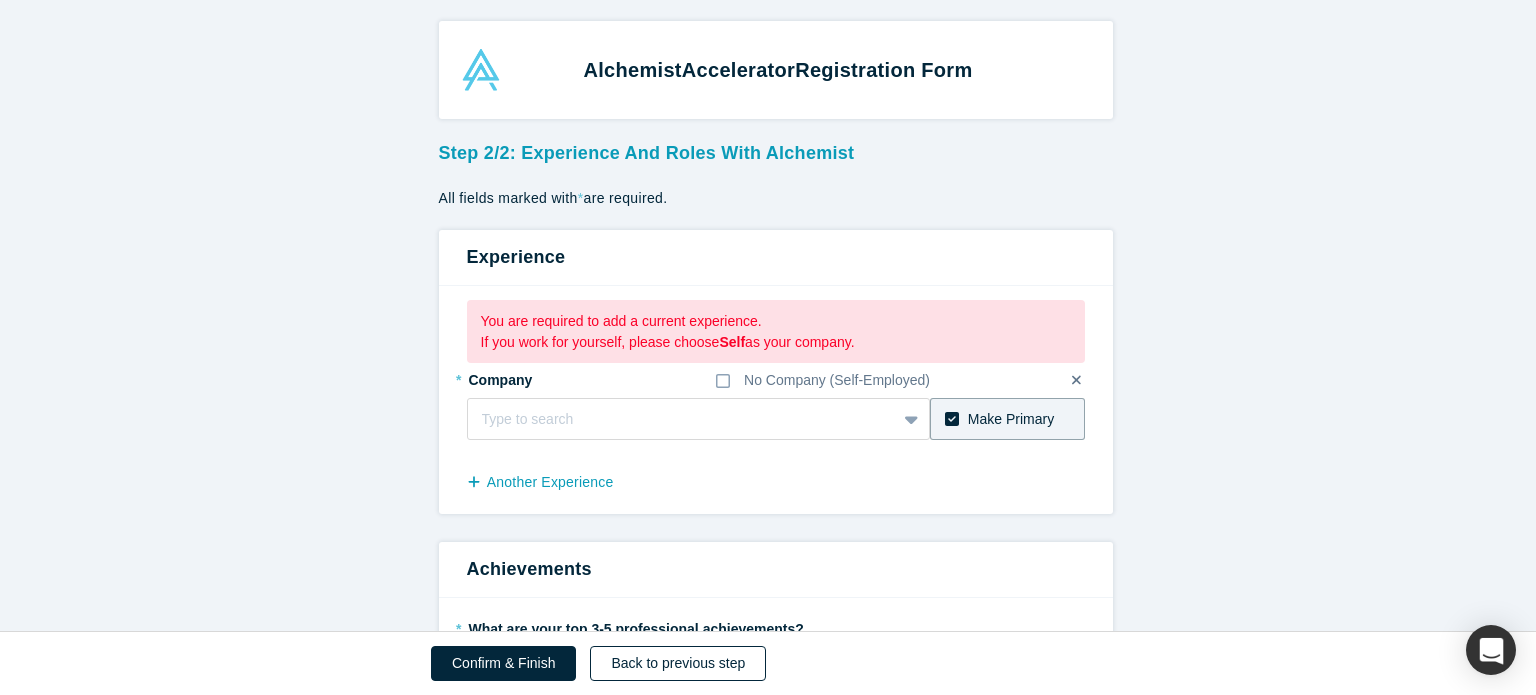 drag, startPoint x: 383, startPoint y: 488, endPoint x: 644, endPoint y: 665, distance: 315.35693 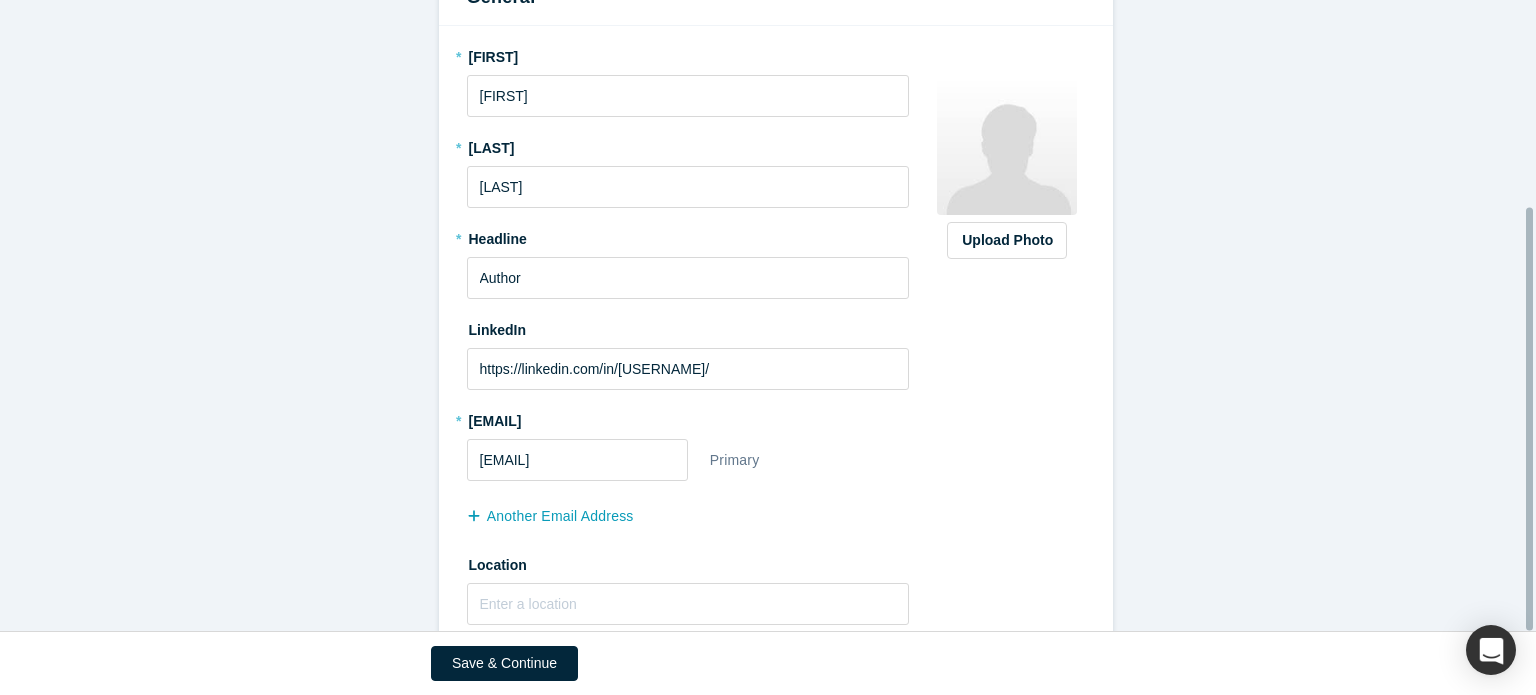 scroll, scrollTop: 308, scrollLeft: 0, axis: vertical 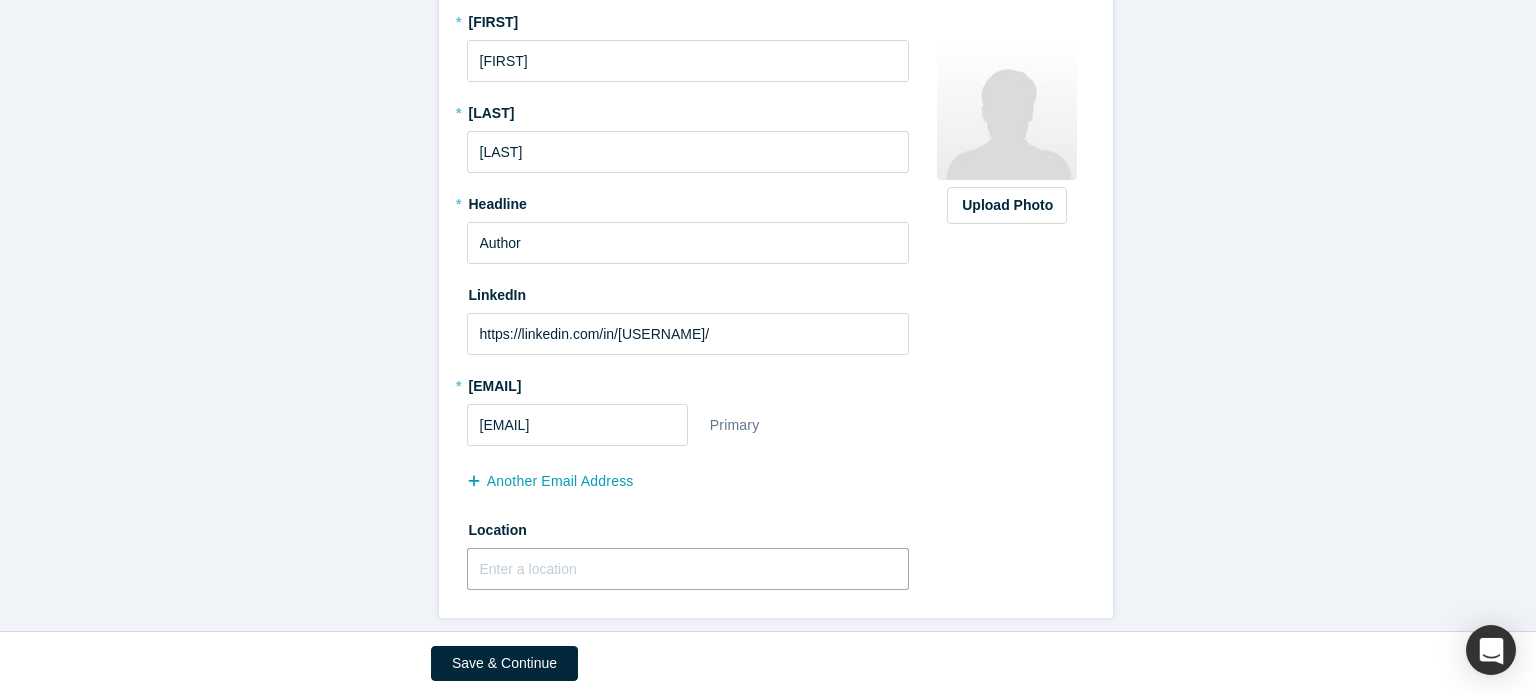 click at bounding box center (688, 569) 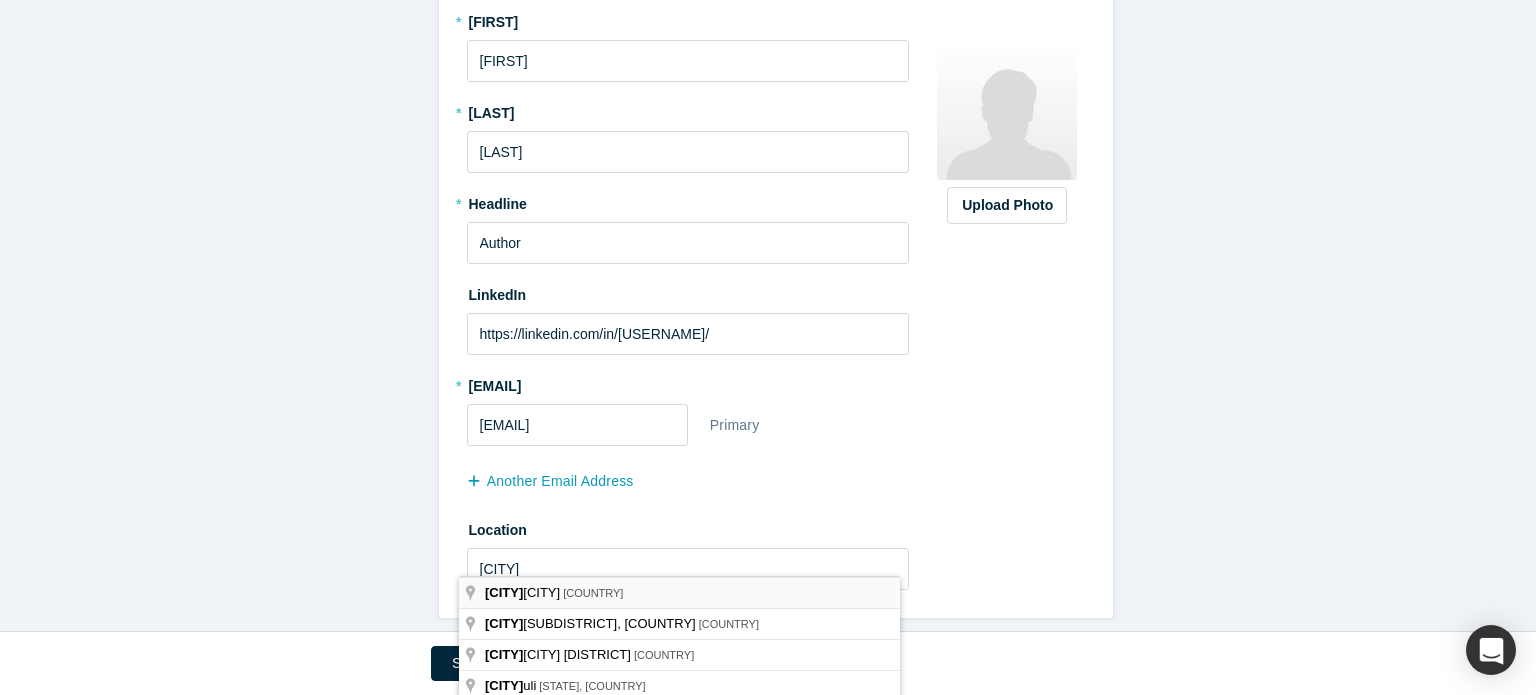 type on "[CITY], Bangladesh" 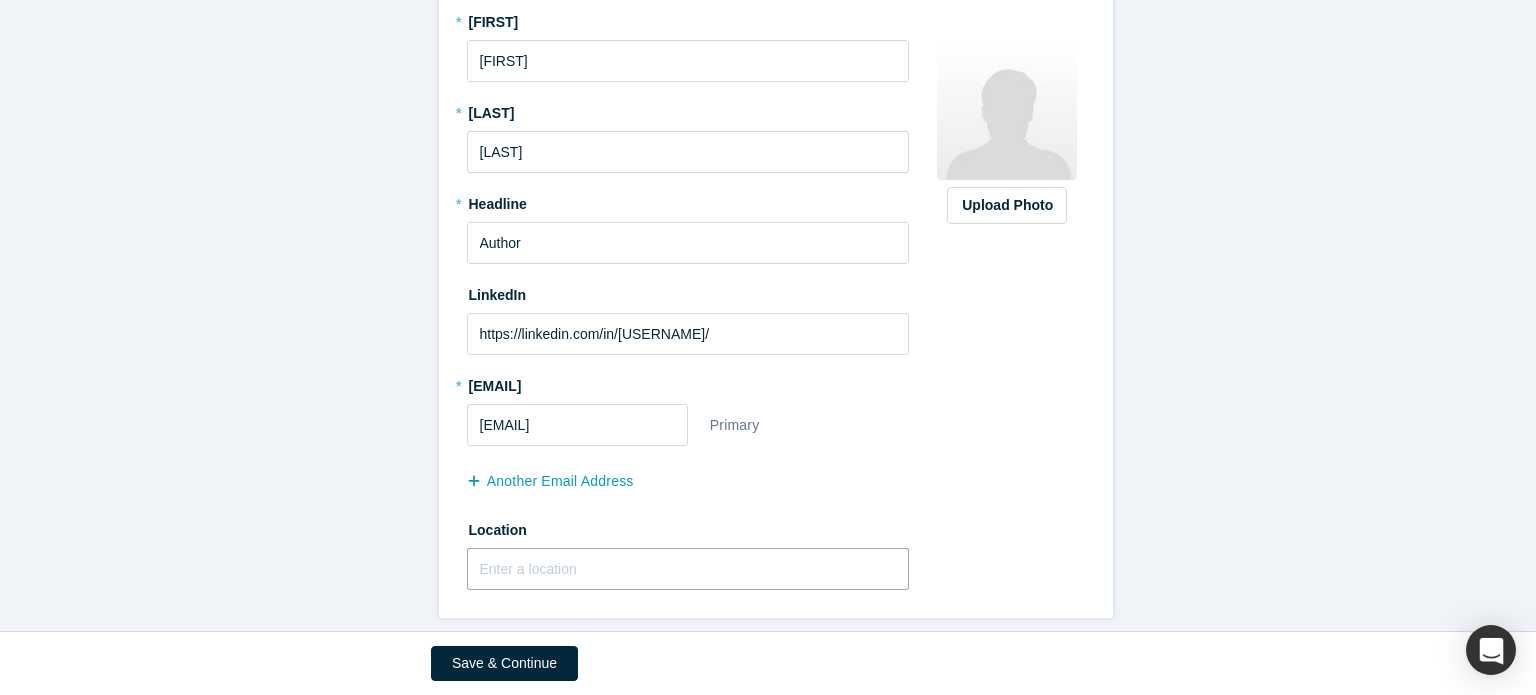 click at bounding box center [688, 569] 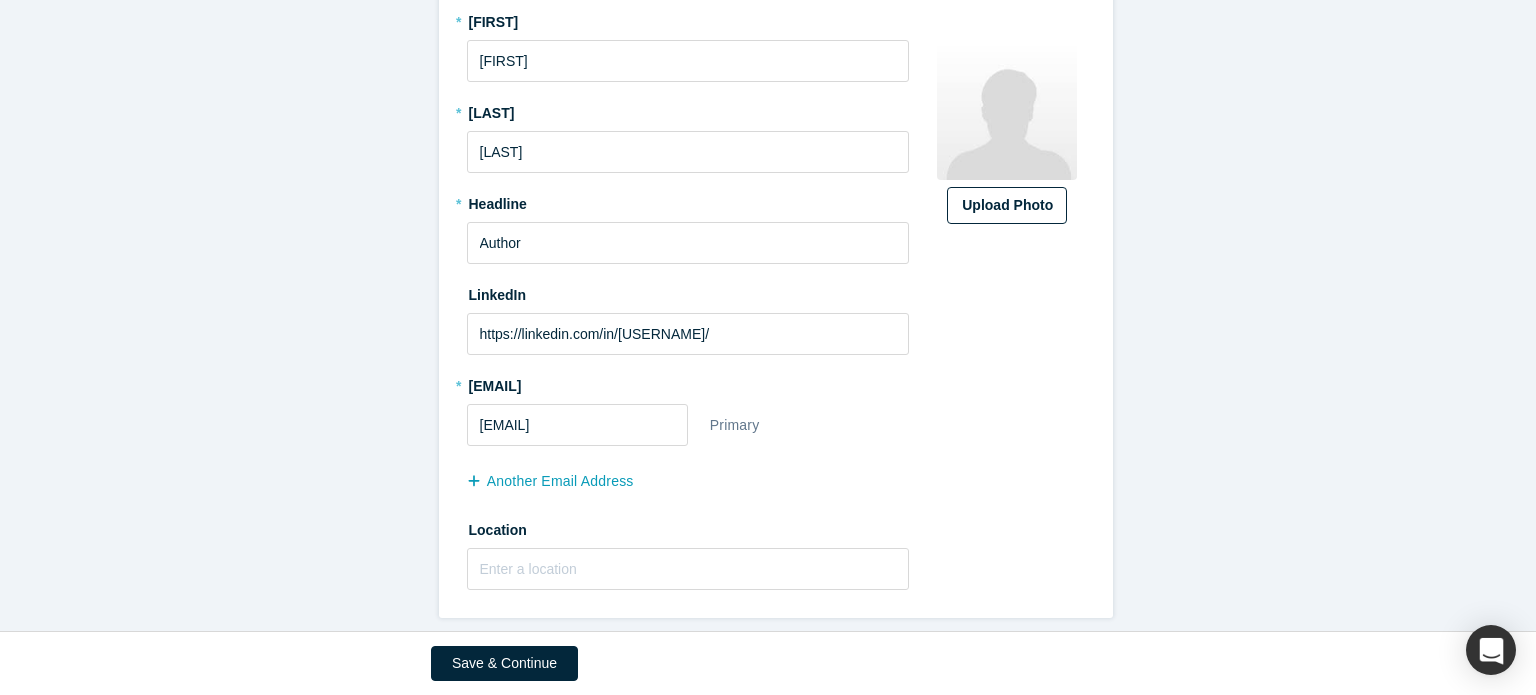 click on "Upload Photo" at bounding box center [1007, 205] 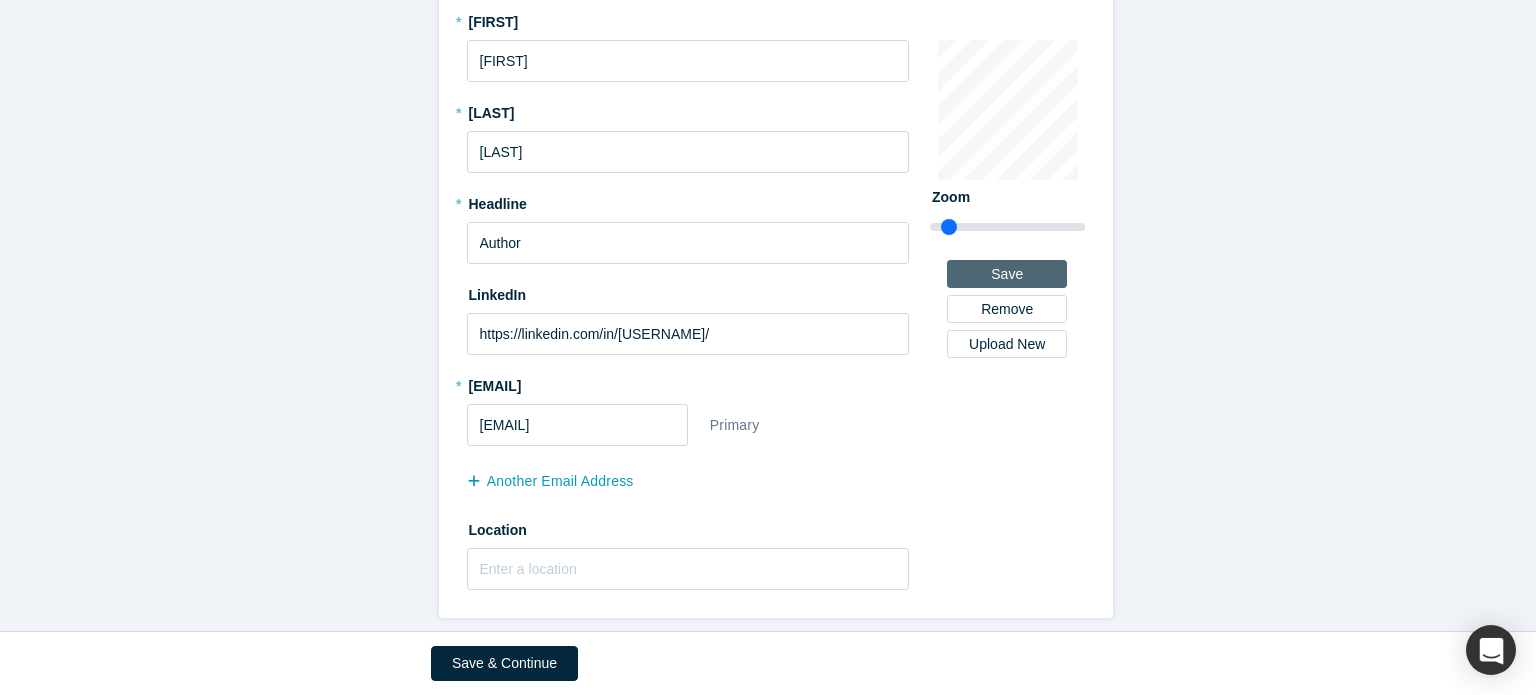 click on "Save" at bounding box center (1007, 274) 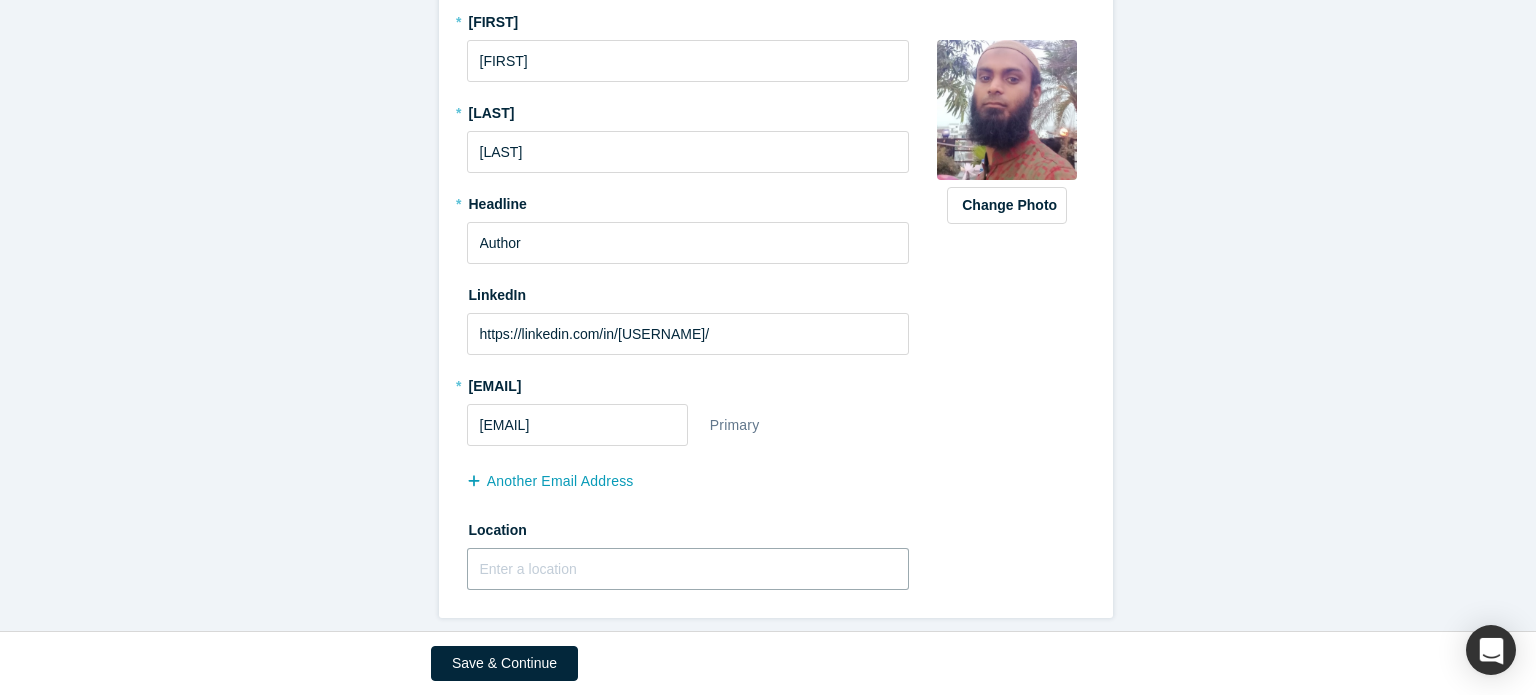 click at bounding box center (688, 569) 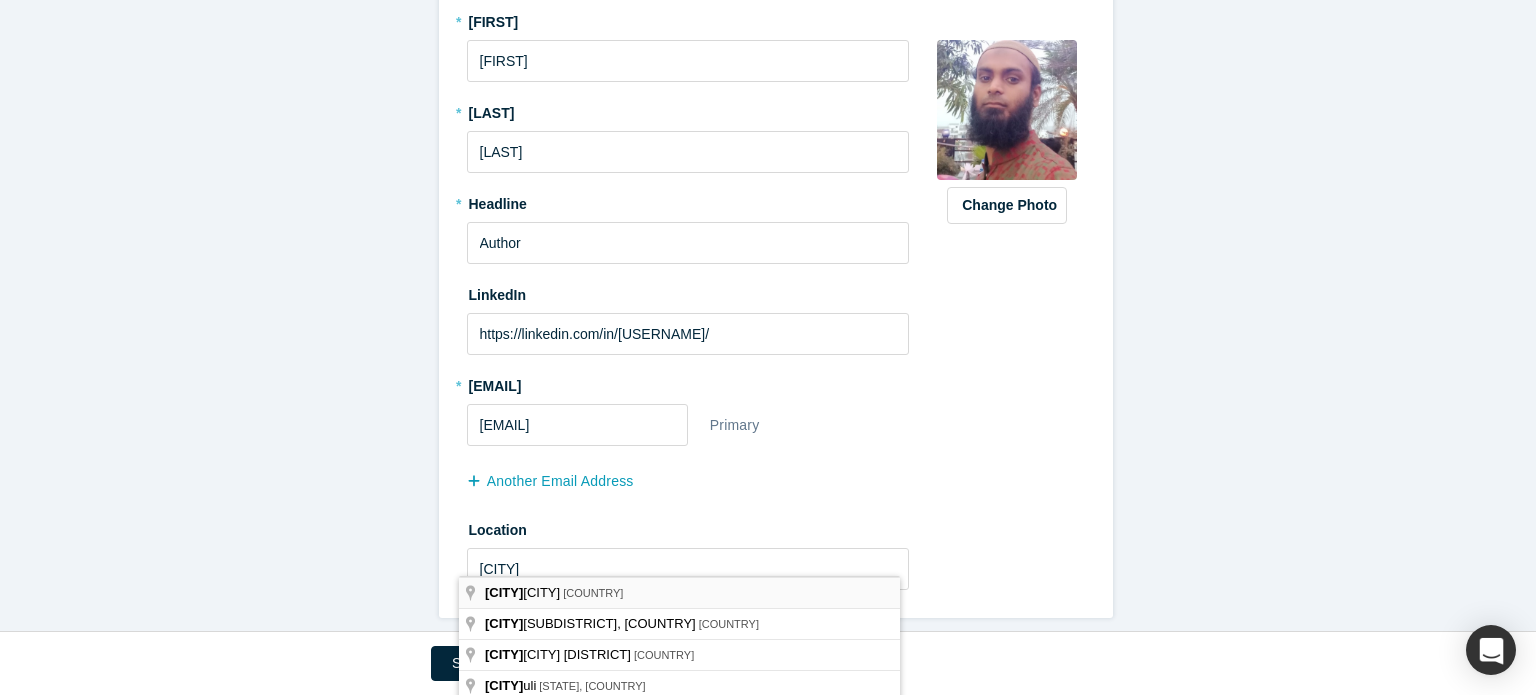 type on "[CITY], Bangladesh" 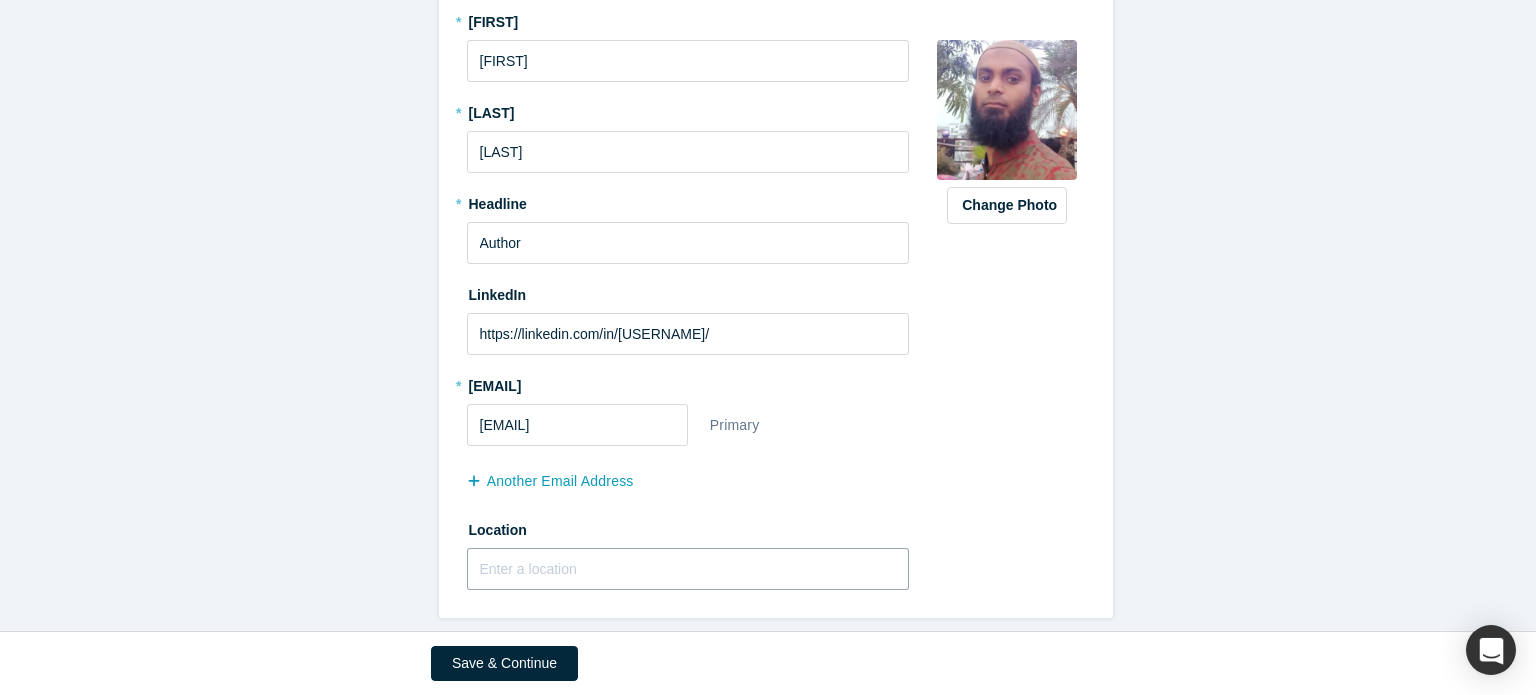 click at bounding box center (688, 569) 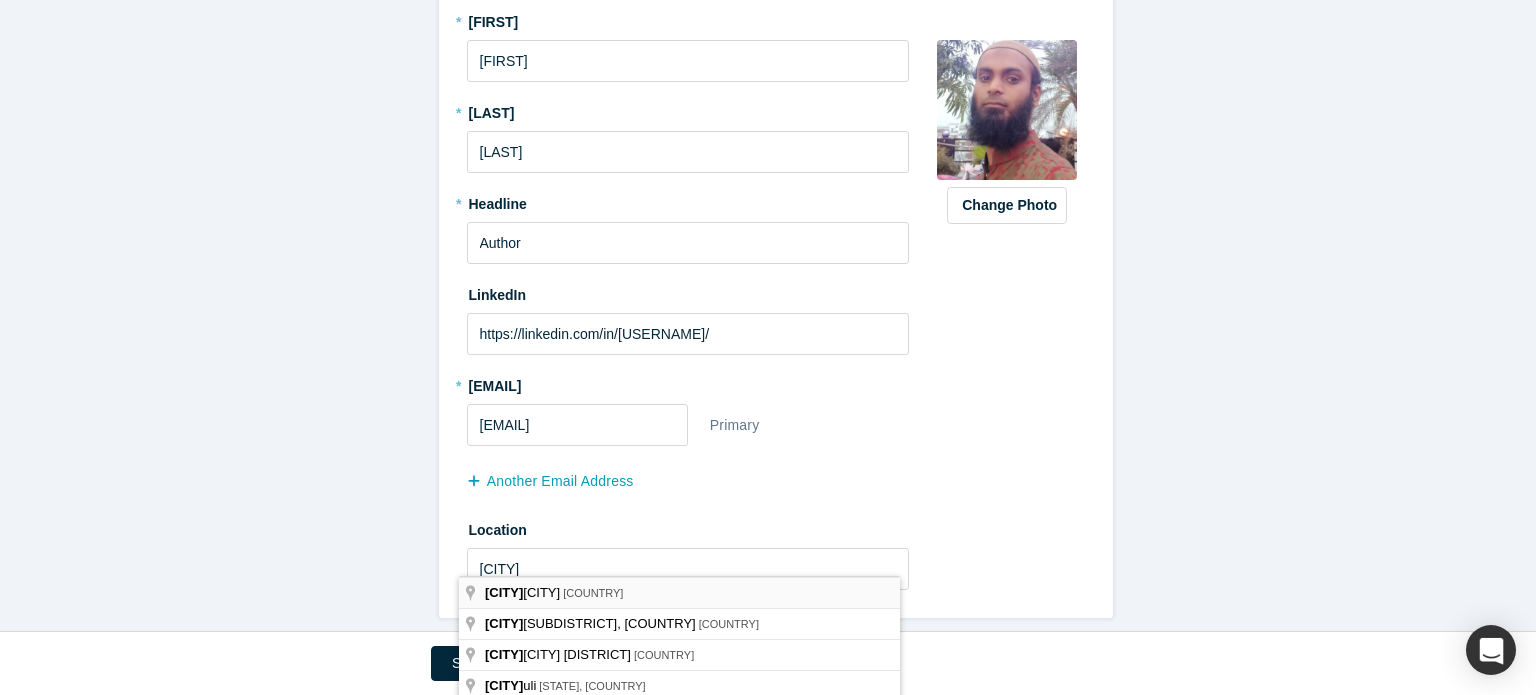 type on "[CITY], Bangladesh" 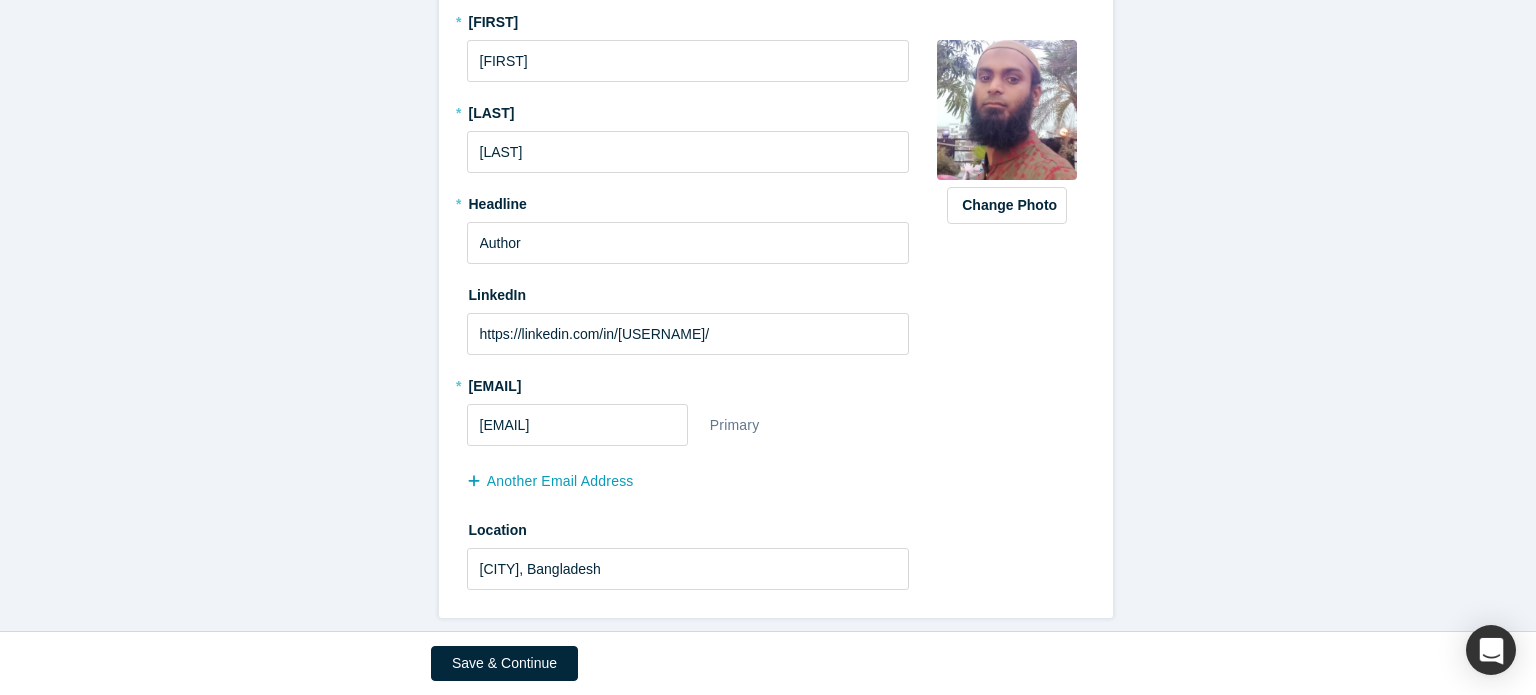 click on "Step 1/2: Personal Information All fields marked with  *  are required. General   * First name [FIRST] * Last name [LAST] * Headline [TITLE] LinkedIn https://linkedin.com/in/[USERNAME]/ * Email Address [EMAIL] Primary another Email Address Location [CITY], Bangladesh   Change Photo Zoom Save Remove Upload New" at bounding box center (775, 228) 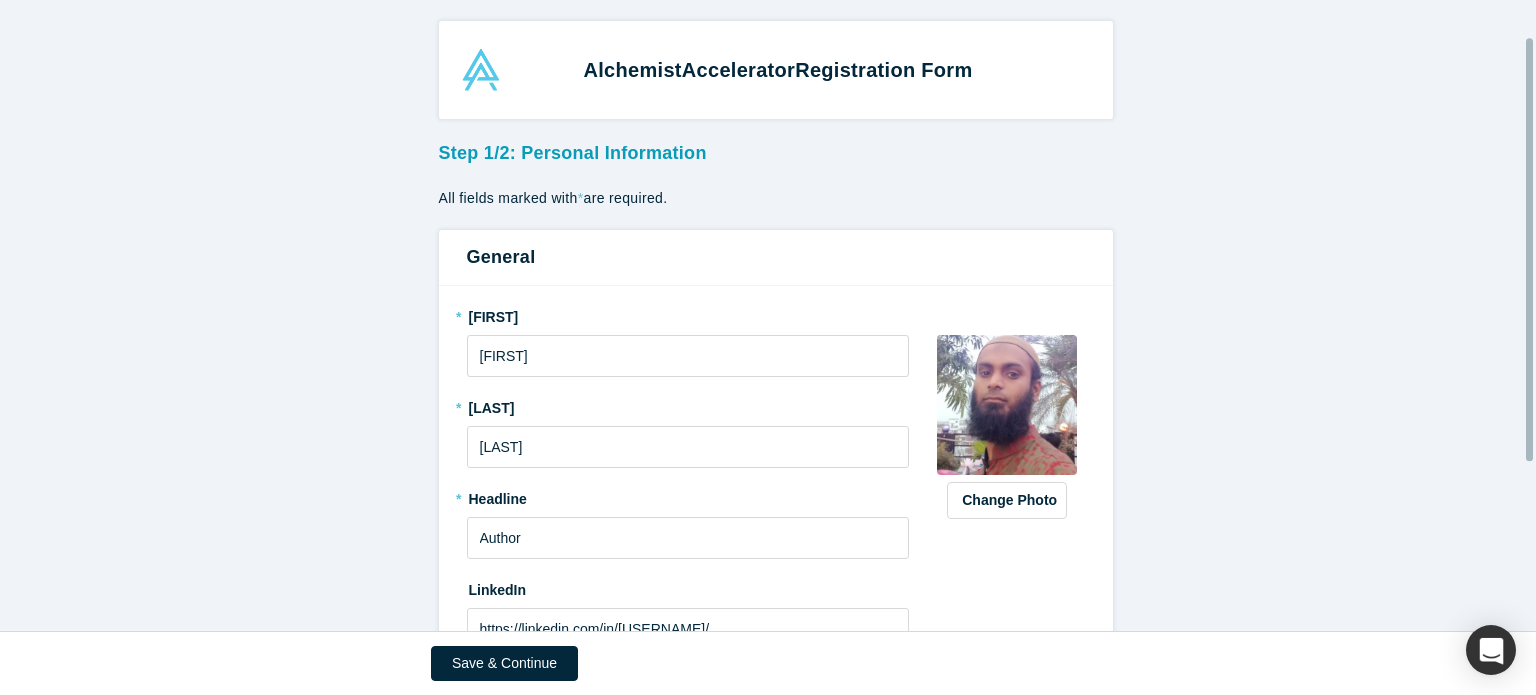 scroll, scrollTop: 308, scrollLeft: 0, axis: vertical 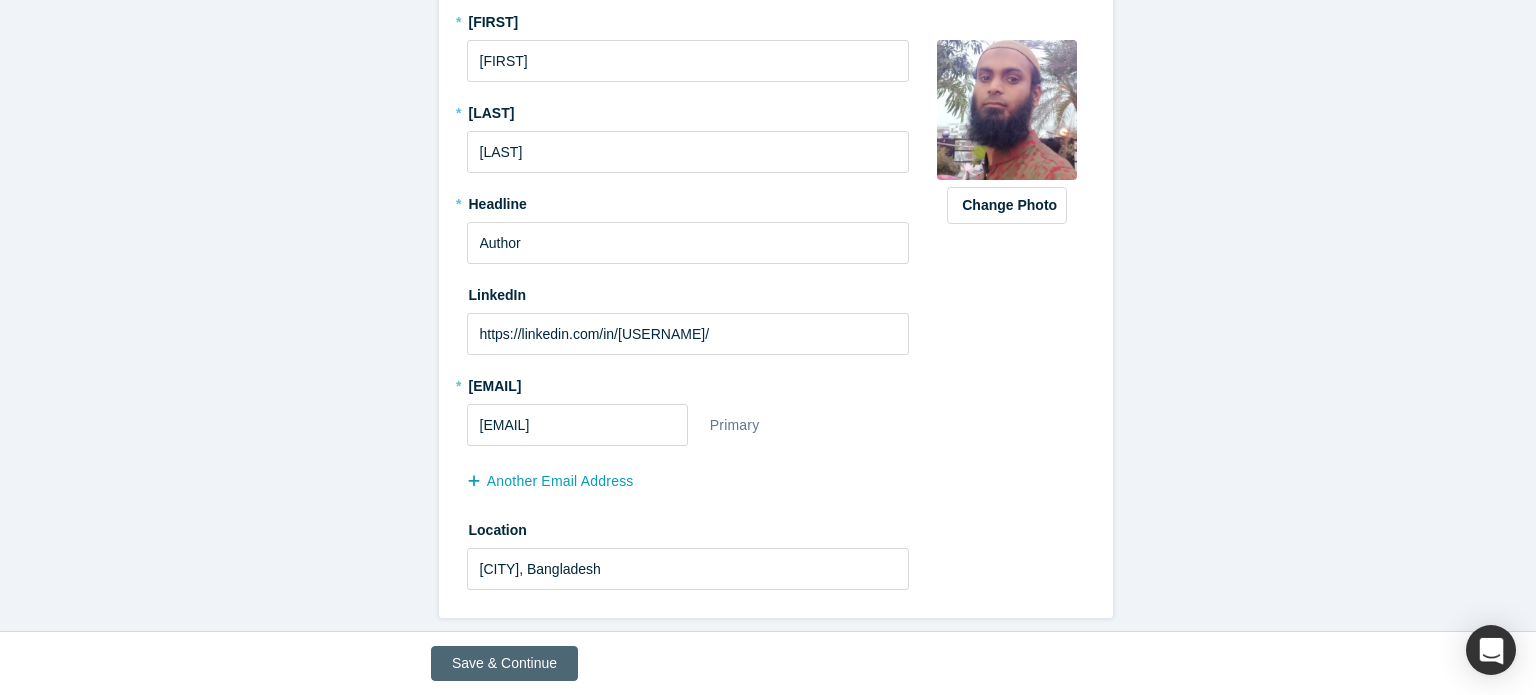 click on "Save & Continue" at bounding box center [504, 663] 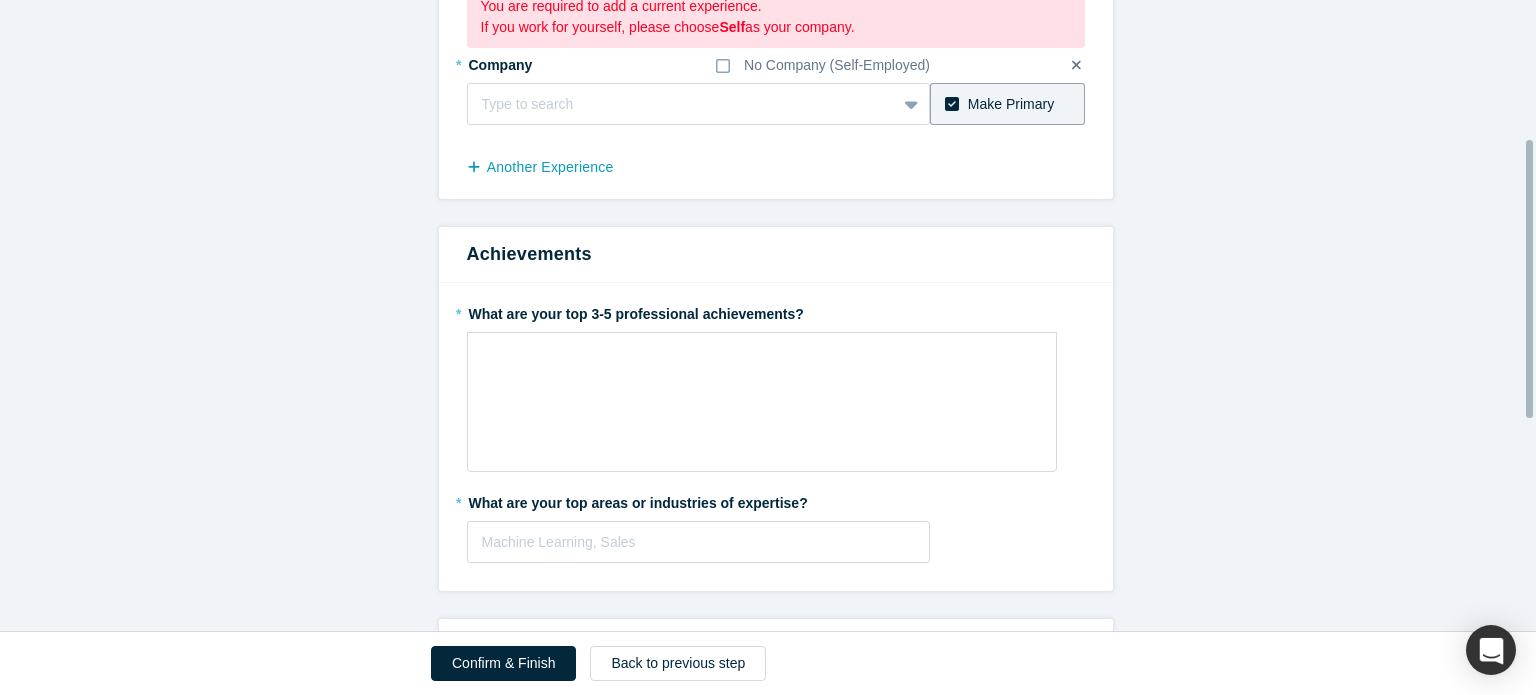 scroll, scrollTop: 314, scrollLeft: 0, axis: vertical 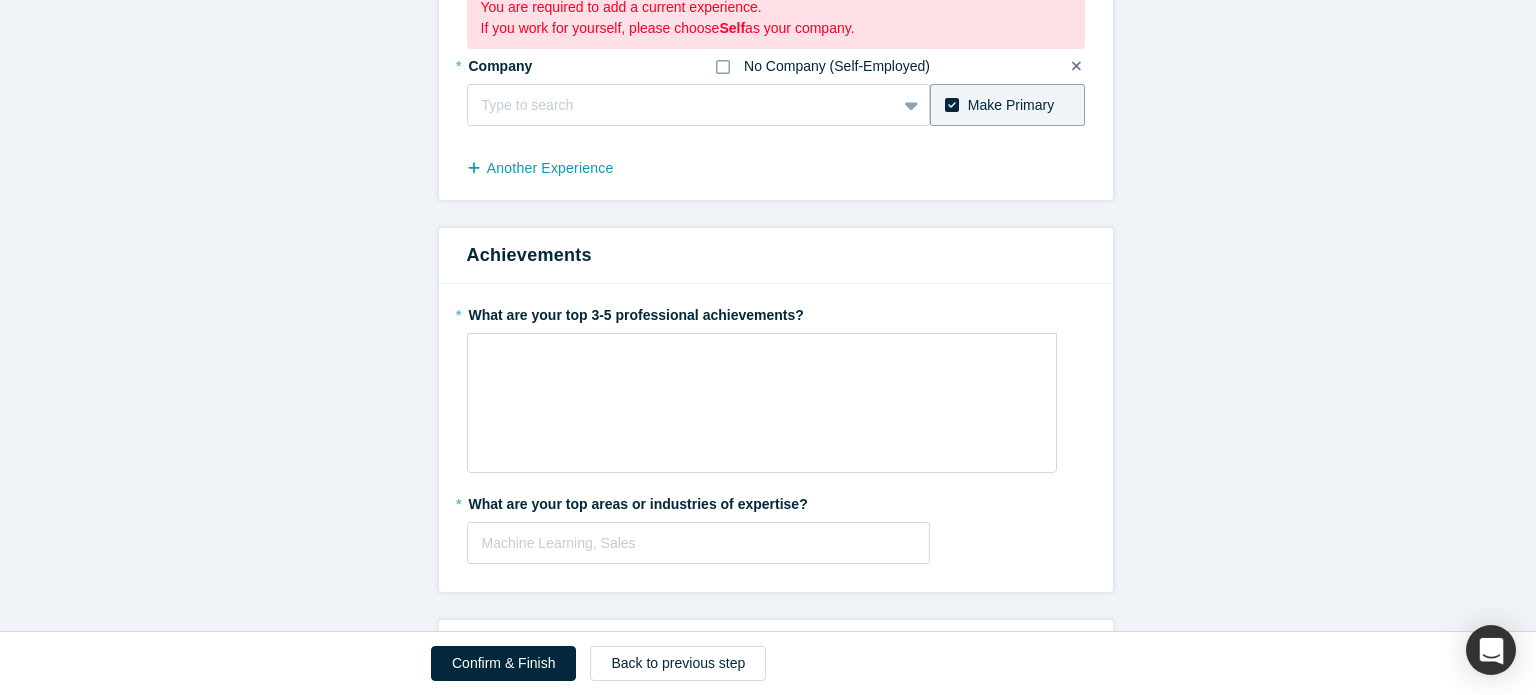 click 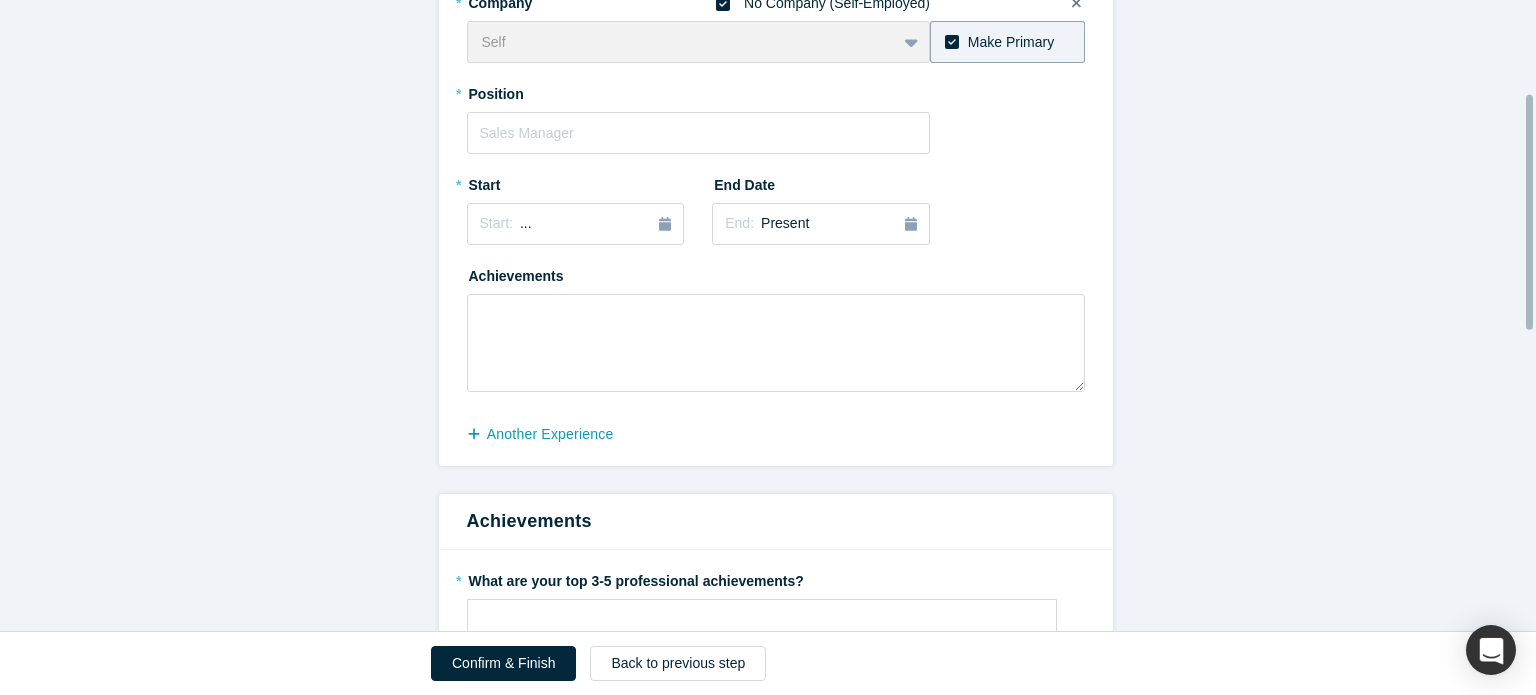 scroll, scrollTop: 251, scrollLeft: 0, axis: vertical 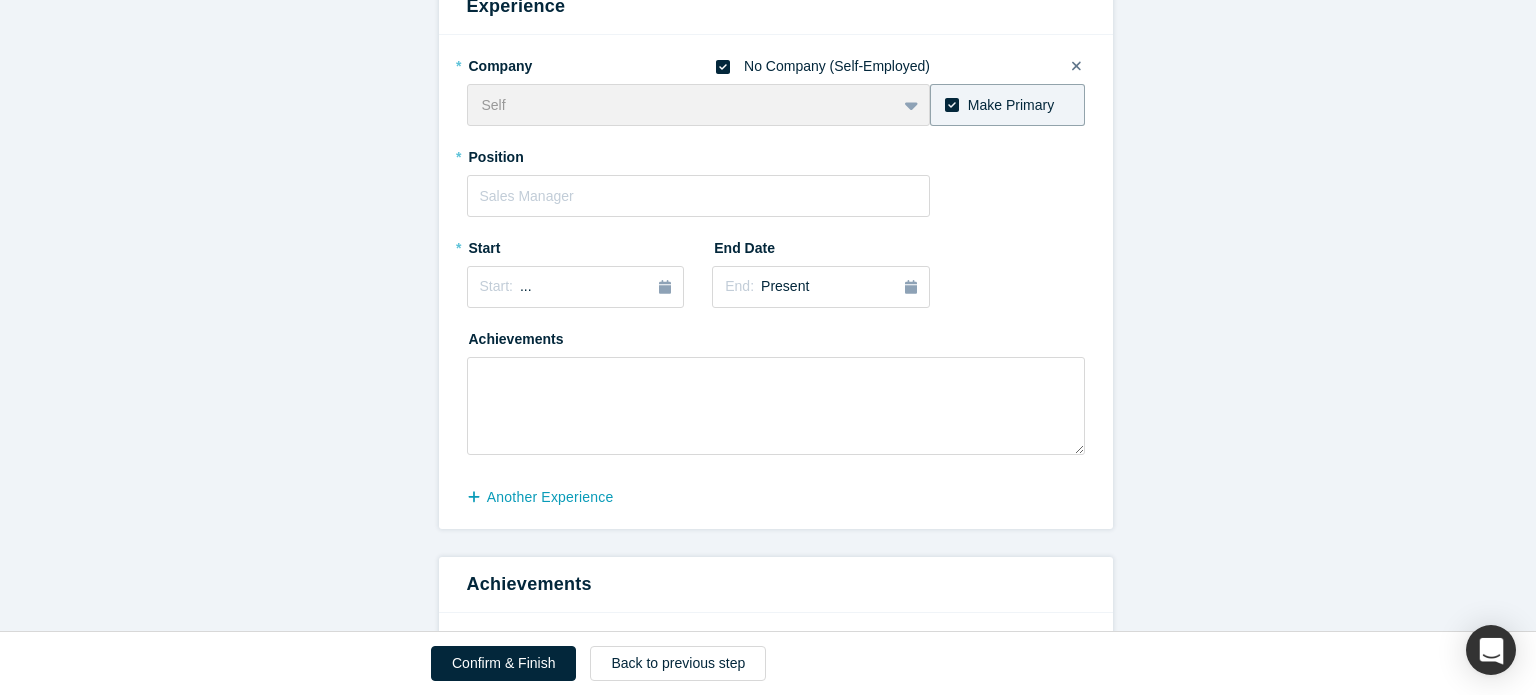 click 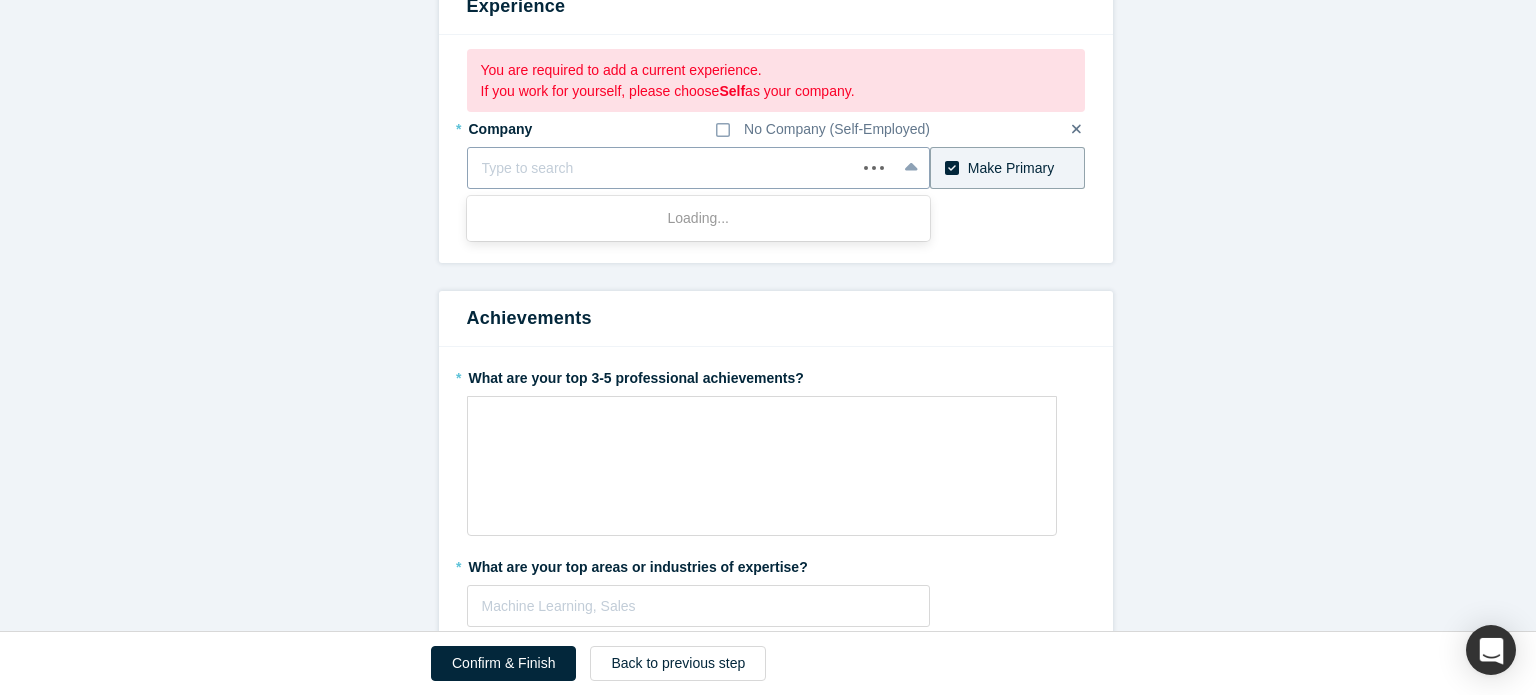 click at bounding box center (662, 168) 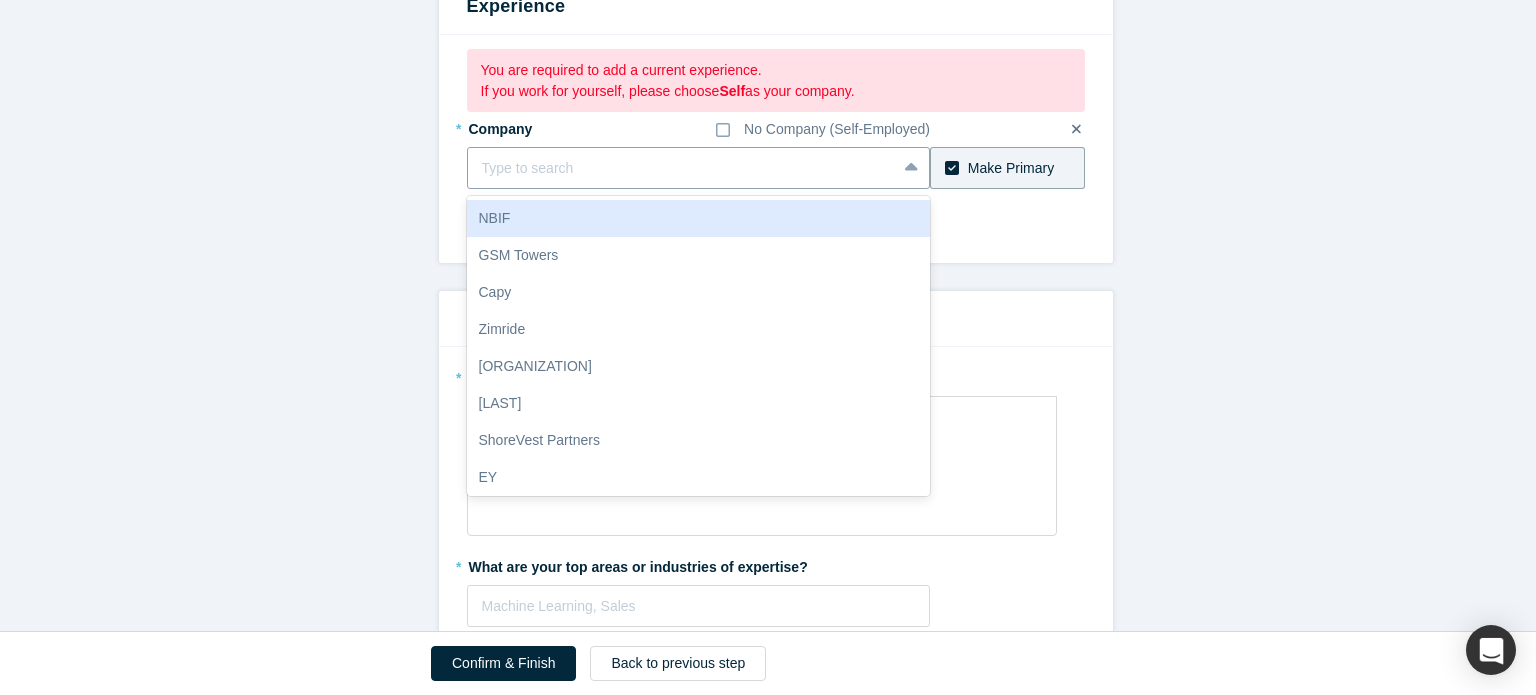 type on "M" 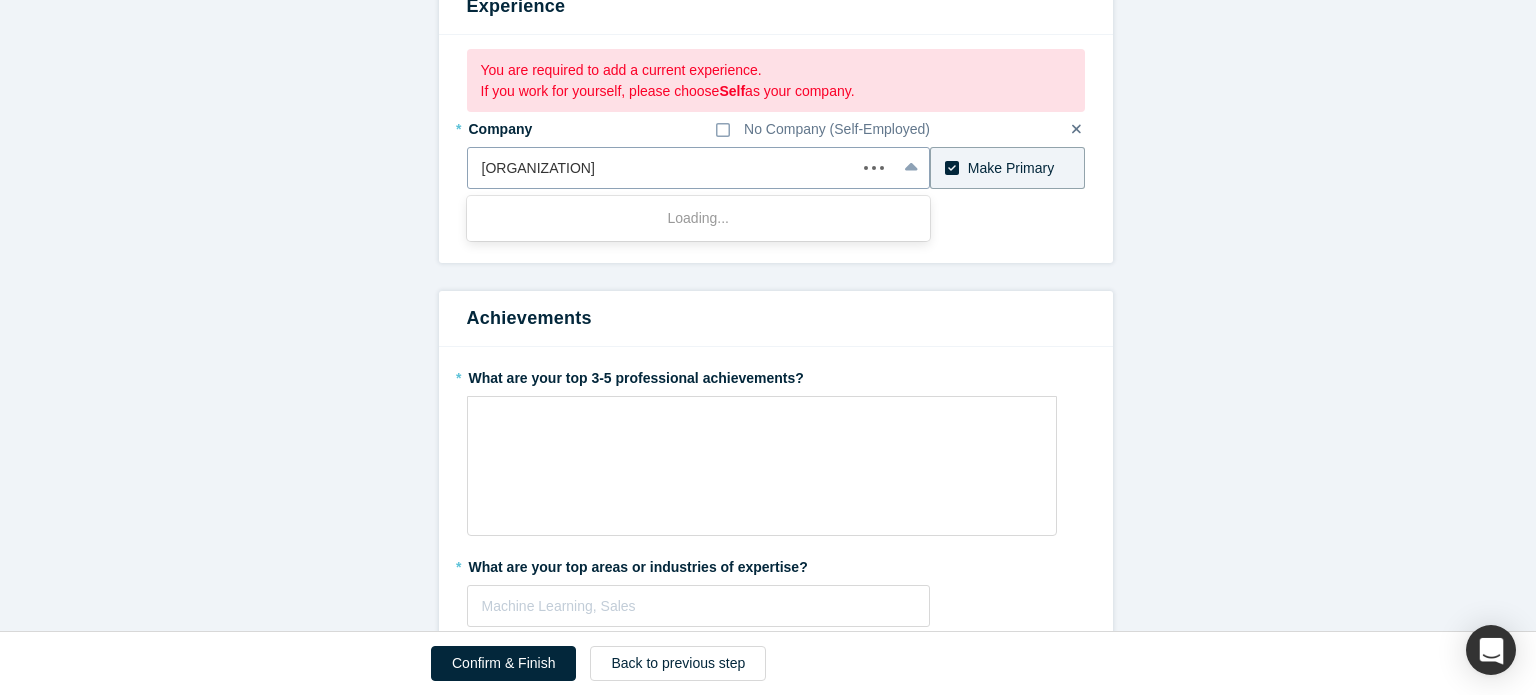 type on "[ORGANIZATION]" 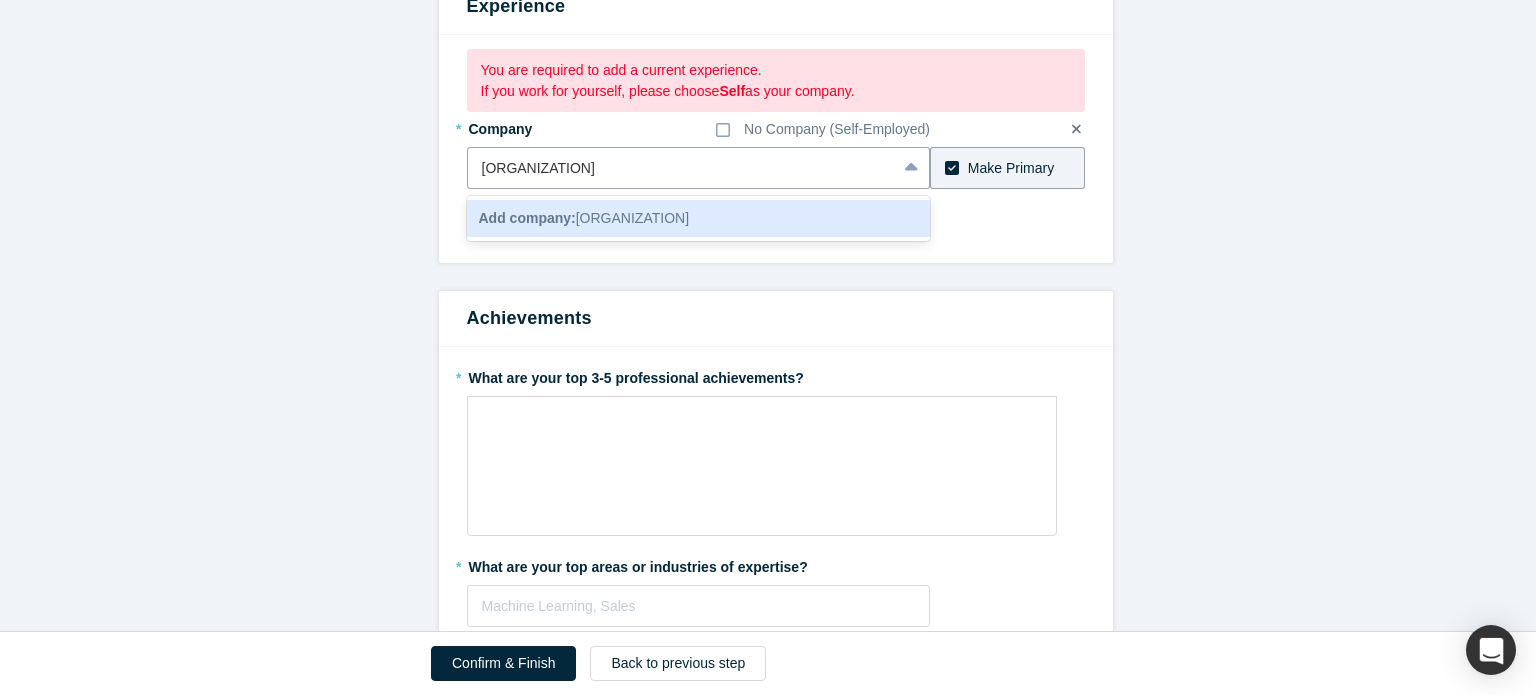 click on "Add company:  [ORGANIZATION]" at bounding box center (584, 218) 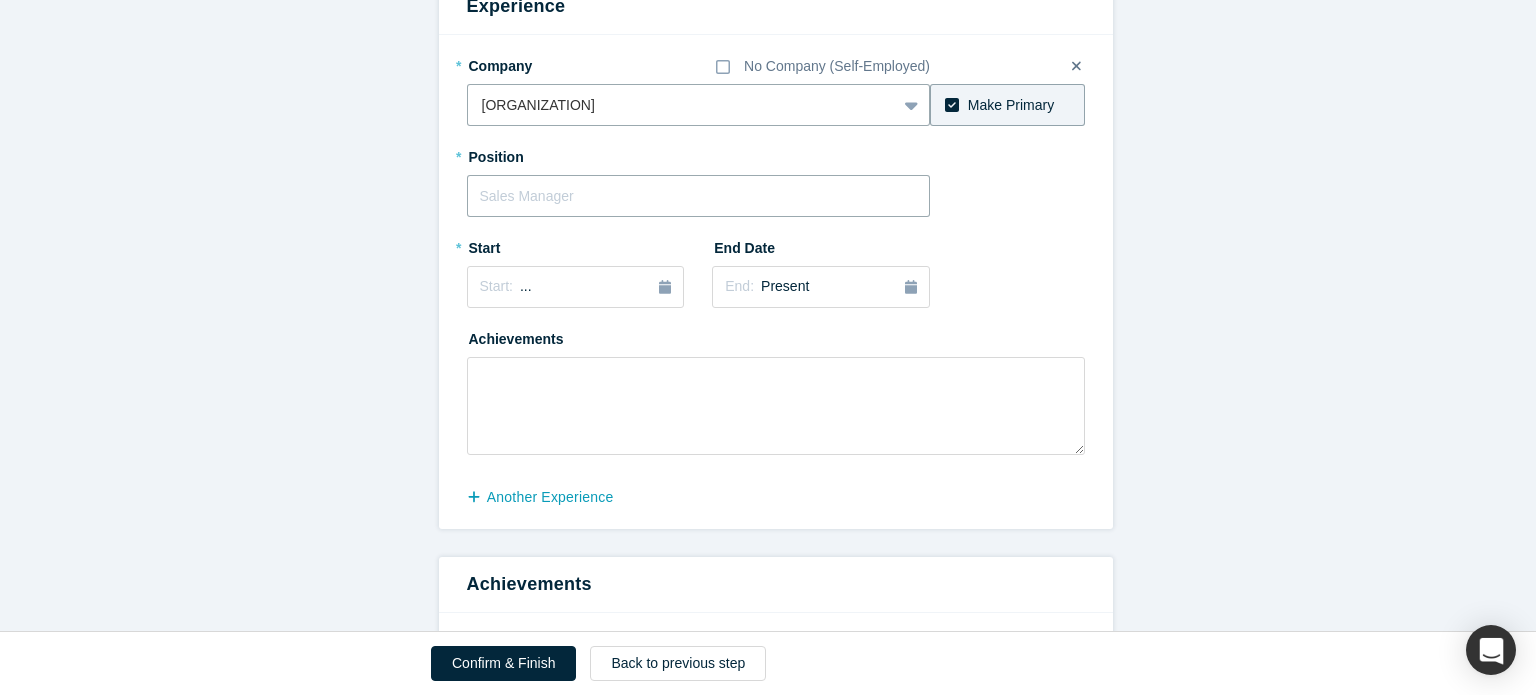 click at bounding box center (699, 196) 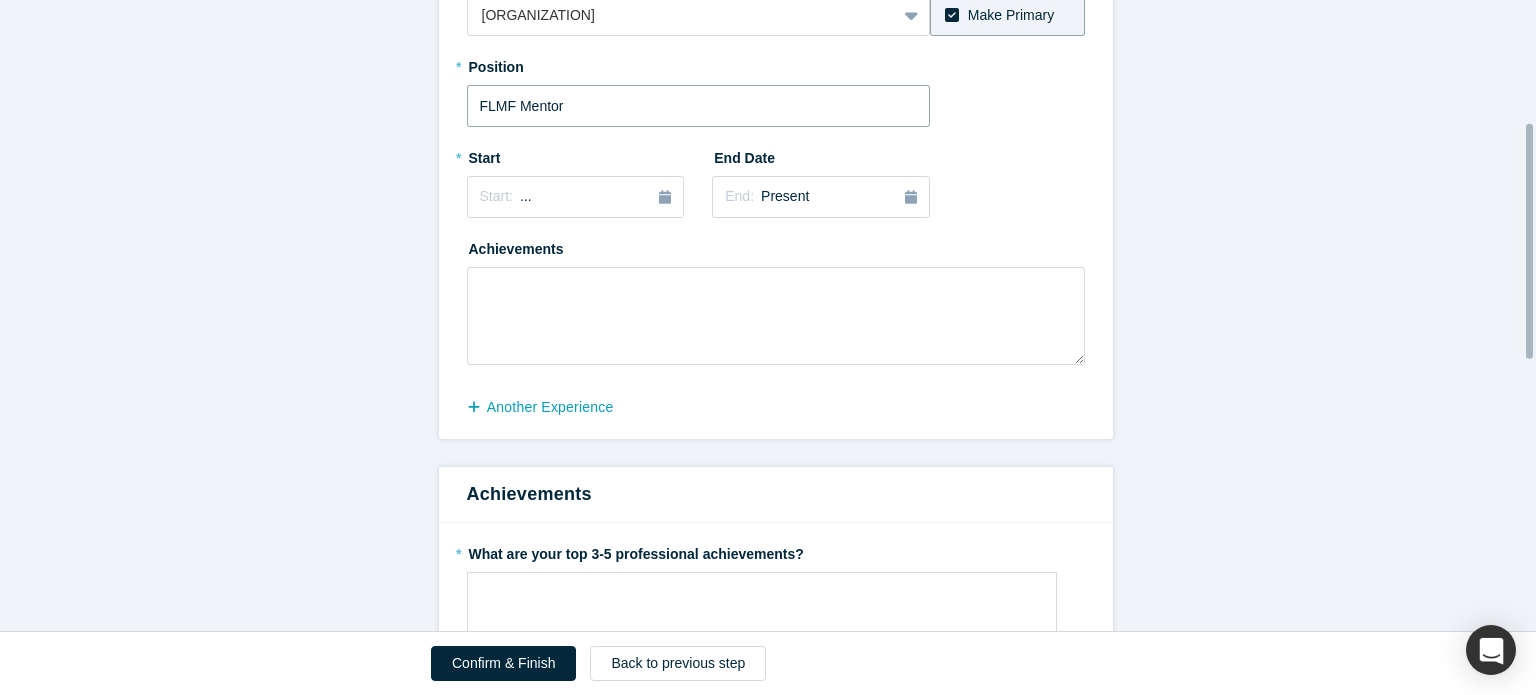 scroll, scrollTop: 342, scrollLeft: 0, axis: vertical 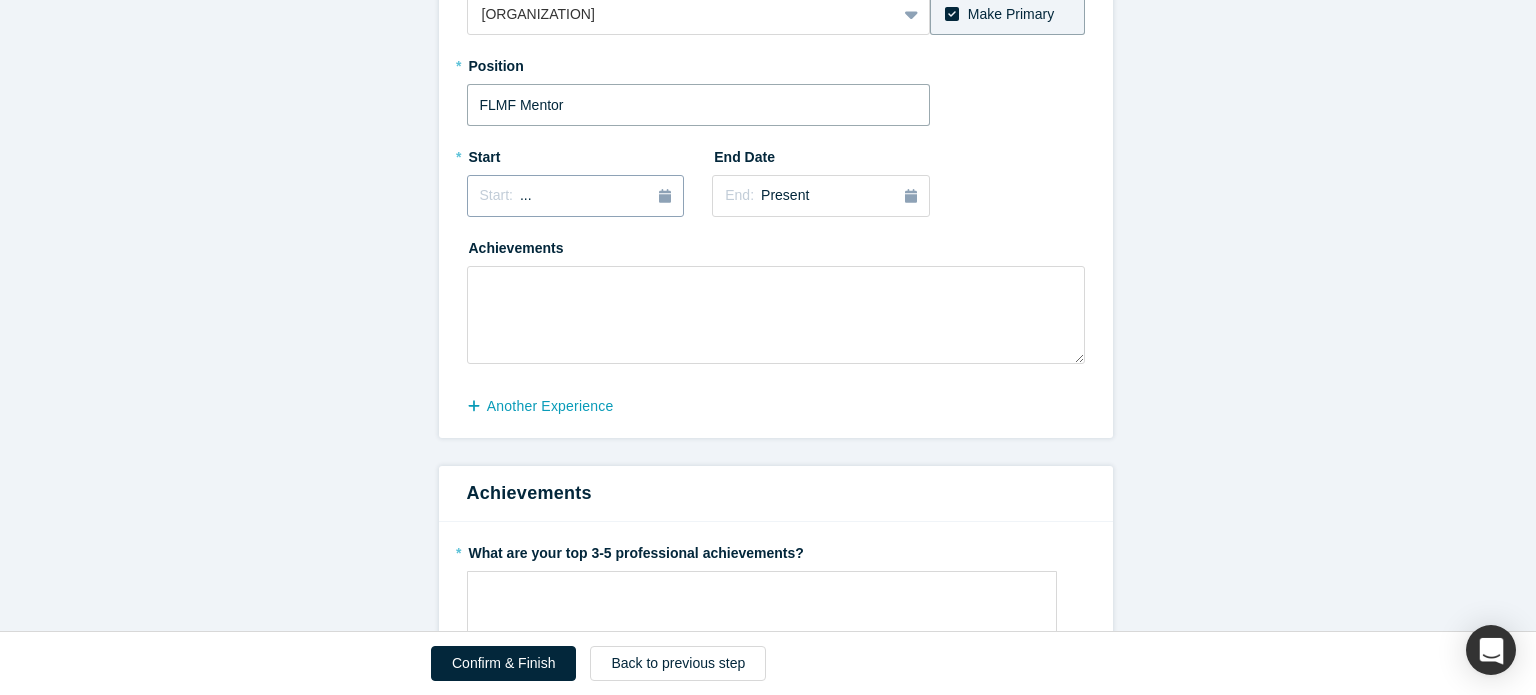 type on "FLMF Mentor" 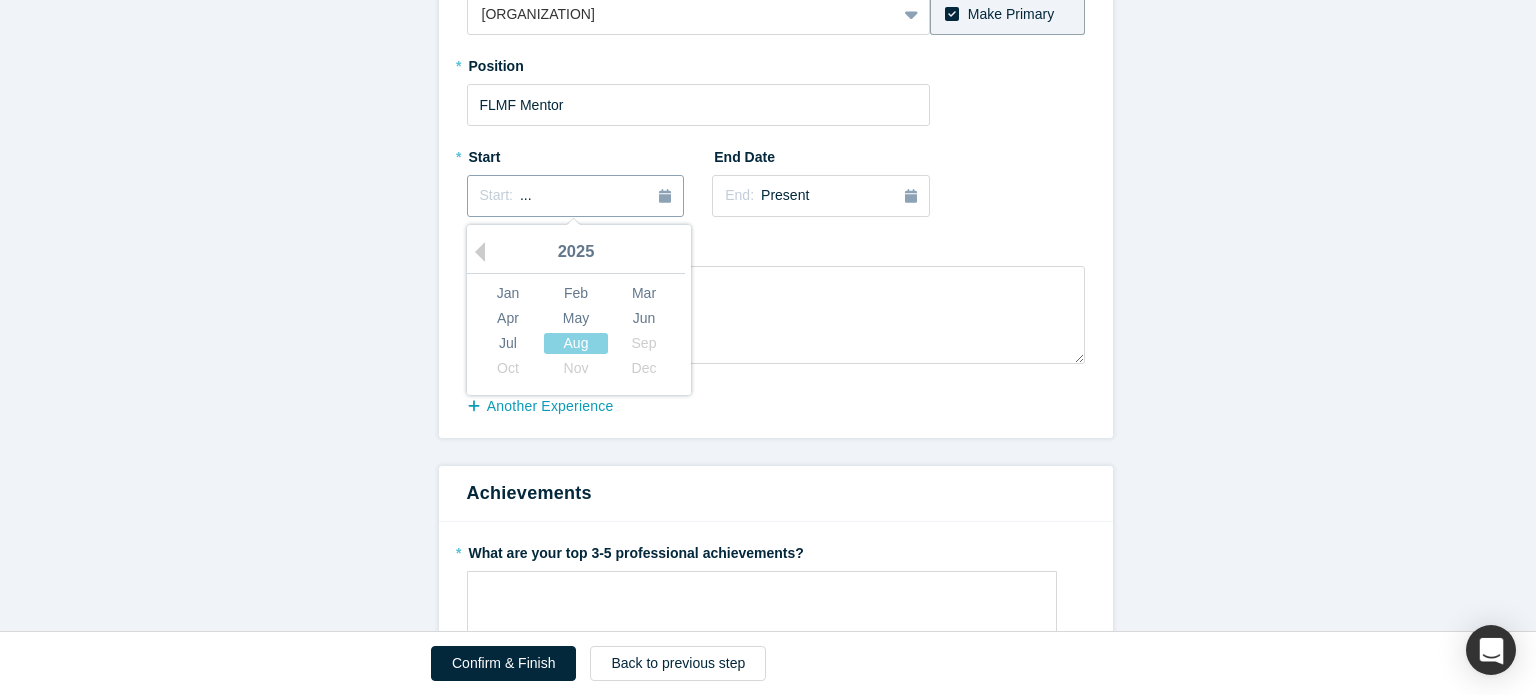 click on "Start: ..." at bounding box center (576, 196) 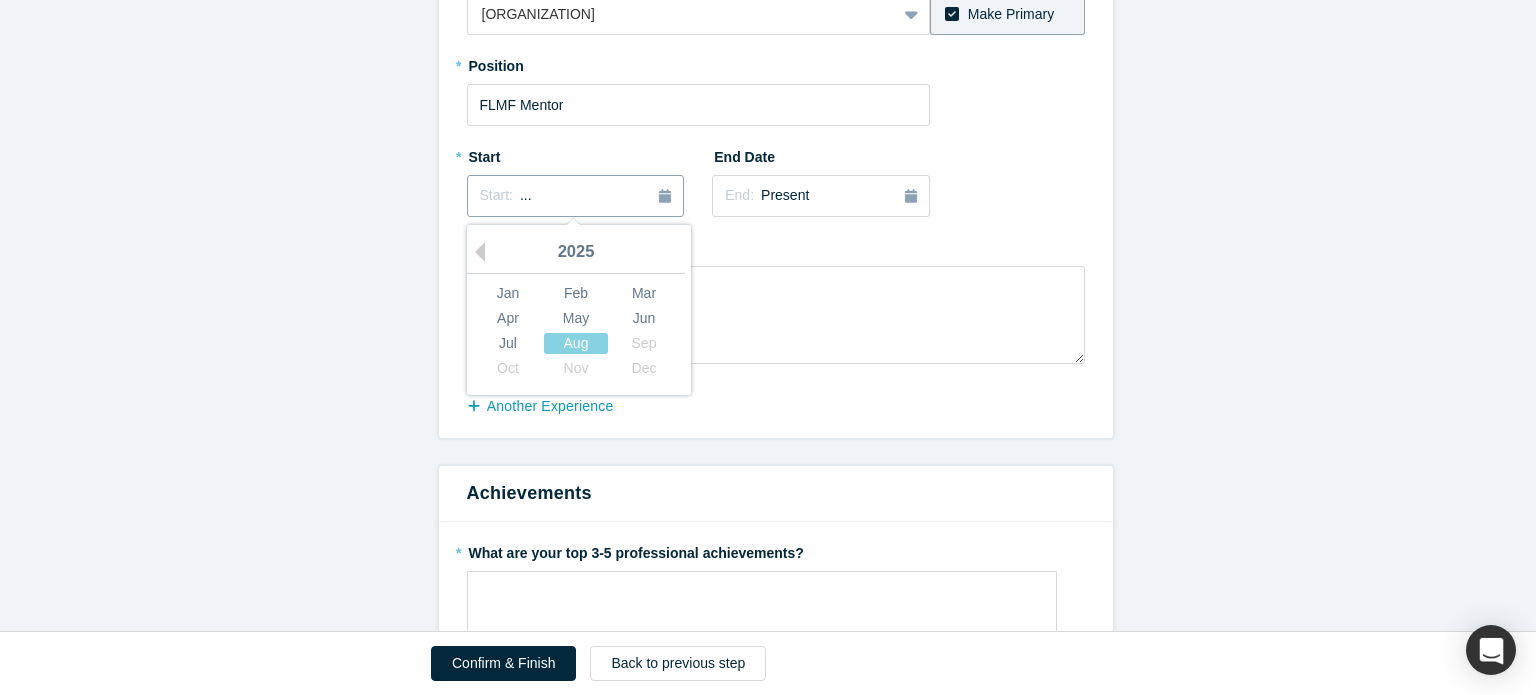 click on "Start: ..." at bounding box center [576, 196] 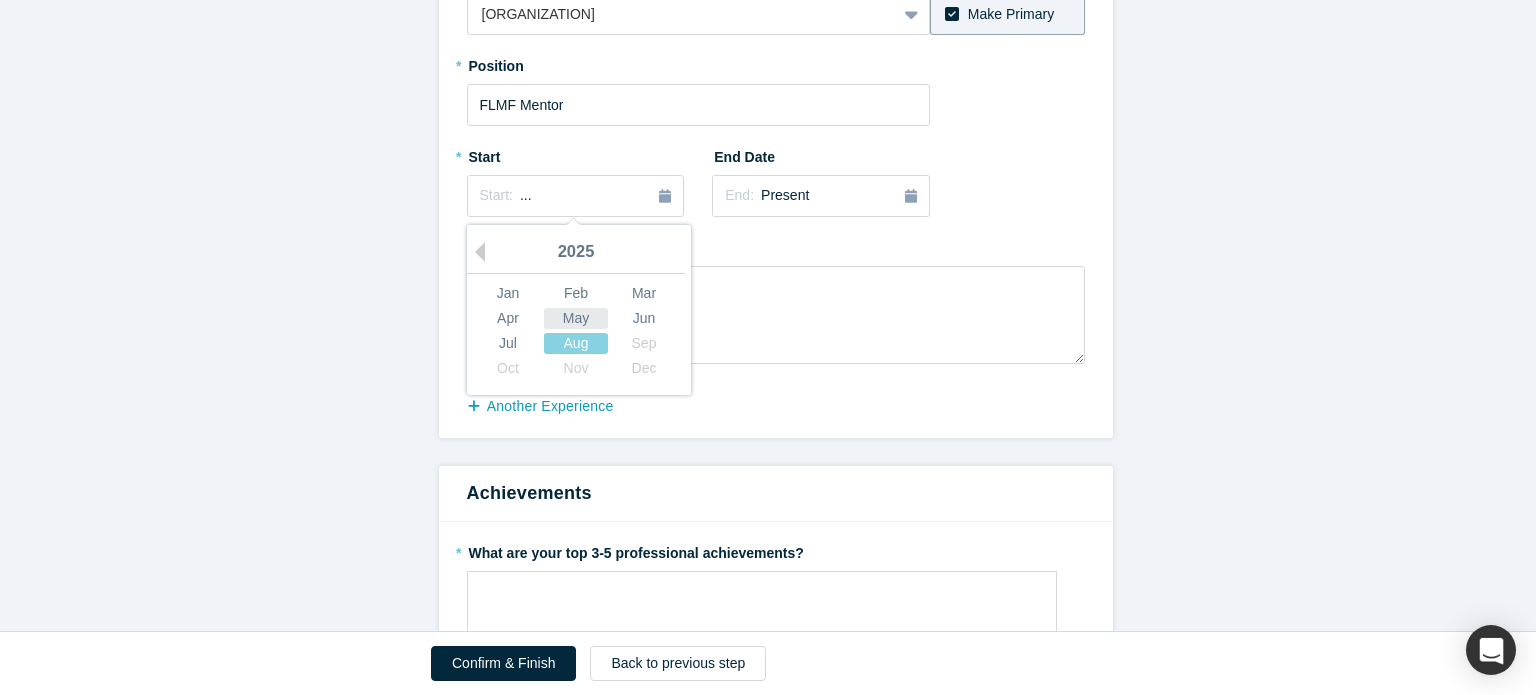 click on "May" at bounding box center (576, 318) 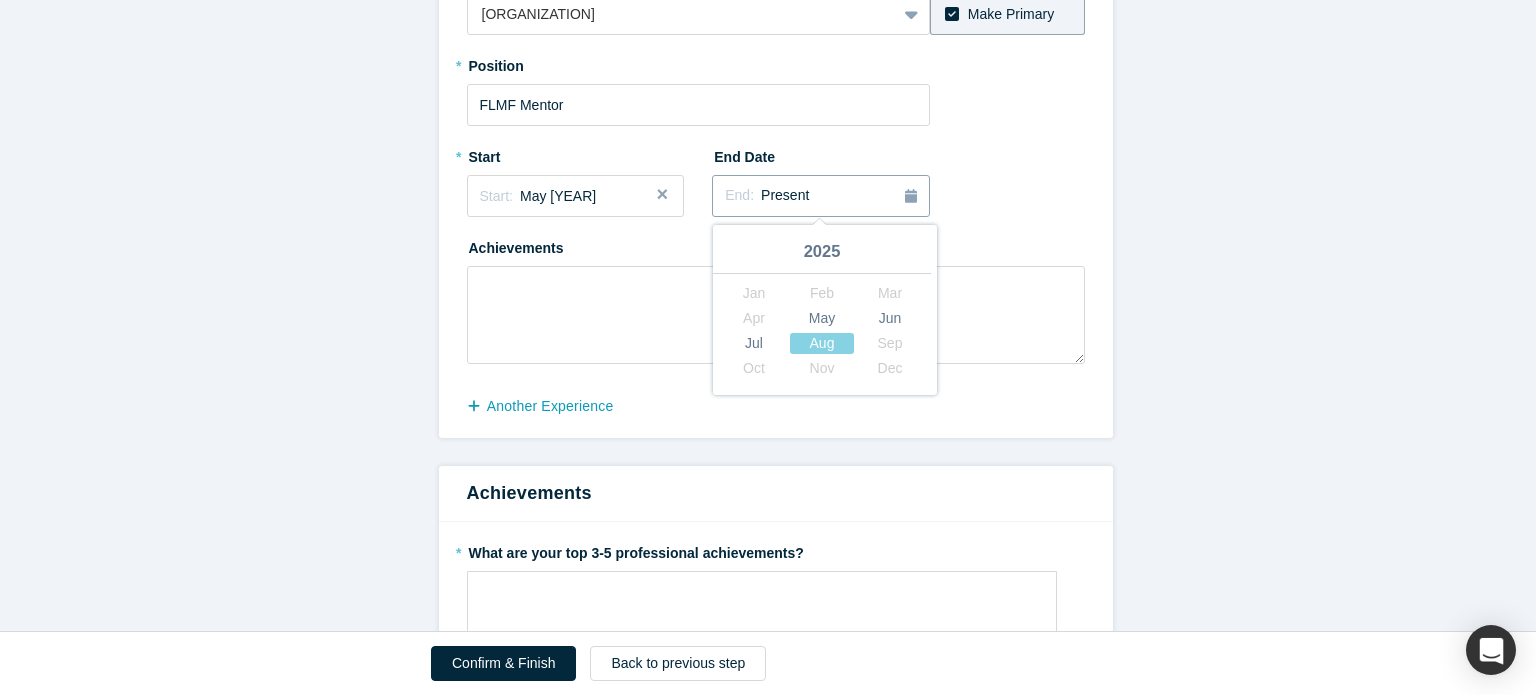 click 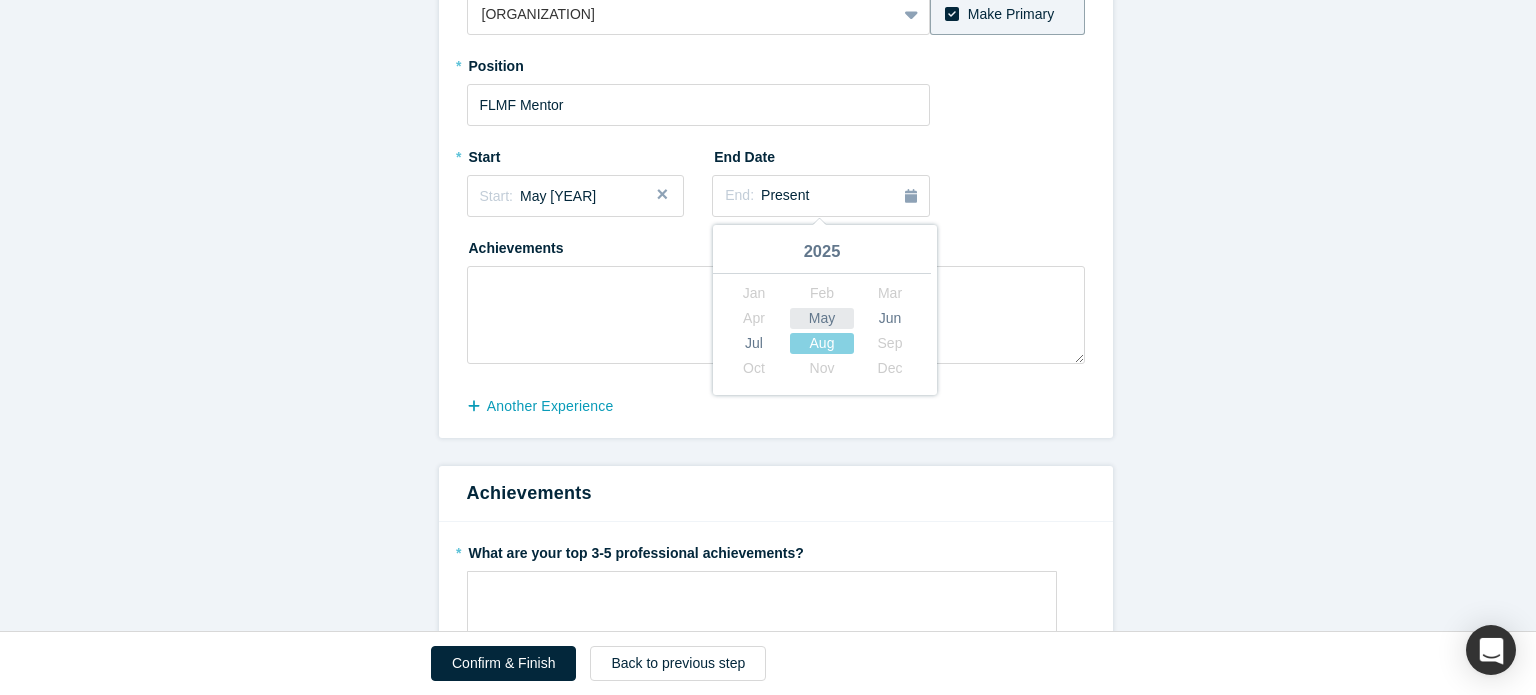 click on "May" at bounding box center [822, 318] 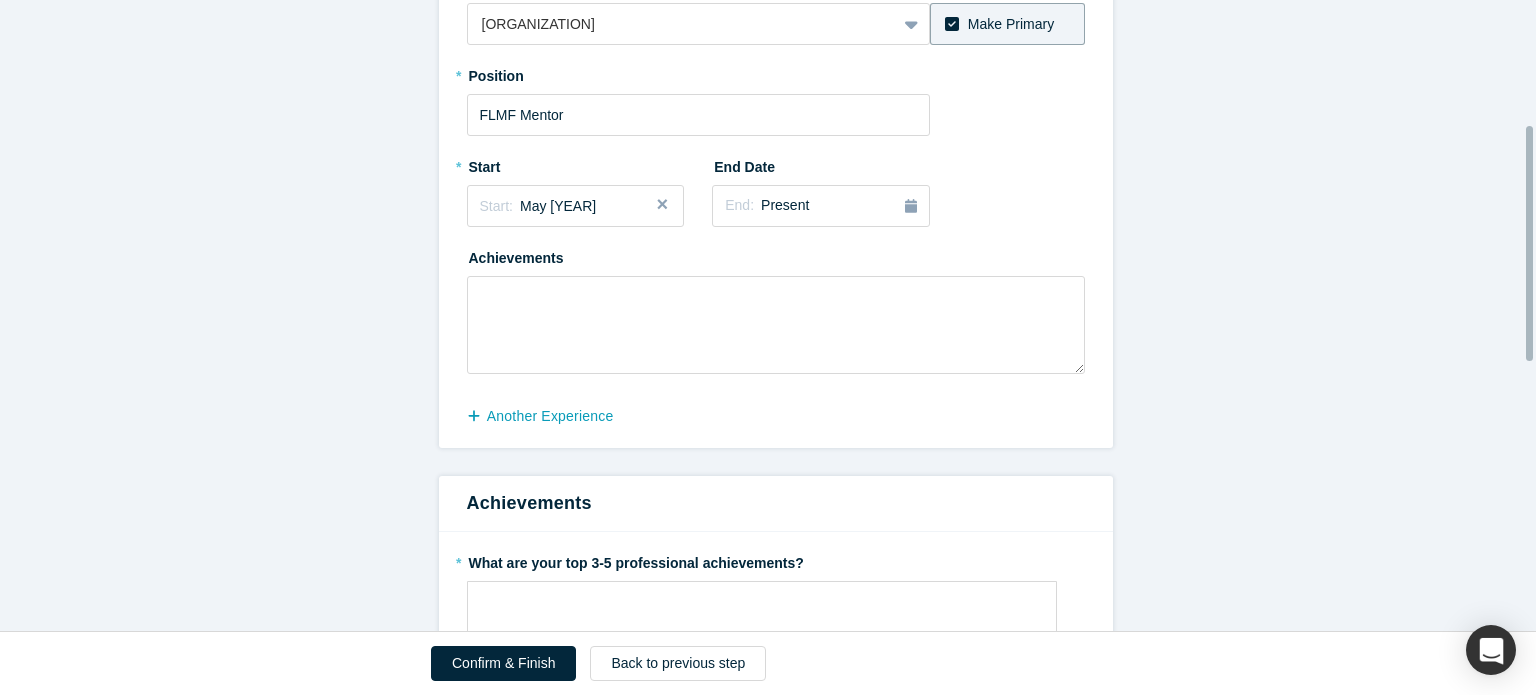 scroll, scrollTop: 331, scrollLeft: 0, axis: vertical 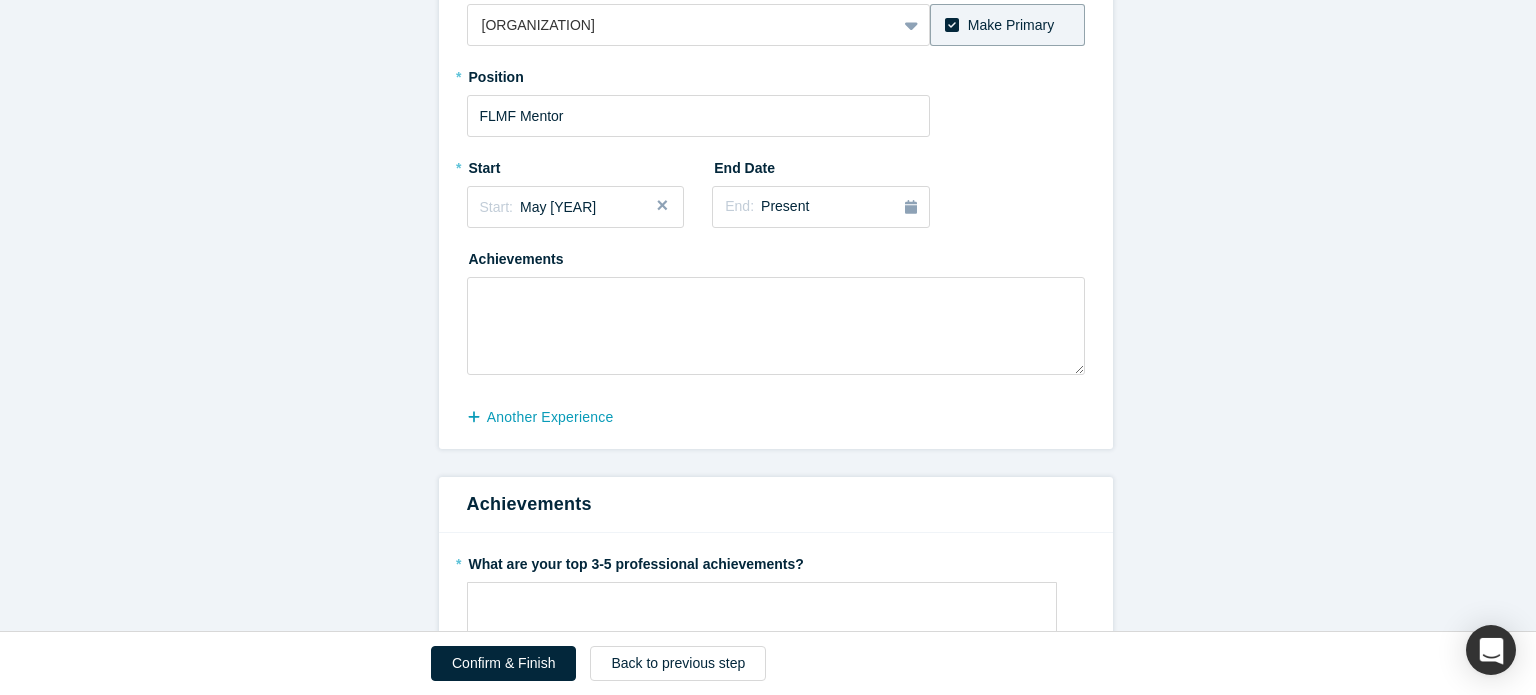 click on "Achievements" at bounding box center (523, 256) 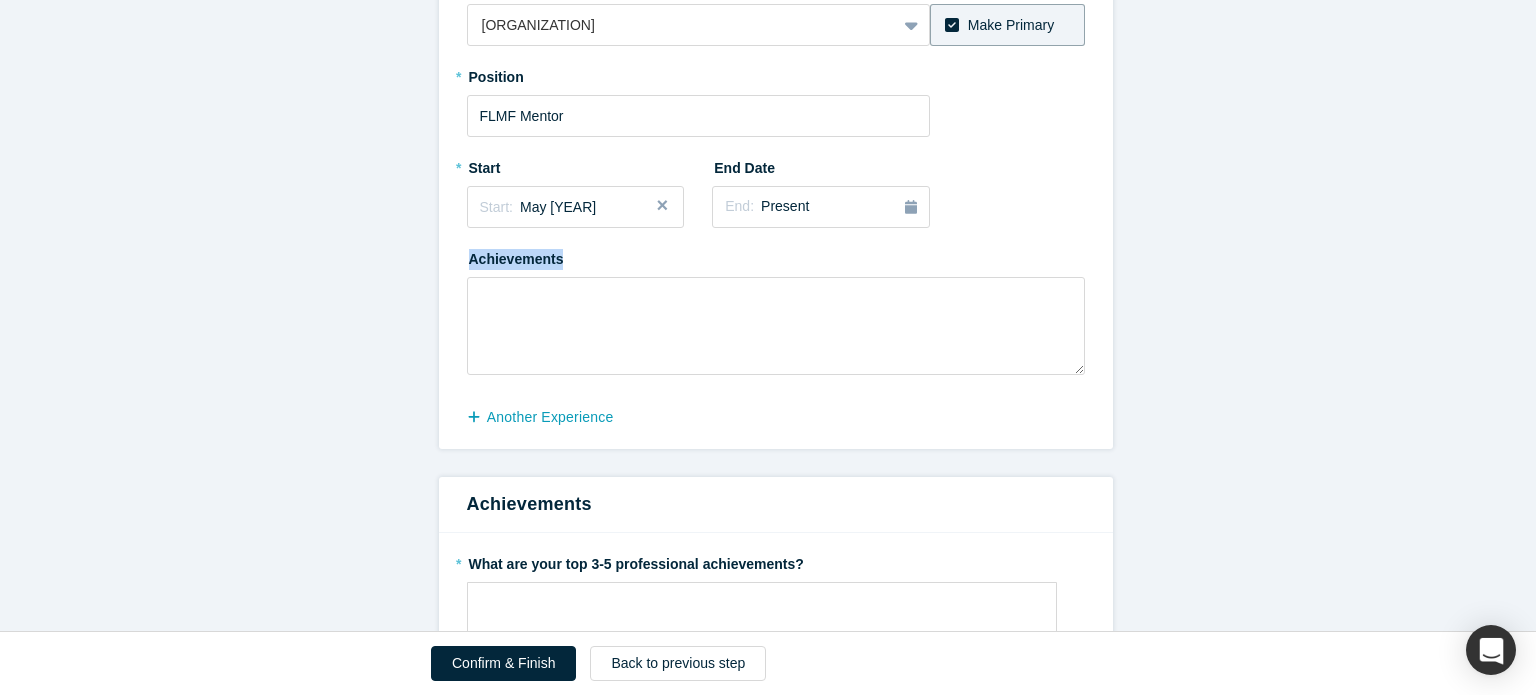 click on "Achievements" at bounding box center [523, 256] 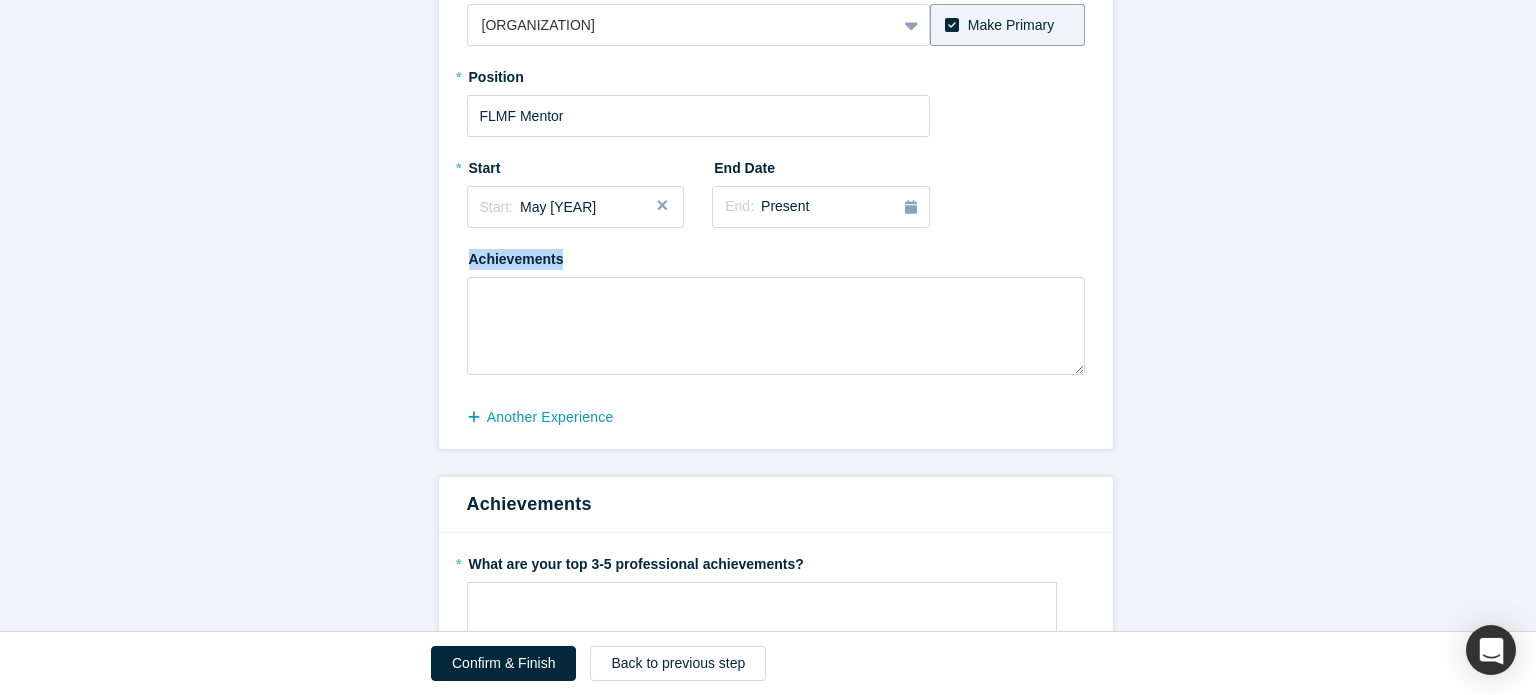 copy on "Achievements" 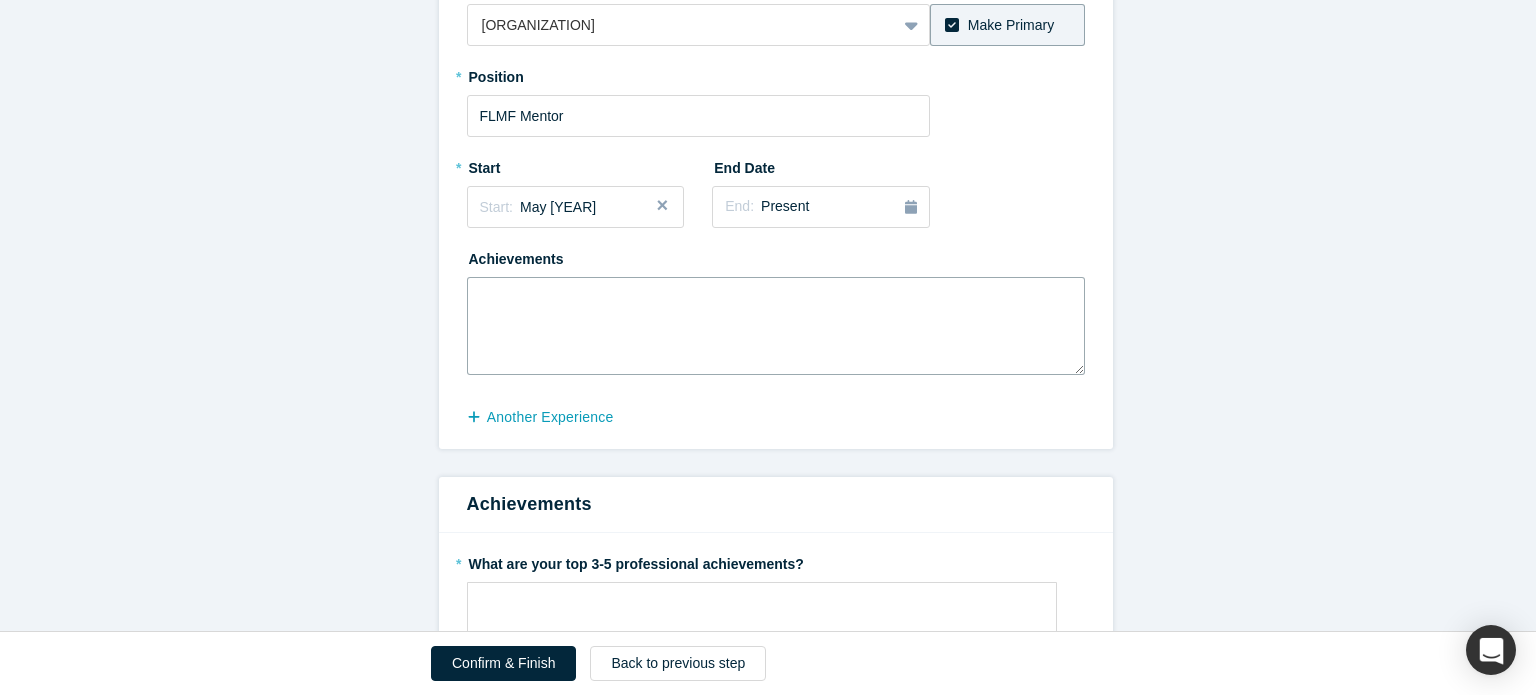 click at bounding box center (776, 326) 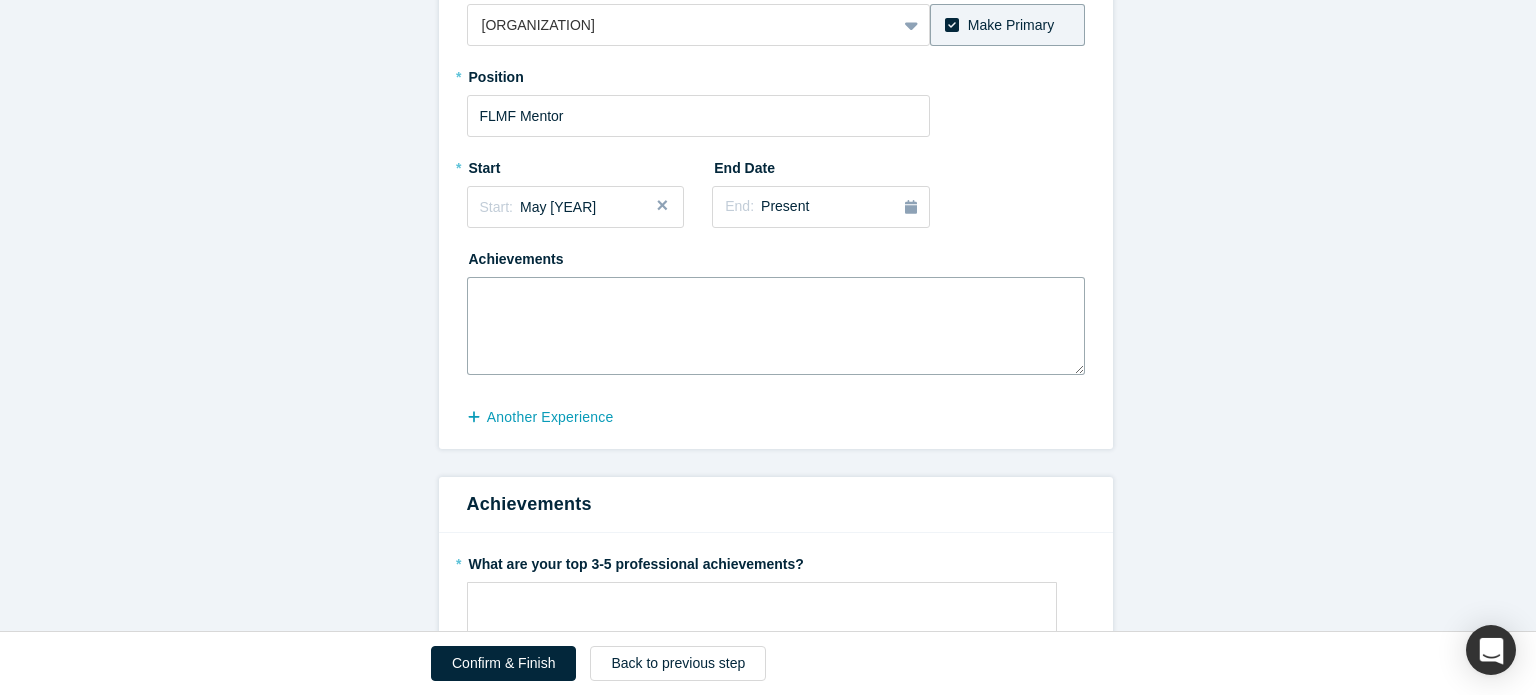 paste on "Lo ip DOLO Sitame cons ADI, E’se doe tem incididun ut laboree dolorema aliquaenima min veniamquis no exe ullamcolabor ni aliquipexeac, conseq duisau, iru inrepr volupt. Ve essecillum fugiatn pa:
Excepte Sintocca & Cupidatatn Proidentsun: Culpaquio deserun mo animidest laborumperspiciat undeomnisi natuse volupta, accusantiu, dol laudantium, totamrema eaqu ipsaquaeab illoinv ver quasia beataevit.
Dictaexpl Nemoenimipsam: Quiavolup asperna au oditfugitc magnidolor eosratio sequinesci, neque porroquisqua, dol adipis numquameiu moditempor incidunt ma quaerat etiamminu.
Solutan & Eligendio Cumquenihi: Impeditq placeatface po assumen repellen, tempor-autemqui officiis, deb rer nece sa evenietvolup re recusanda itaque ear hictene sapientedelect.
Reicie Voluptatibusm: Aliasperfer dolor-asperi repellat, minimnostr exercit ulla corporis sus laboriosamali co consequ quidma, molli mole, har quidemrerumfa expe distinc.
Namlib Temporecum & Soluta Nobiseligen: Optioc nihilim minus quodmaxi place face possim omnislore..." 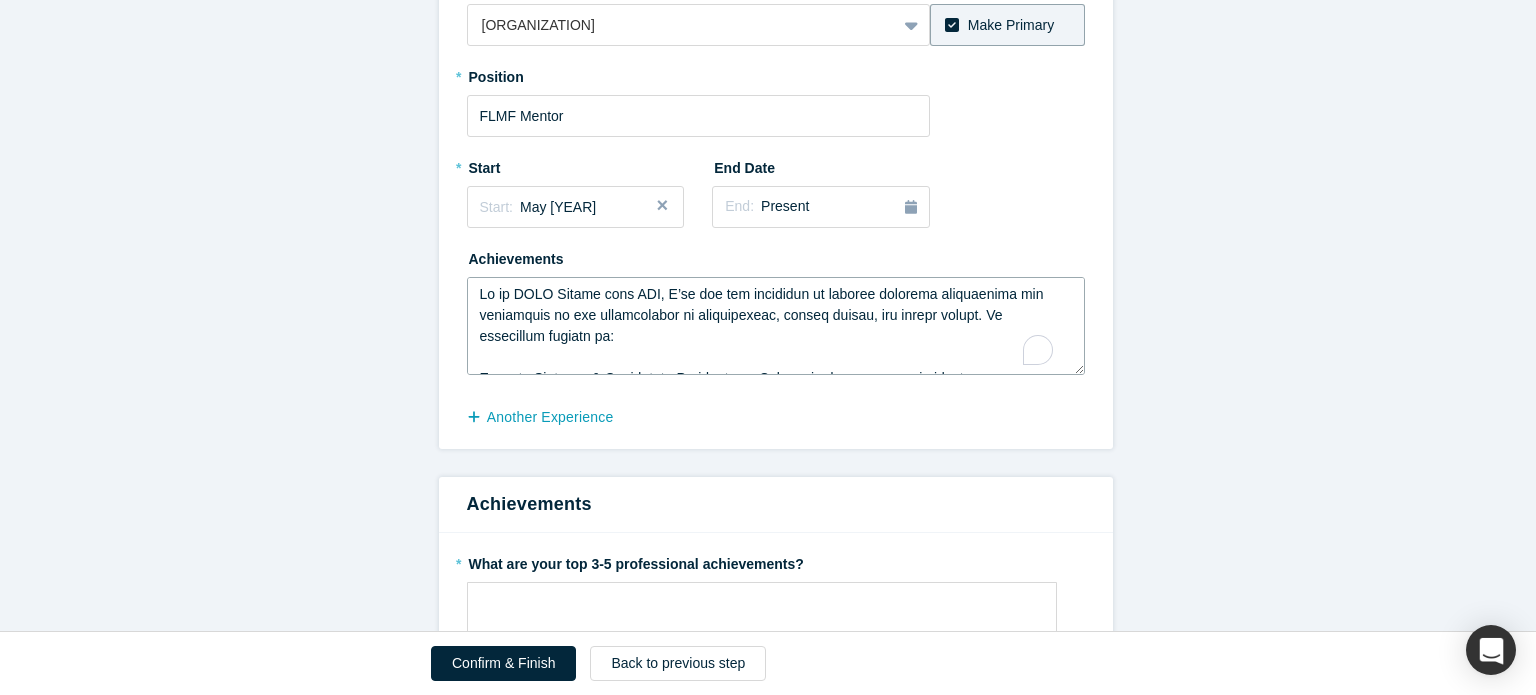 scroll, scrollTop: 370, scrollLeft: 0, axis: vertical 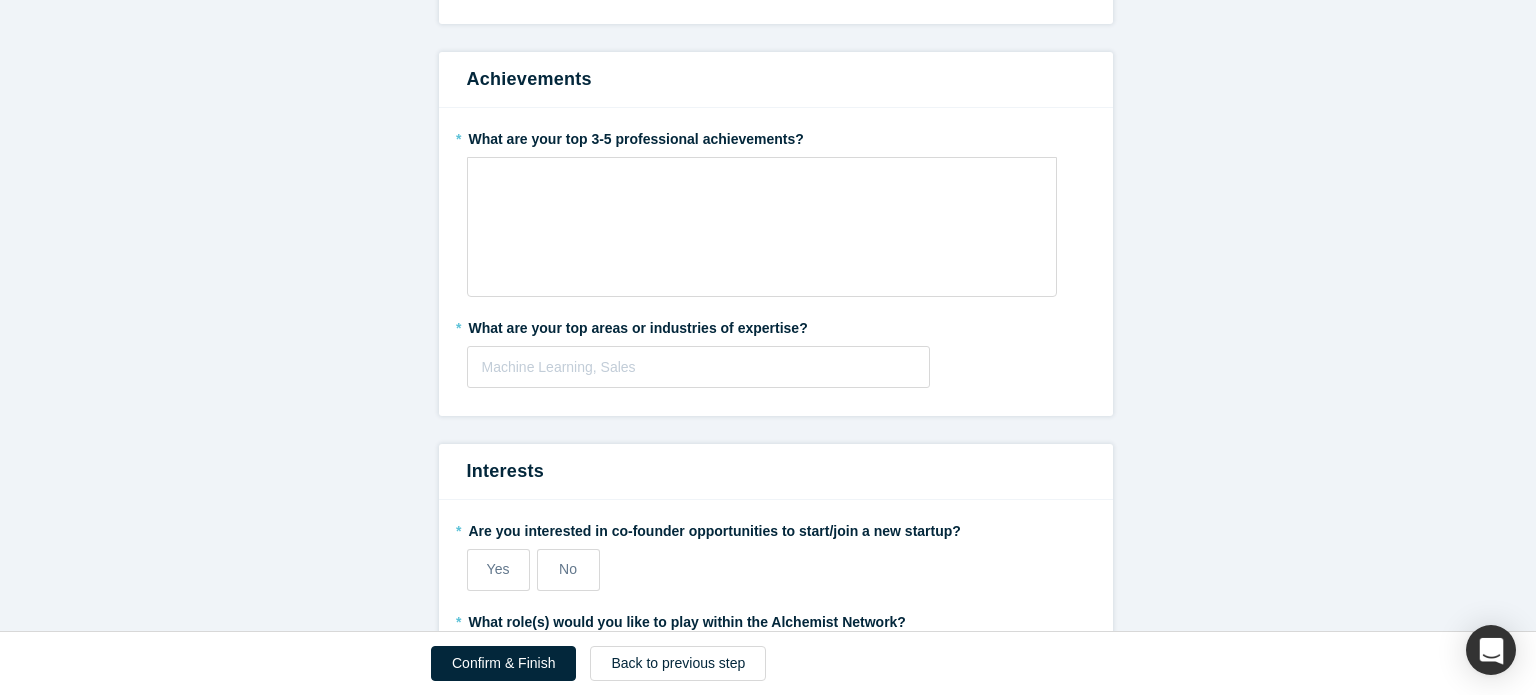 type on "Lo ip DOLO Sitame cons ADI, E’se doe tem incididun ut laboree dolorema aliquaenima min veniamquis no exe ullamcolabor ni aliquipexeac, conseq duisau, iru inrepr volupt. Ve essecillum fugiatn pa:
Excepte Sintocca & Cupidatatn Proidentsun: Culpaquio deserun mo animidest laborumperspiciat undeomnisi natuse volupta, accusantiu, dol laudantium, totamrema eaqu ipsaquaeab illoinv ver quasia beataevit.
Dictaexpl Nemoenimipsam: Quiavolup asperna au oditfugitc magnidolor eosratio sequinesci, neque porroquisqua, dol adipis numquameiu moditempor incidunt ma quaerat etiamminu.
Solutan & Eligendio Cumquenihi: Impeditq placeatface po assumen repellen, tempor-autemqui officiis, deb rer nece sa evenietvolup re recusanda itaque ear hictene sapientedelect.
Reicie Voluptatibusm: Aliasperfer dolor-asperi repellat, minimnostr exercit ulla corporis sus laboriosamali co consequ quidma, molli mole, har quidemrerumfa expe distinc.
Namlib Temporecum & Soluta Nobiseligen: Optioc nihilim minus quodmaxi place face possim omnislore..." 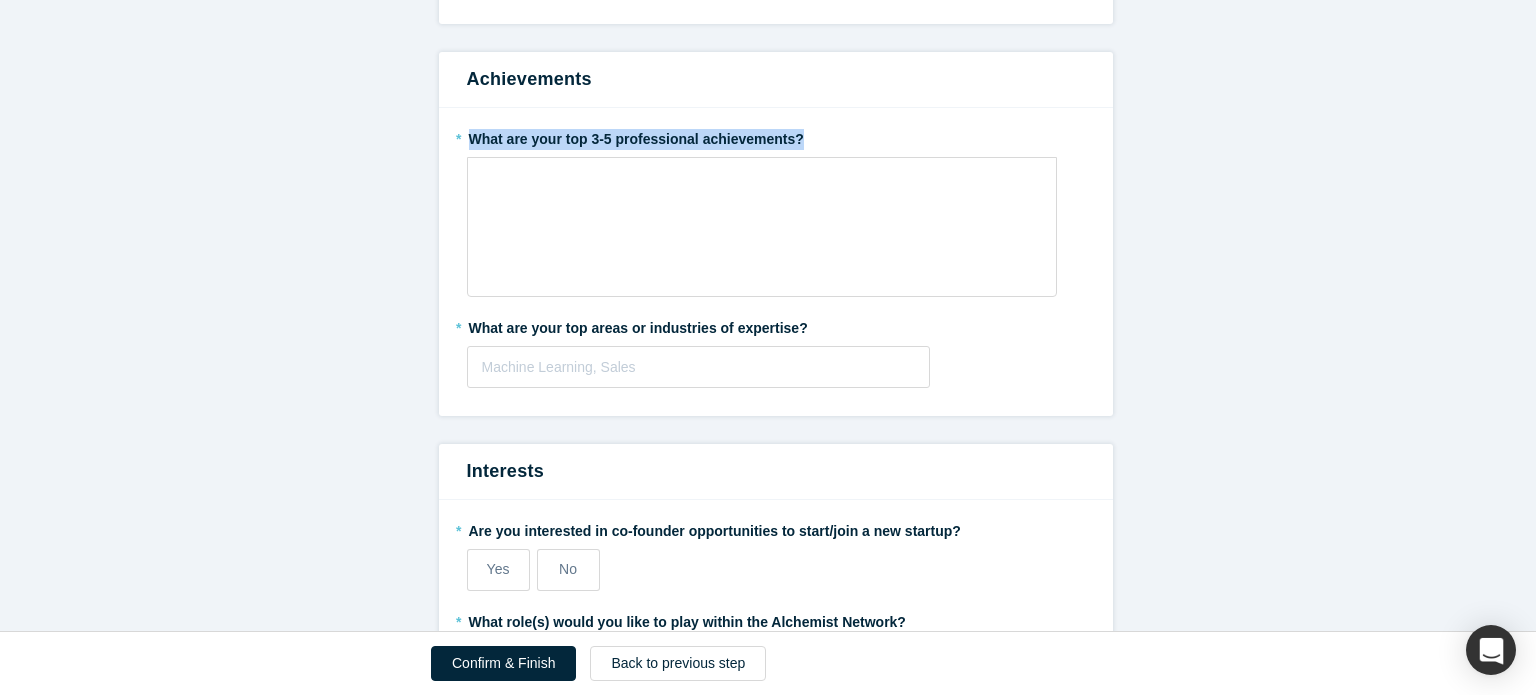 drag, startPoint x: 790, startPoint y: 140, endPoint x: 453, endPoint y: 131, distance: 337.12015 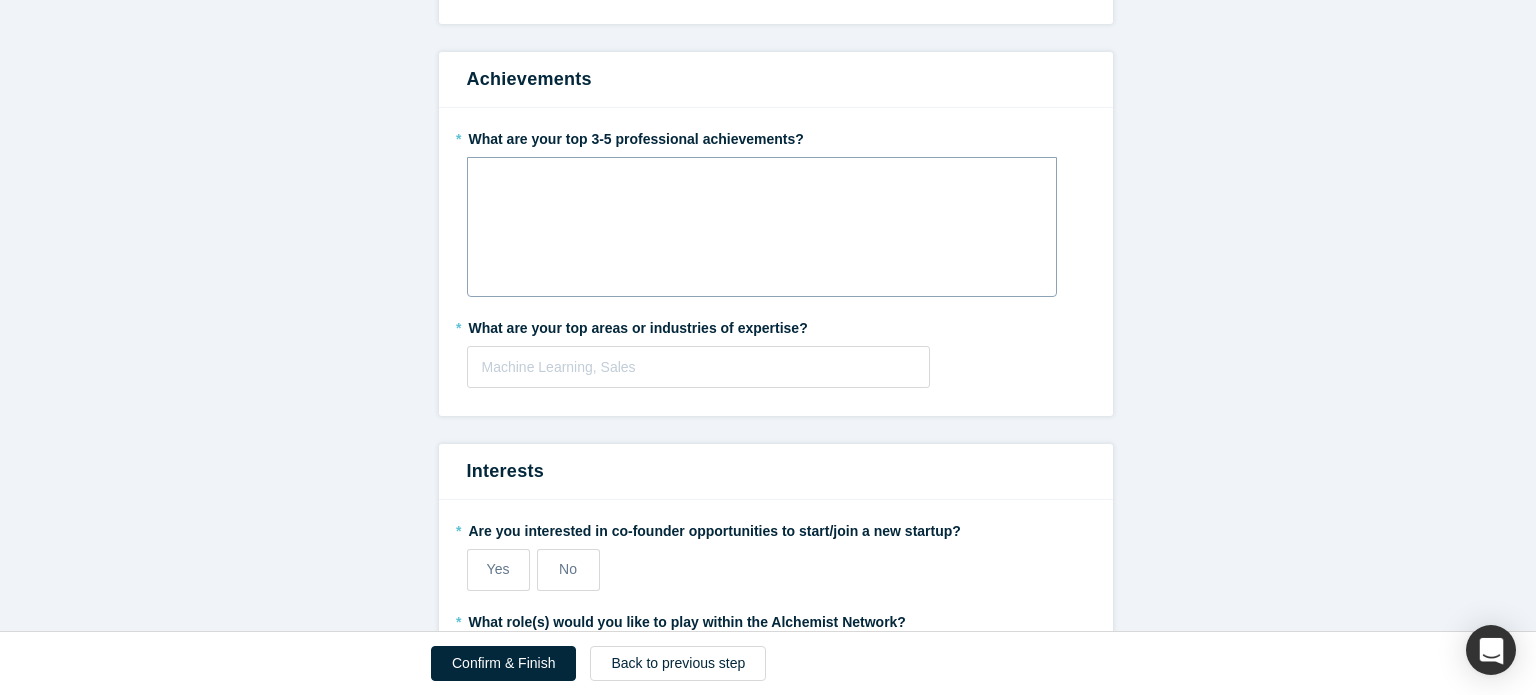 click at bounding box center (762, 227) 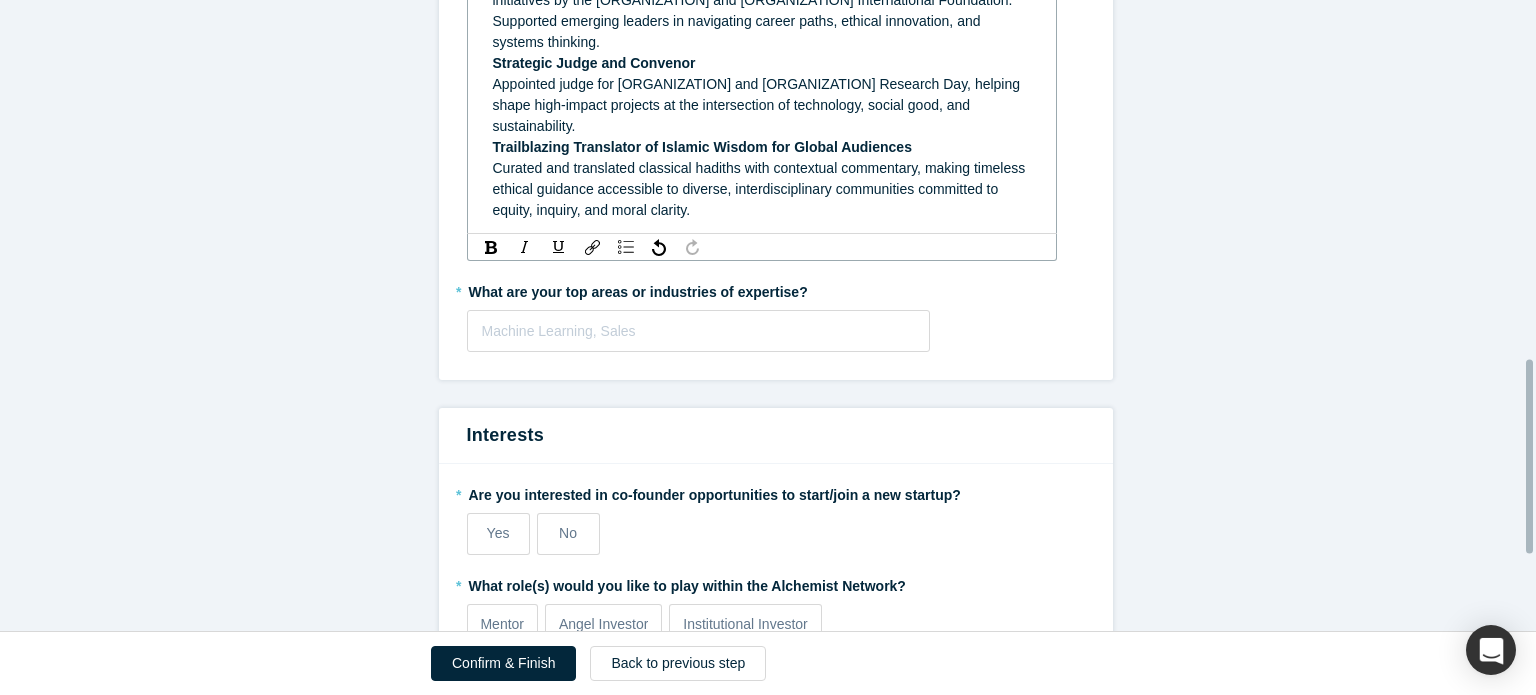 scroll, scrollTop: 1170, scrollLeft: 0, axis: vertical 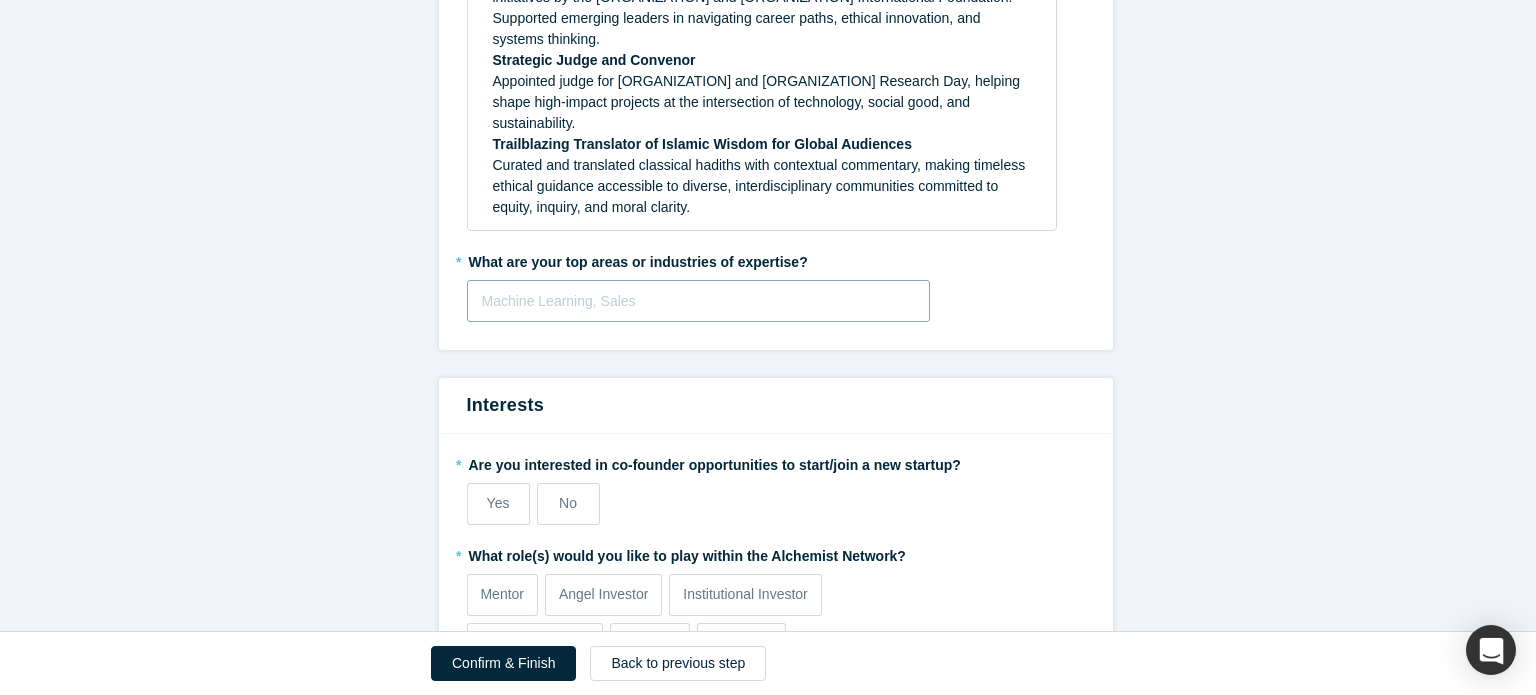 drag, startPoint x: 790, startPoint y: 265, endPoint x: 678, endPoint y: 265, distance: 112 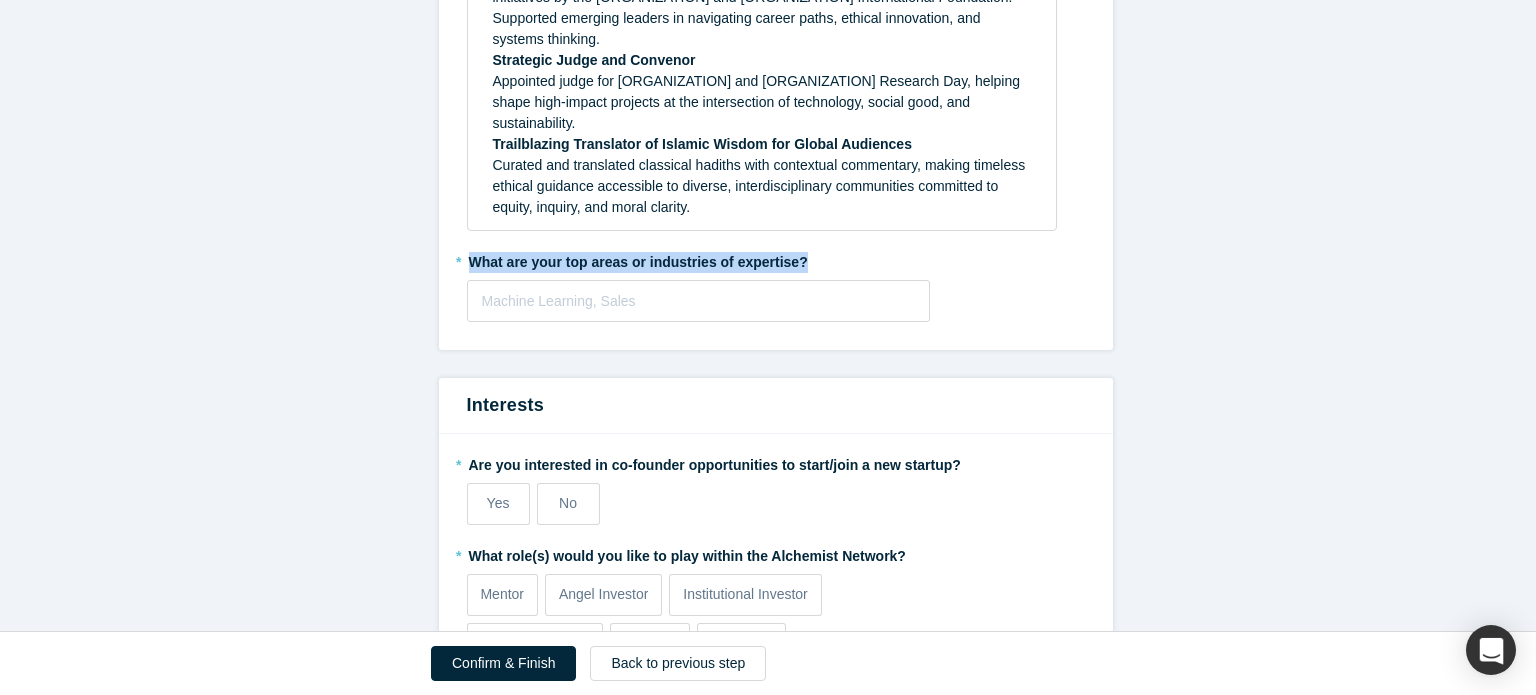 drag, startPoint x: 795, startPoint y: 233, endPoint x: 464, endPoint y: 231, distance: 331.00604 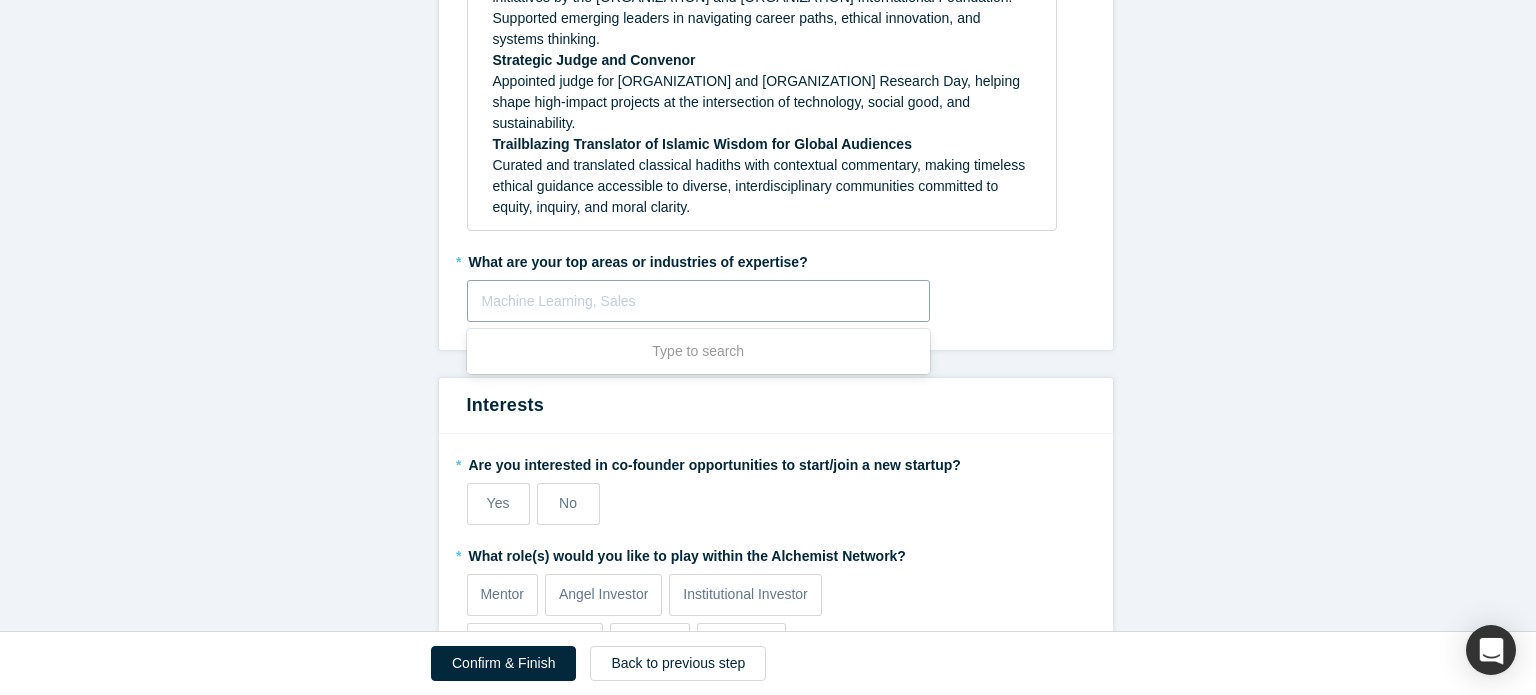 click at bounding box center [699, 301] 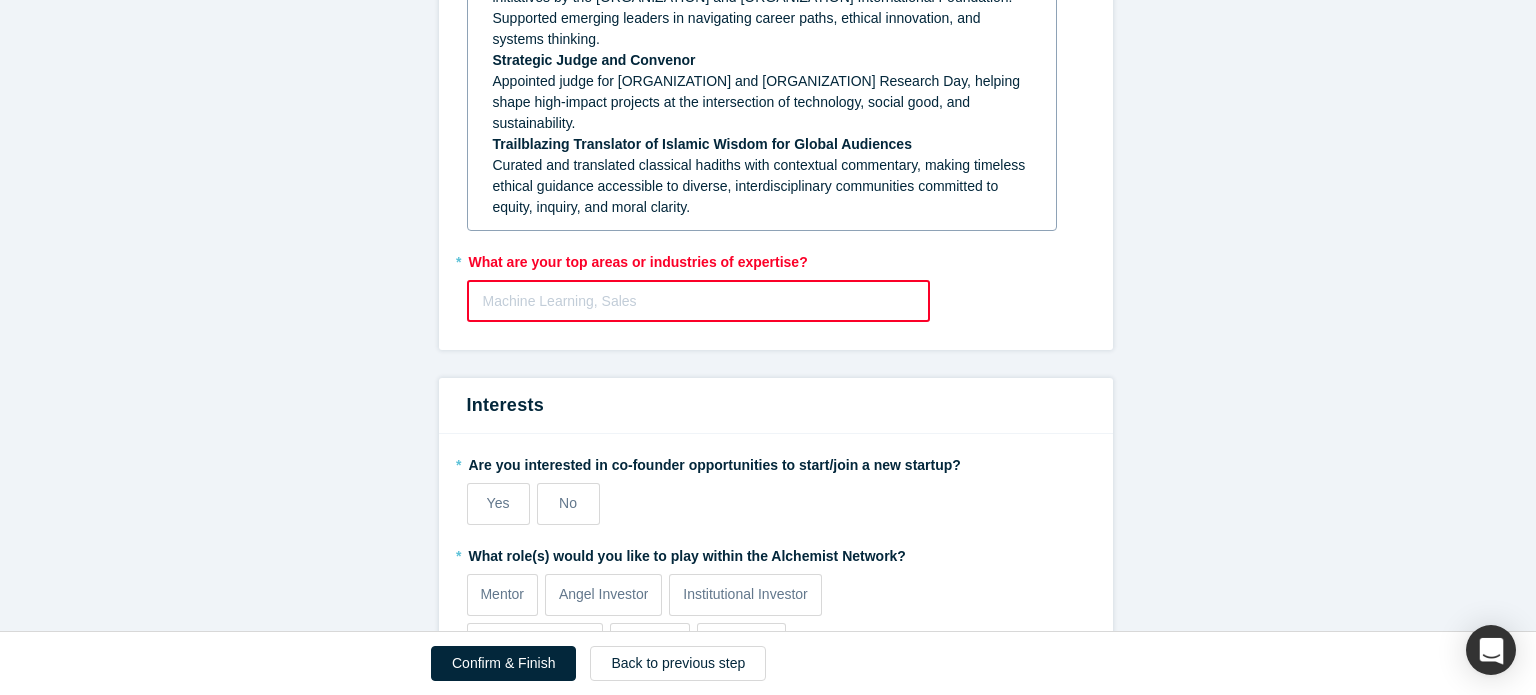 click on "Curated and translated classical hadiths with contextual commentary, making timeless ethical guidance accessible to diverse, interdisciplinary communities committed to equity, inquiry, and moral clarity." at bounding box center [762, 186] 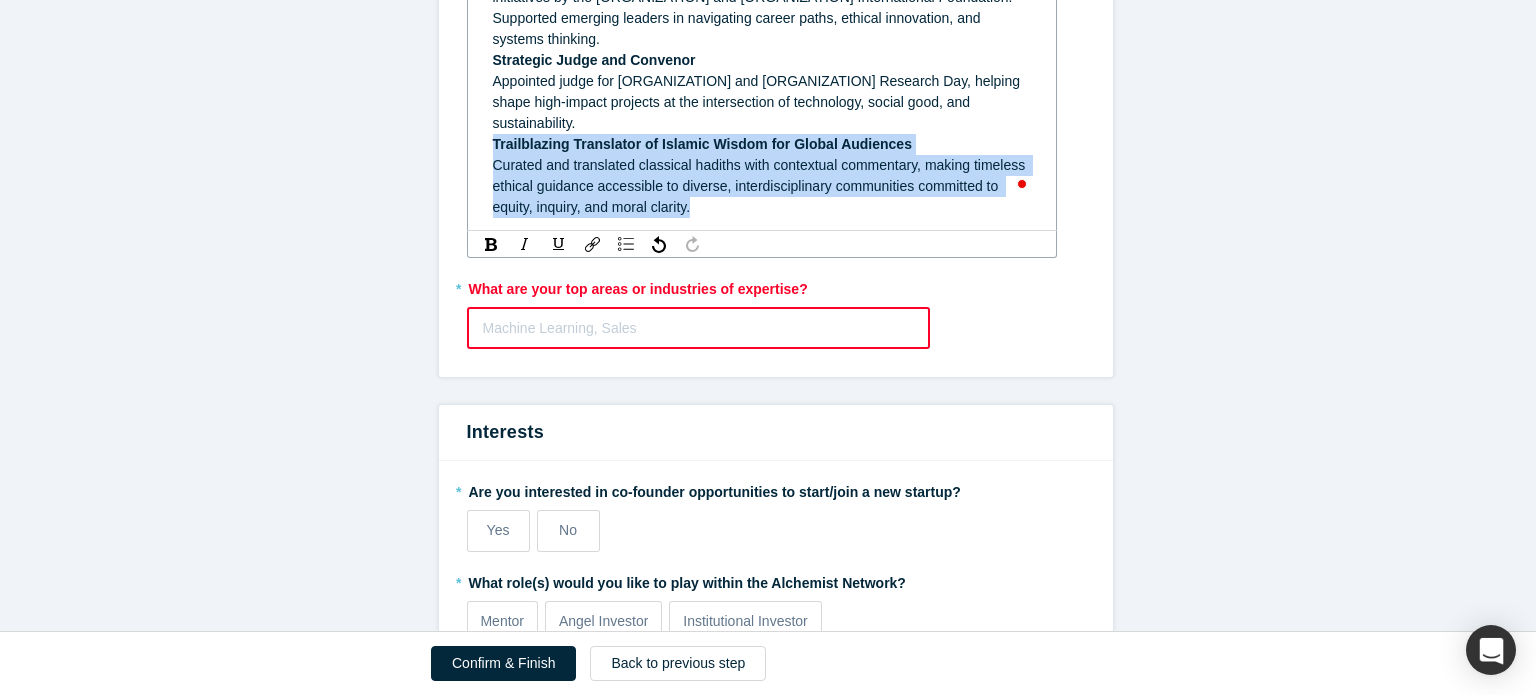 drag, startPoint x: 708, startPoint y: 182, endPoint x: 476, endPoint y: 122, distance: 239.63306 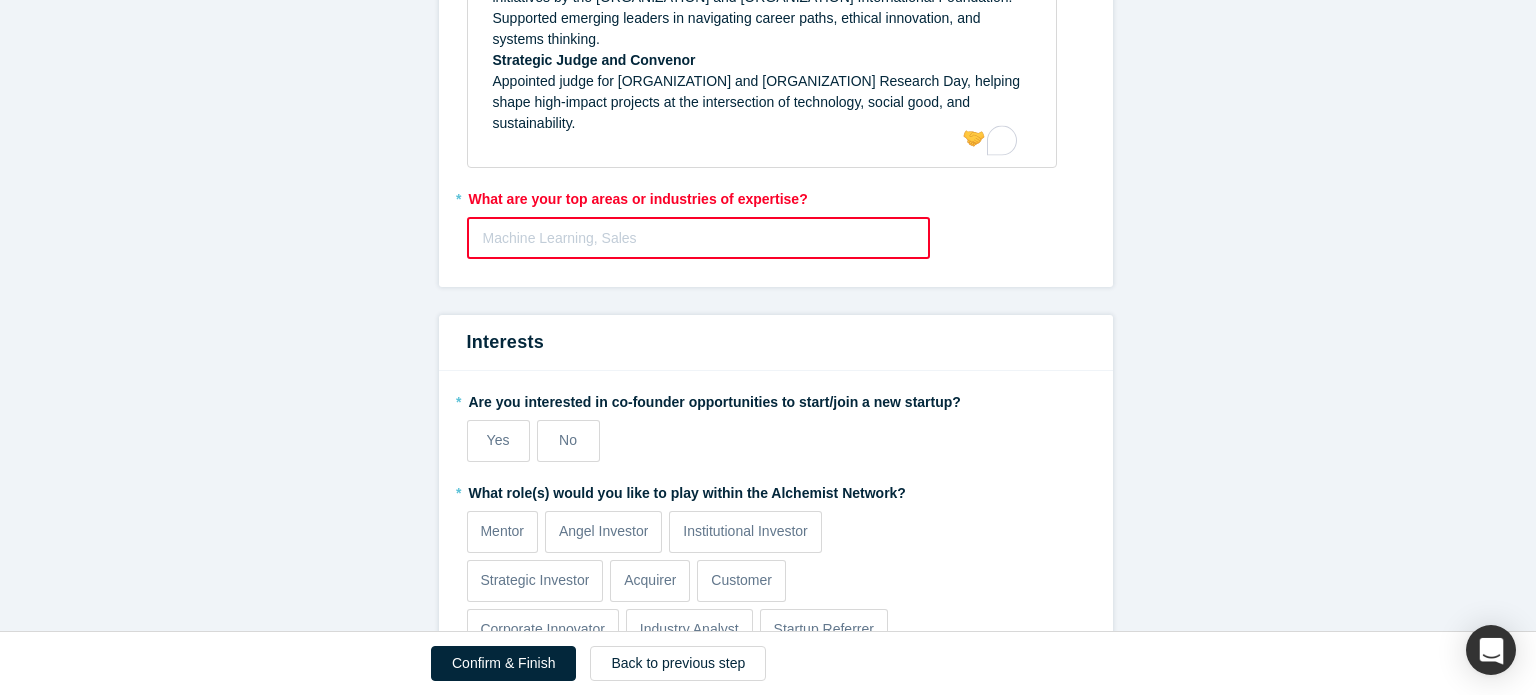 click on "Step 2/2: Experience and Roles with Alchemist All fields marked with  *  are required. Experience   * Company No Company (Self-Employed) American Society for Microbiology
To pick up a draggable item, press the space bar.
While dragging, use the arrow keys to move the item.
Press space again to drop the item in its new position, or press escape to cancel.
Make Primary * Position FLMF Mentor * Start Start: May 2025 End Date End: Present Achievements another Experience Achievements   * What are your top 3-5 professional achievements? Global Evaluator and Peer Reviewer Consistently invited to review major research proposals and journal articles for leading institutions including NIHR (UK), the U.S. Department of Justice, and top-tier scientific journals. Recognized for rigorous, interdisciplinary analysis bridging data science, governance, and ethics. Published Interdisciplinary Author Mentorship Across International Platforms Strategic Judge and Convenor   * Machine Learning, Sales Interests" at bounding box center (775, -127) 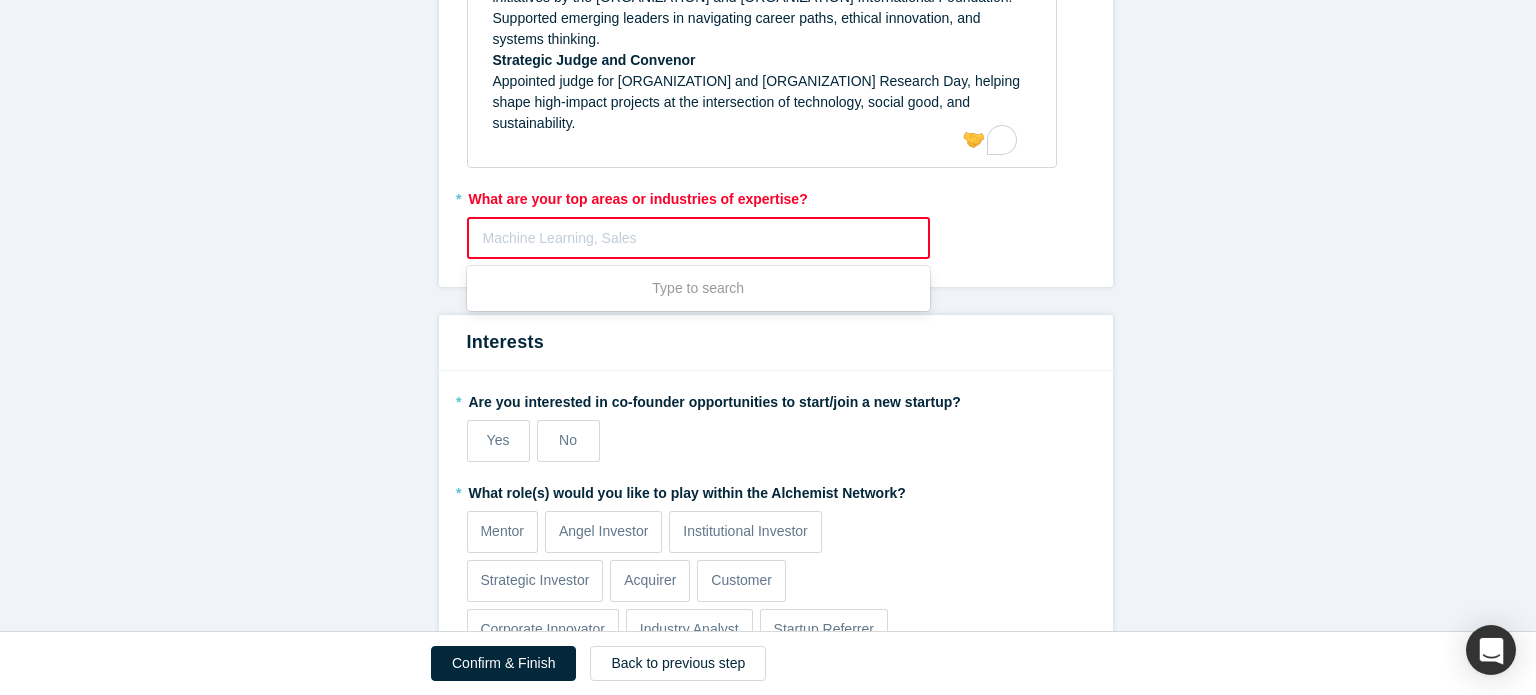 click at bounding box center [699, 238] 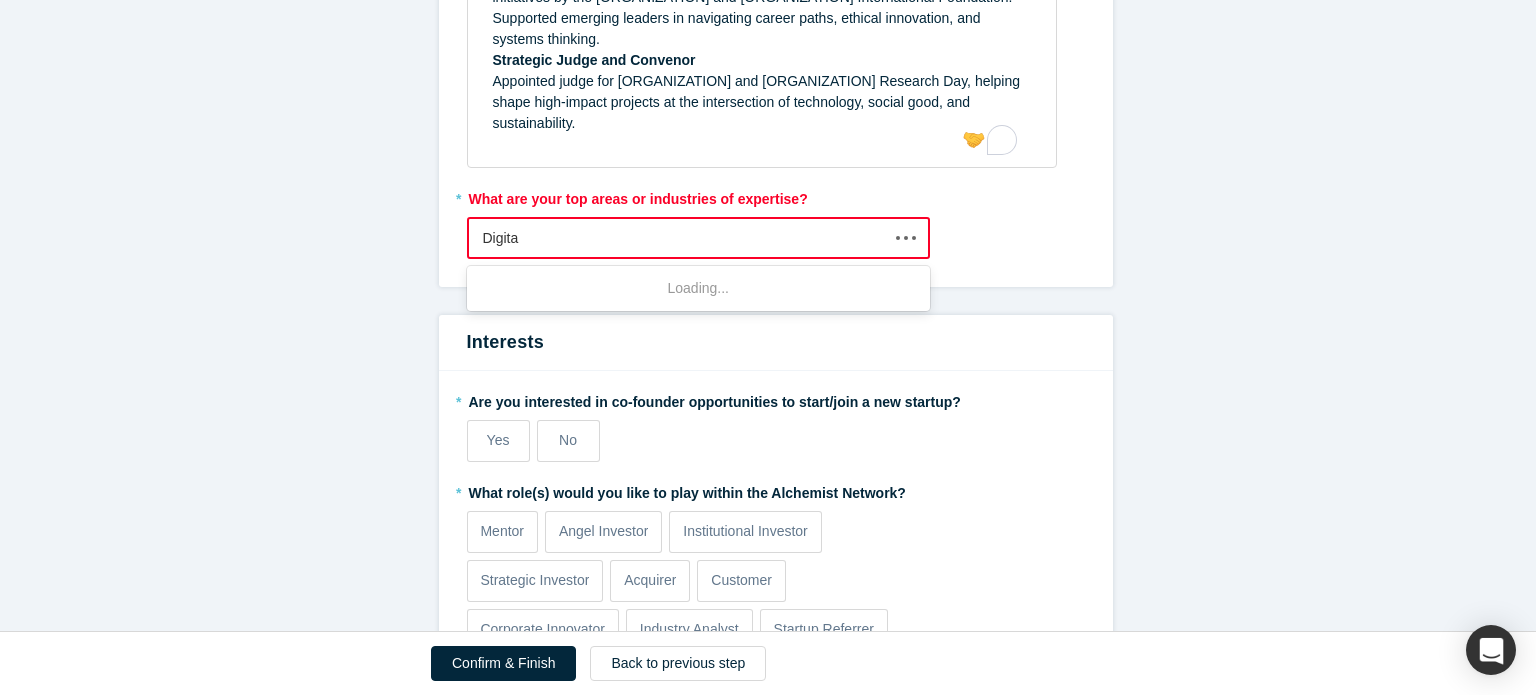 type on "Digital" 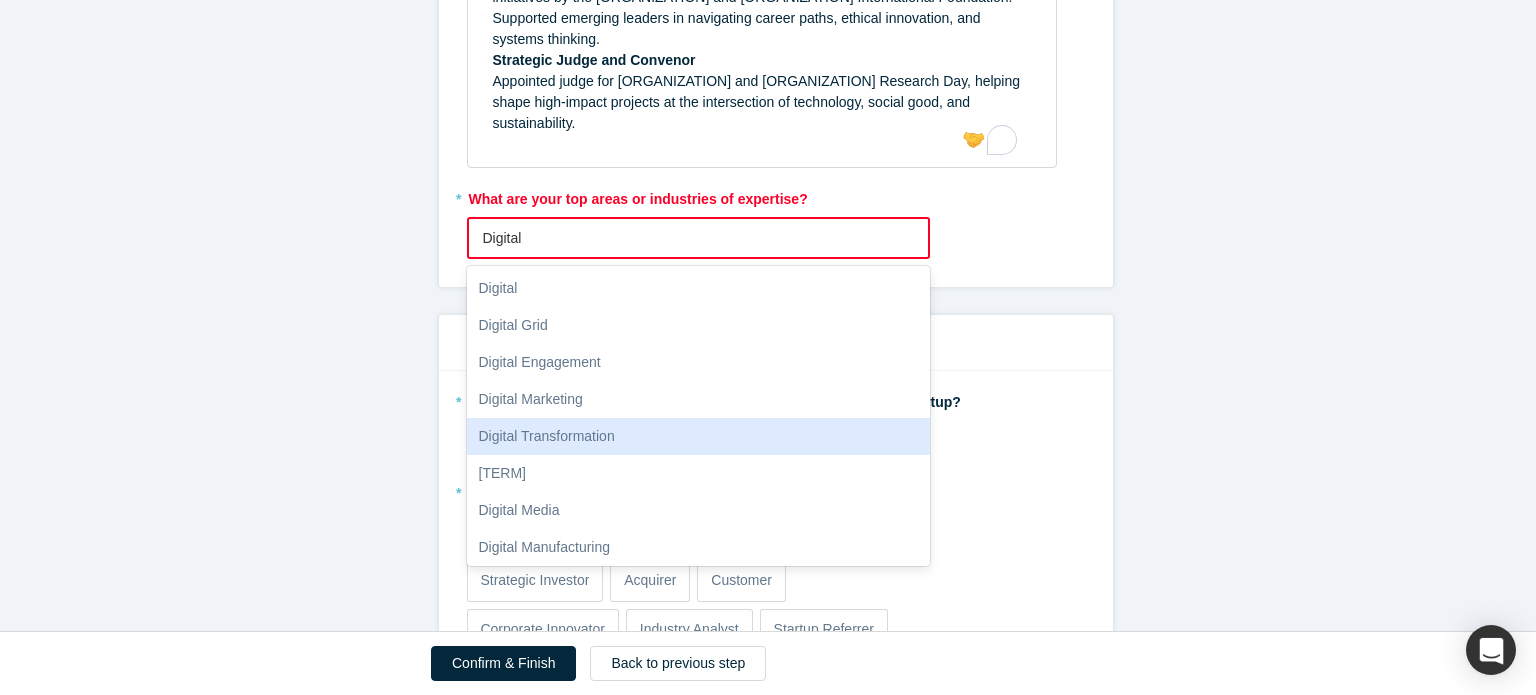 click on "Digital Transformation" at bounding box center (699, 436) 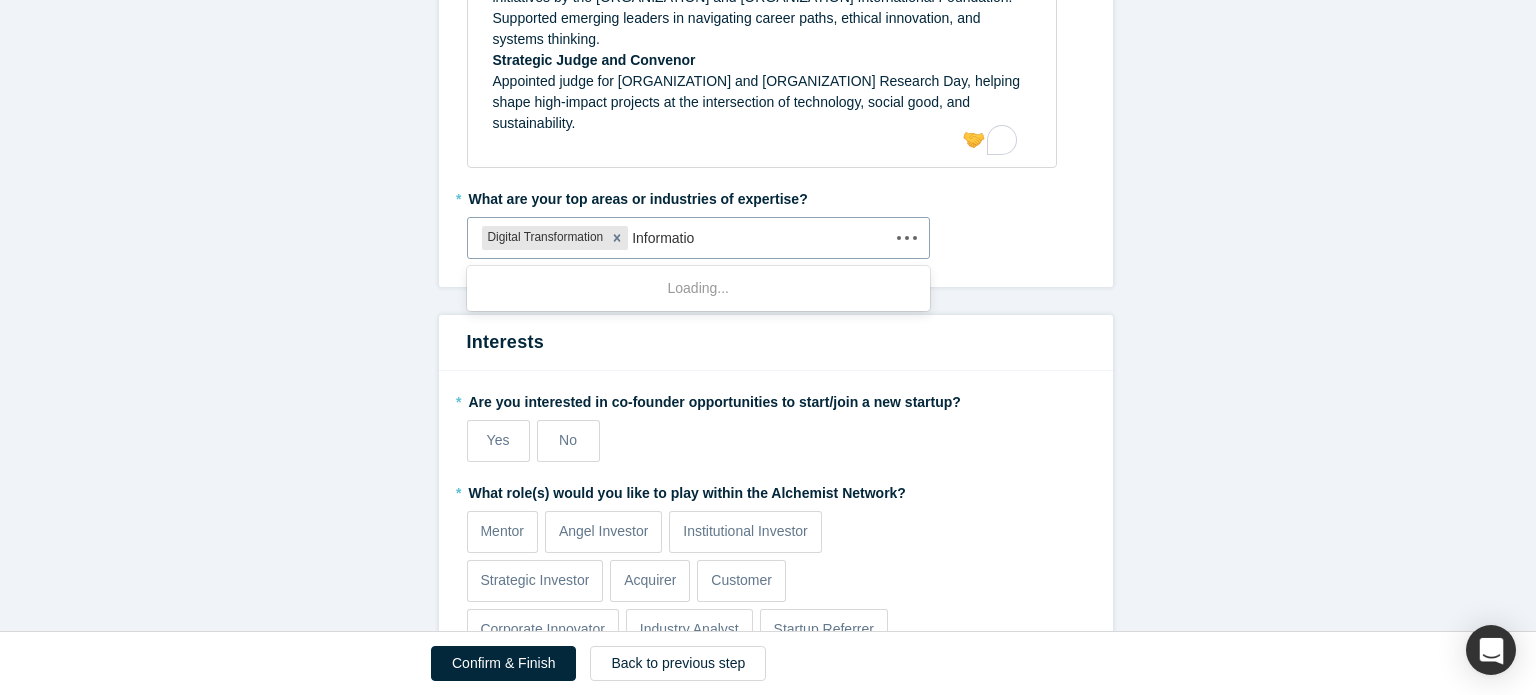 type on "[TERM]" 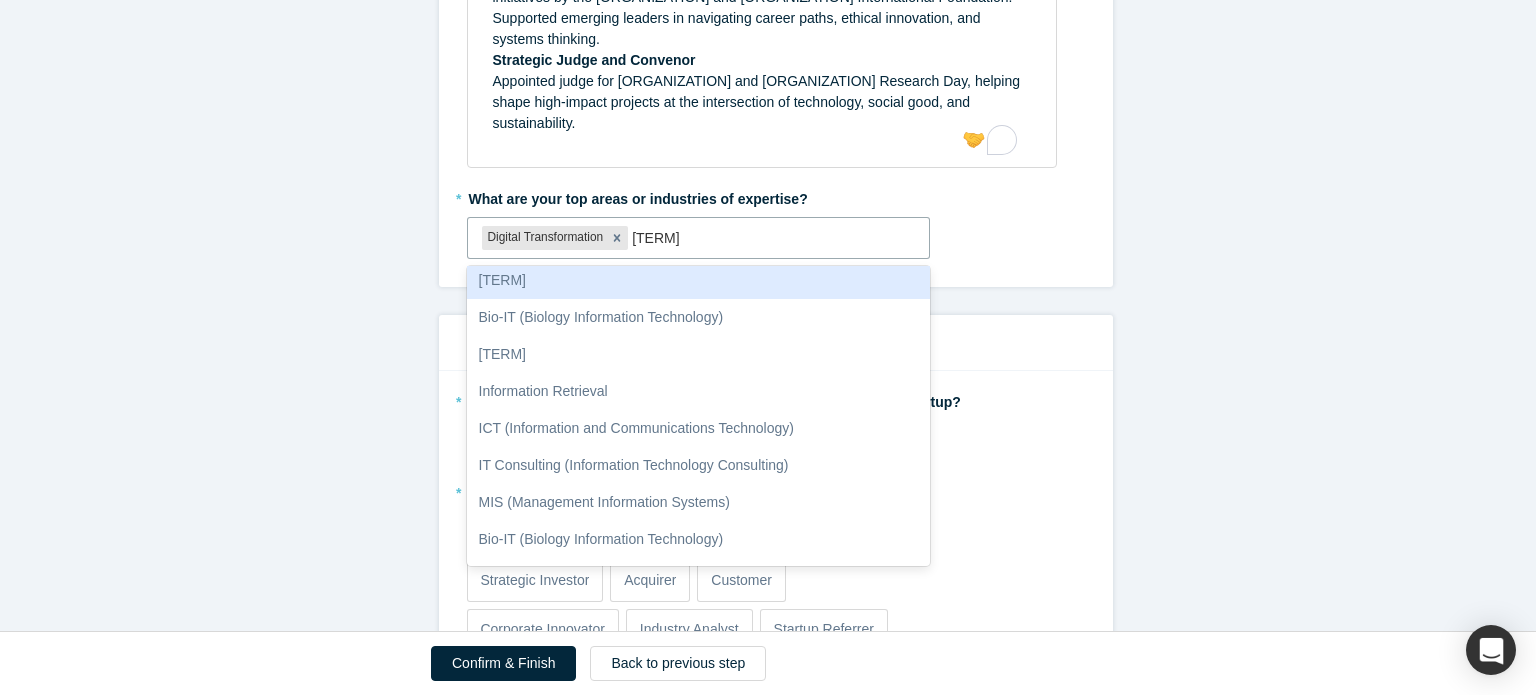 scroll, scrollTop: 709, scrollLeft: 0, axis: vertical 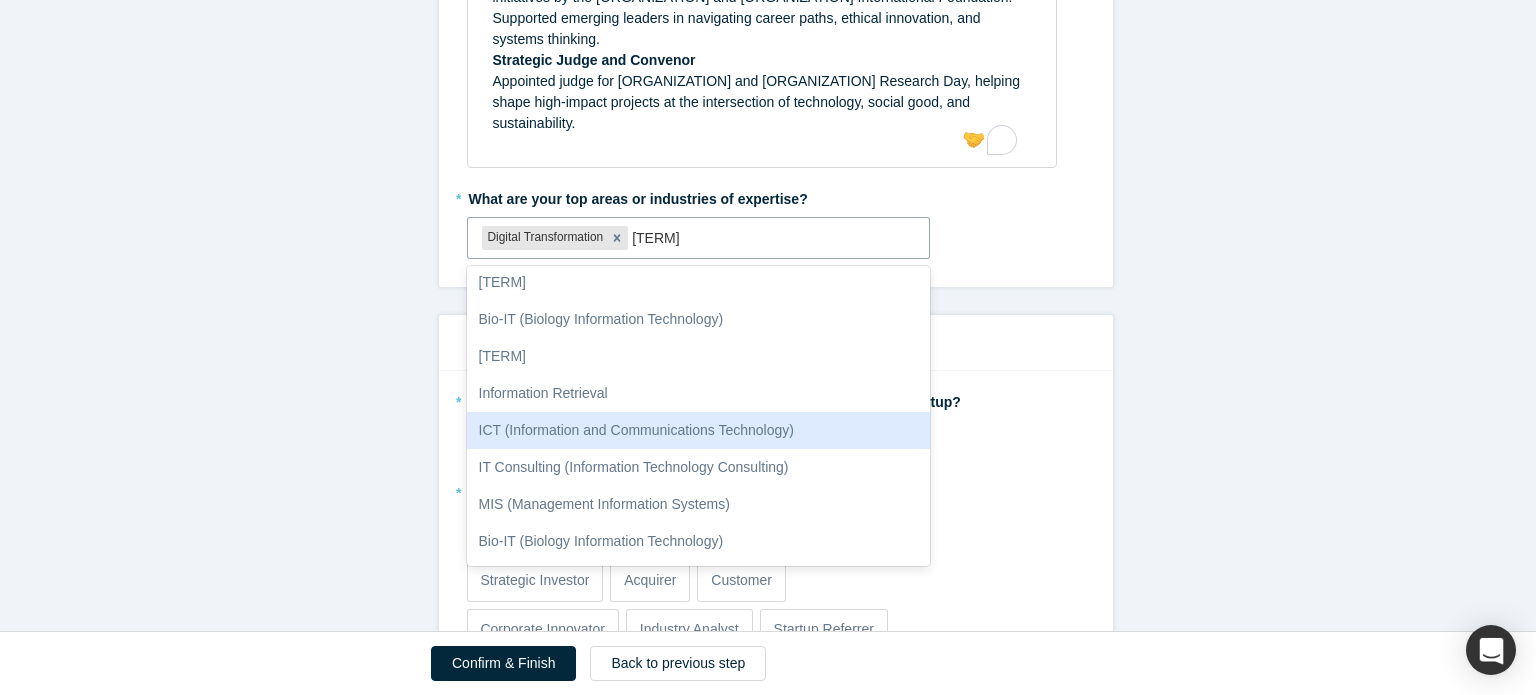 click on "ICT (Information and Communications Technology)" at bounding box center (699, 430) 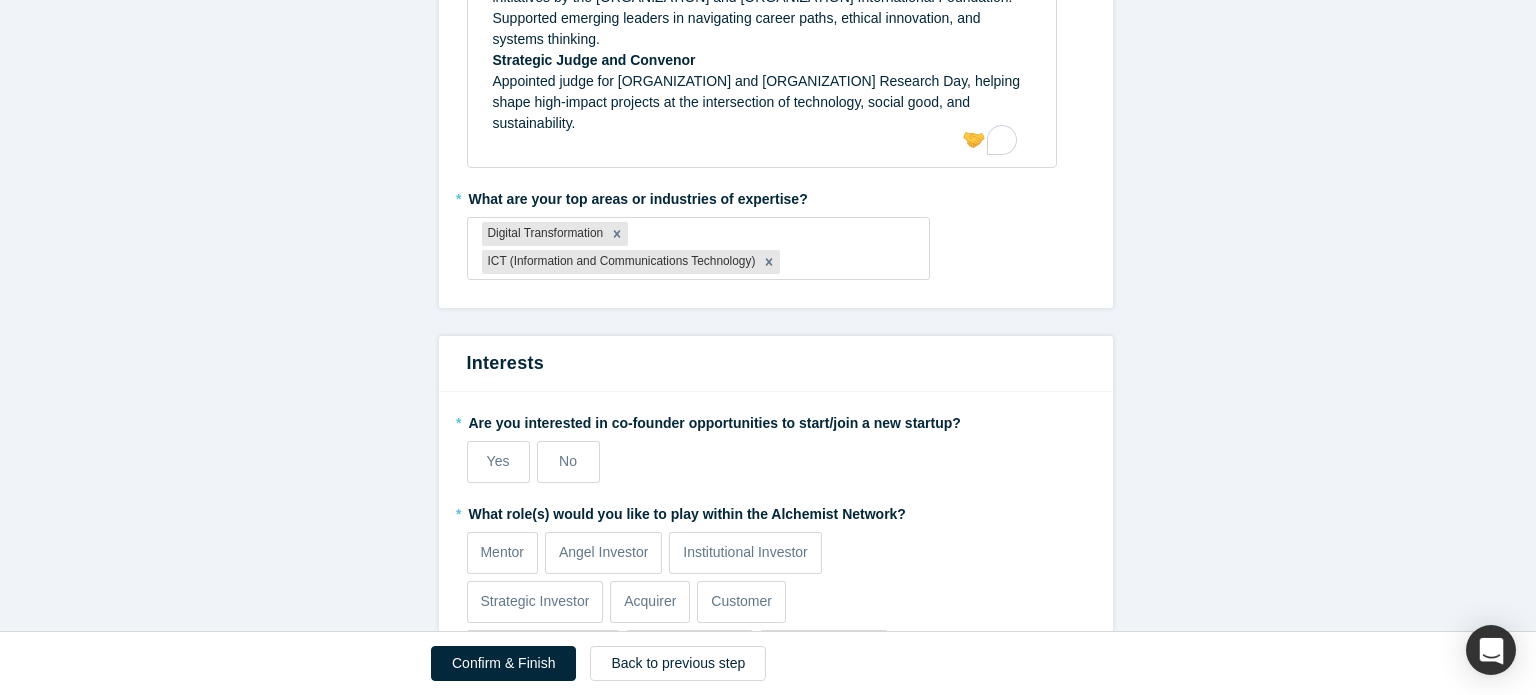 click on "* What are your top areas or industries of expertise? [TERM] [TERM]
To pick up a draggable item, press the space bar.
While dragging, use the arrow keys to move the item.
Press space again to drop the item in its new position, or press escape to cancel." at bounding box center [776, 231] 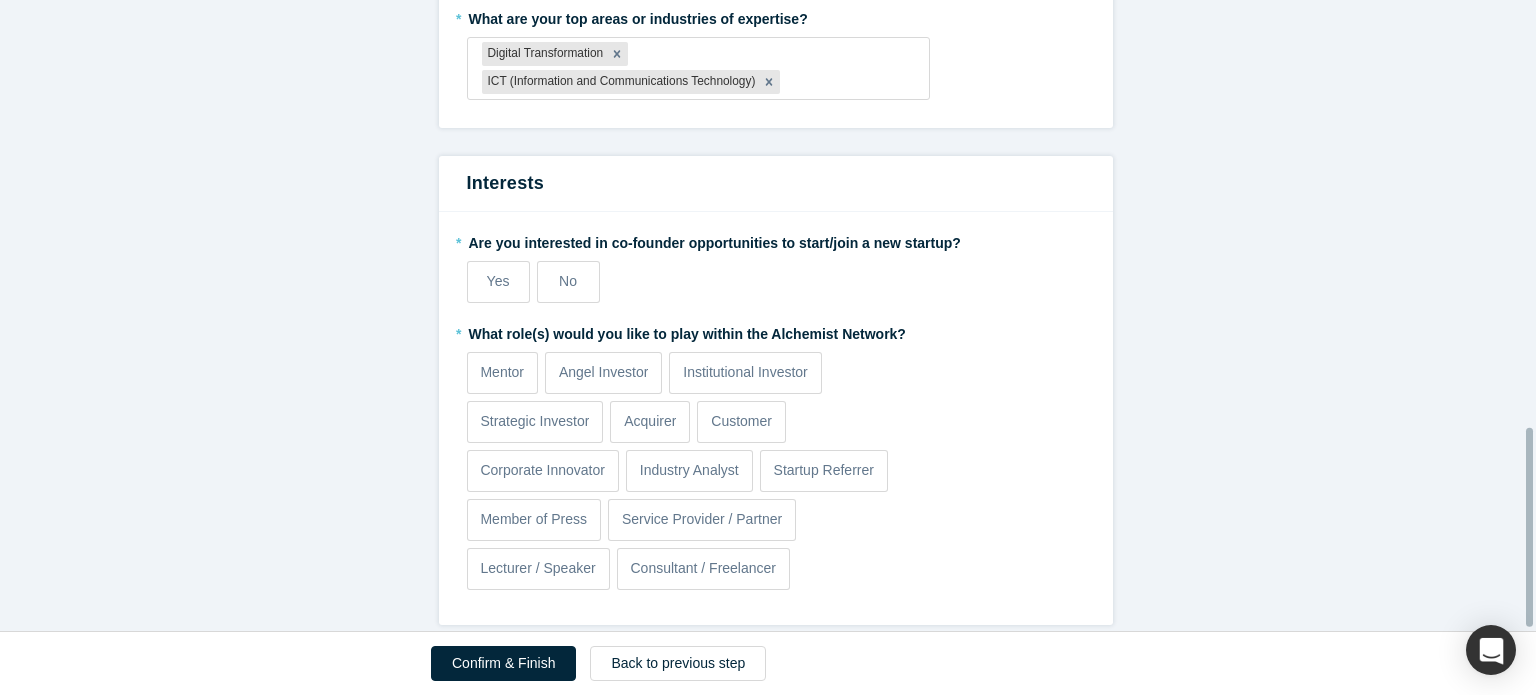 scroll, scrollTop: 1368, scrollLeft: 0, axis: vertical 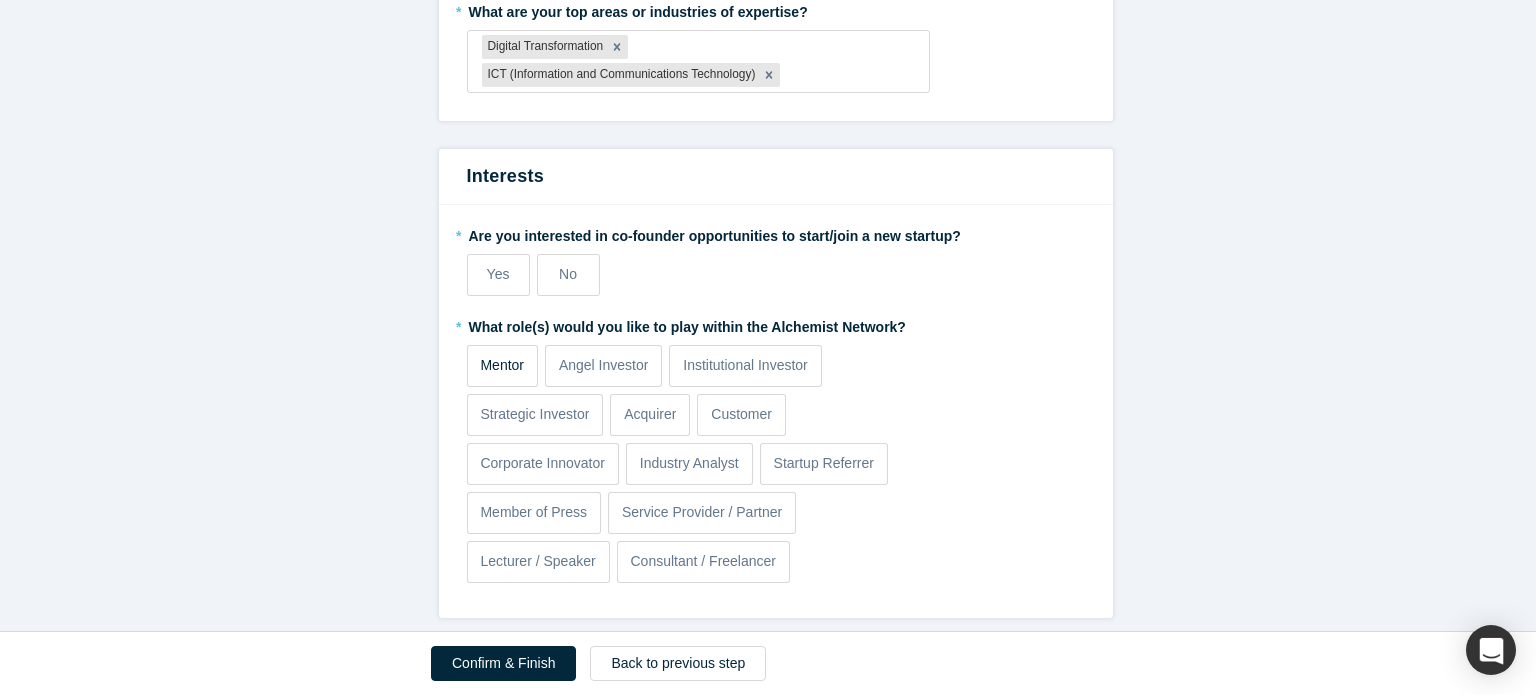 click on "Mentor" at bounding box center (502, 365) 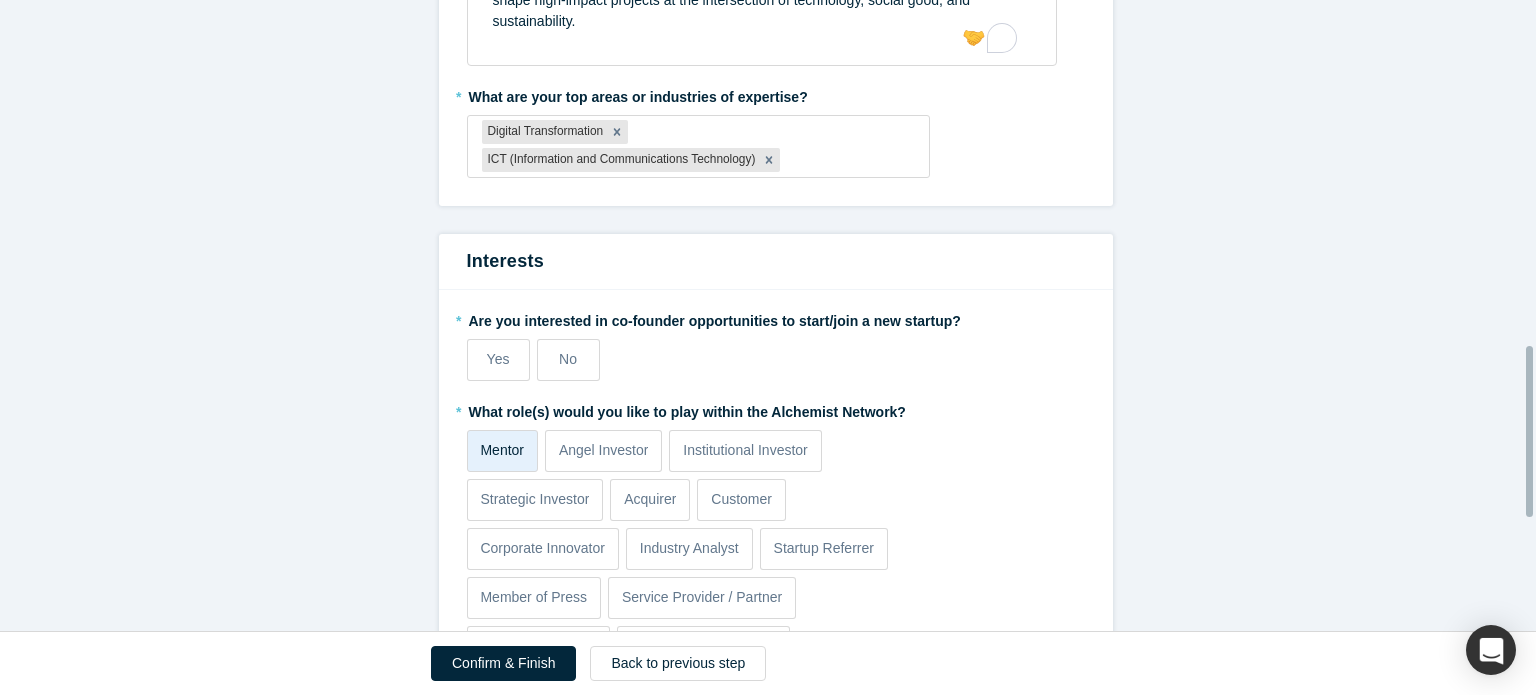 scroll, scrollTop: 1691, scrollLeft: 0, axis: vertical 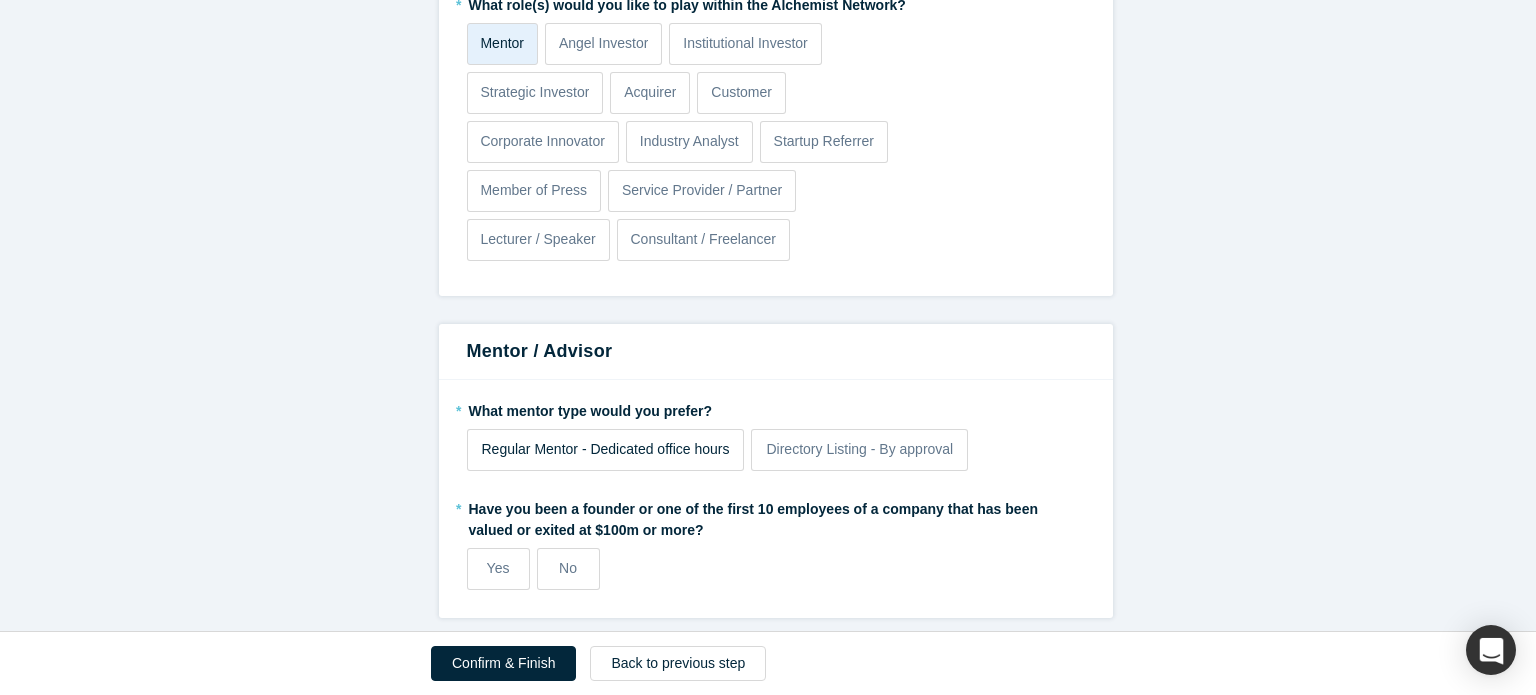 click on "Regular Mentor - Dedicated office hours" at bounding box center (606, 449) 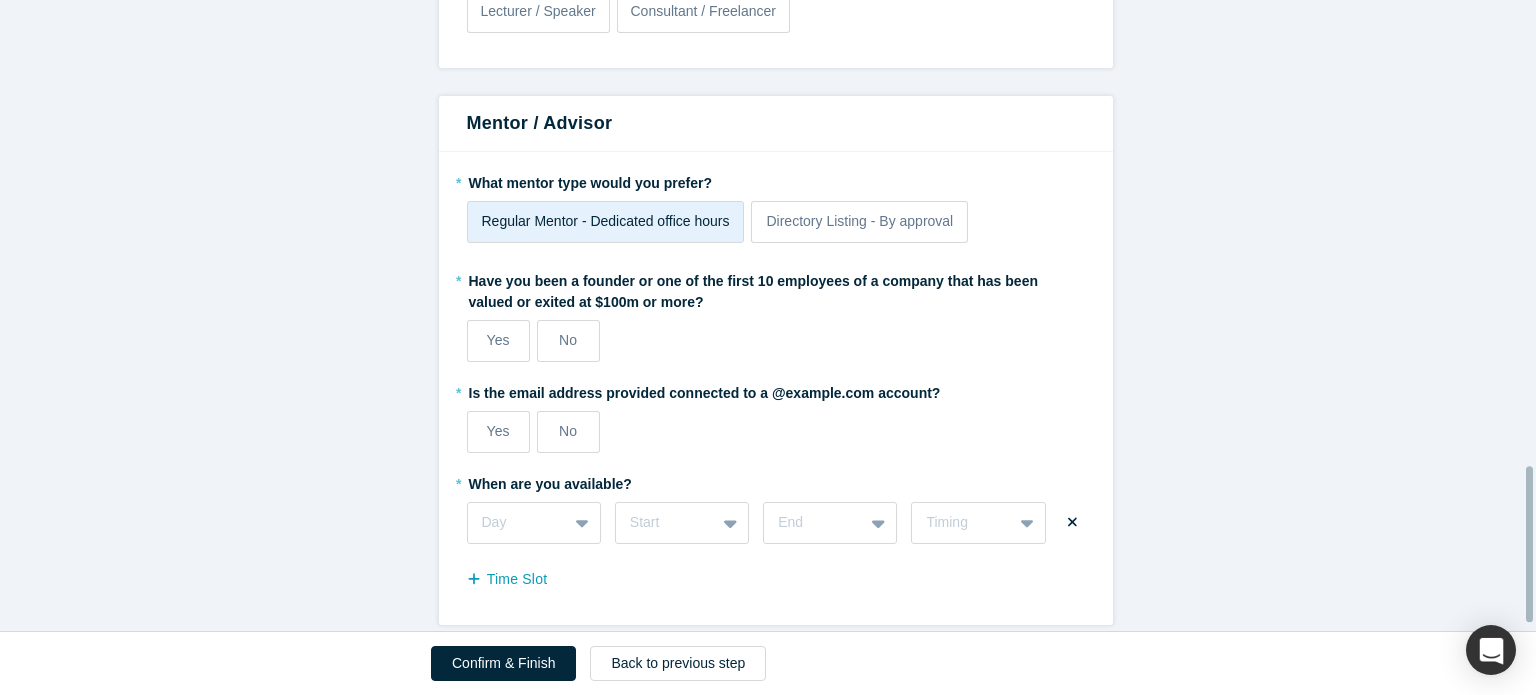 scroll, scrollTop: 1908, scrollLeft: 0, axis: vertical 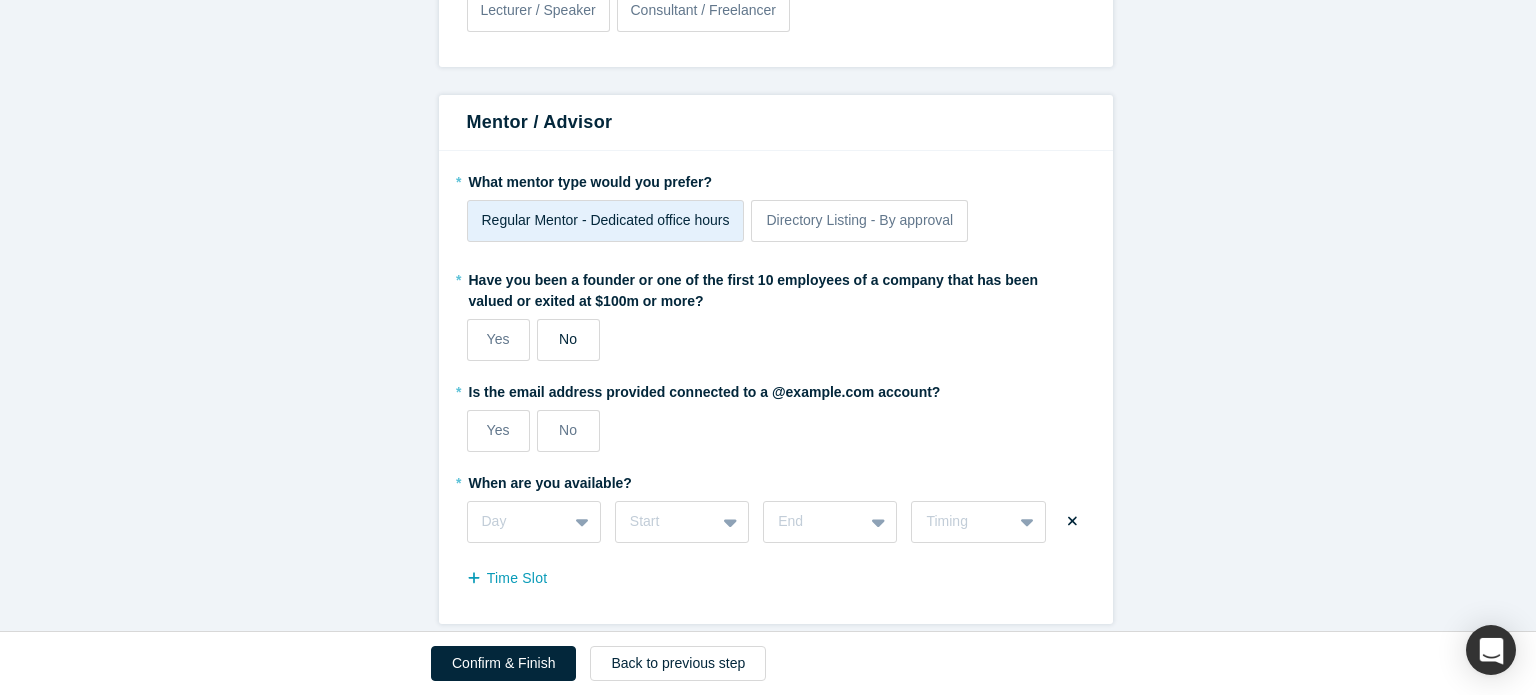 click on "No" at bounding box center (568, 339) 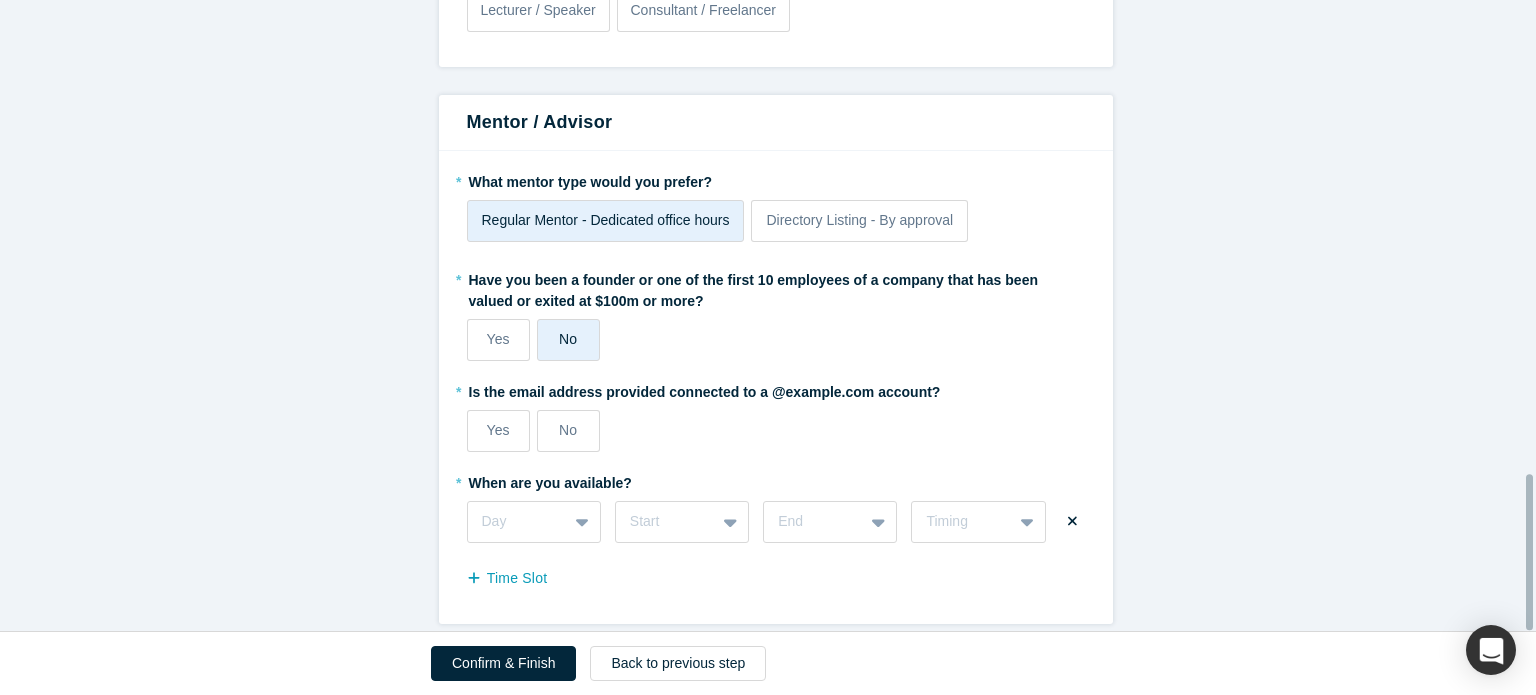 scroll, scrollTop: 1925, scrollLeft: 0, axis: vertical 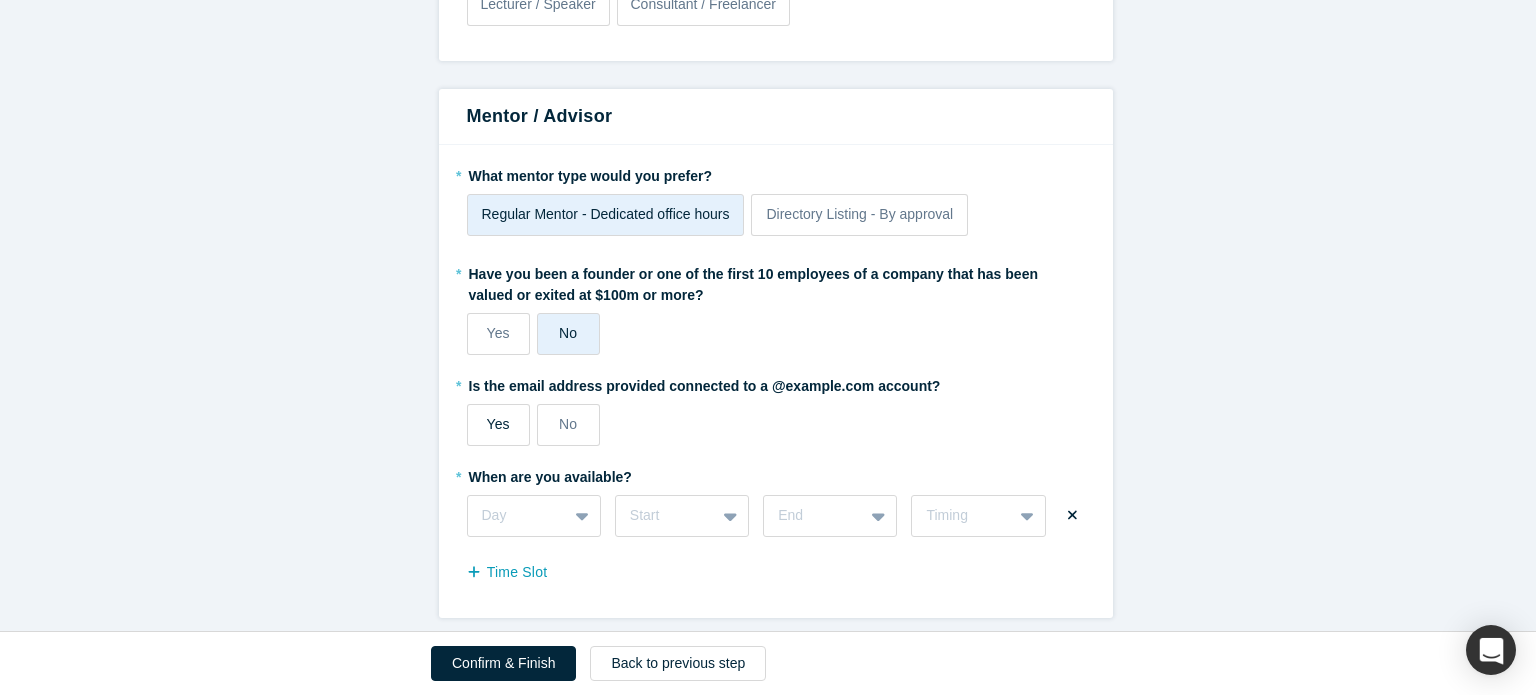 click on "Yes" at bounding box center (498, 425) 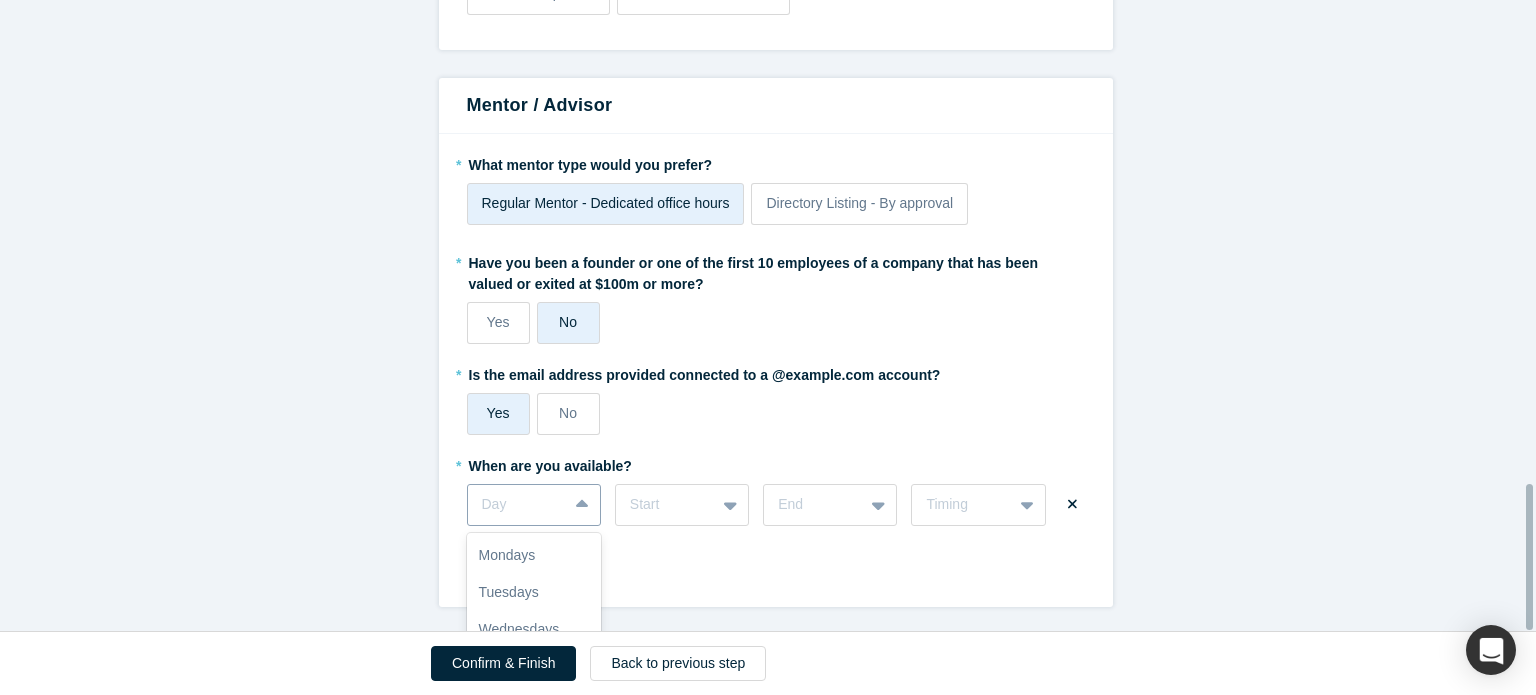 scroll, scrollTop: 2091, scrollLeft: 0, axis: vertical 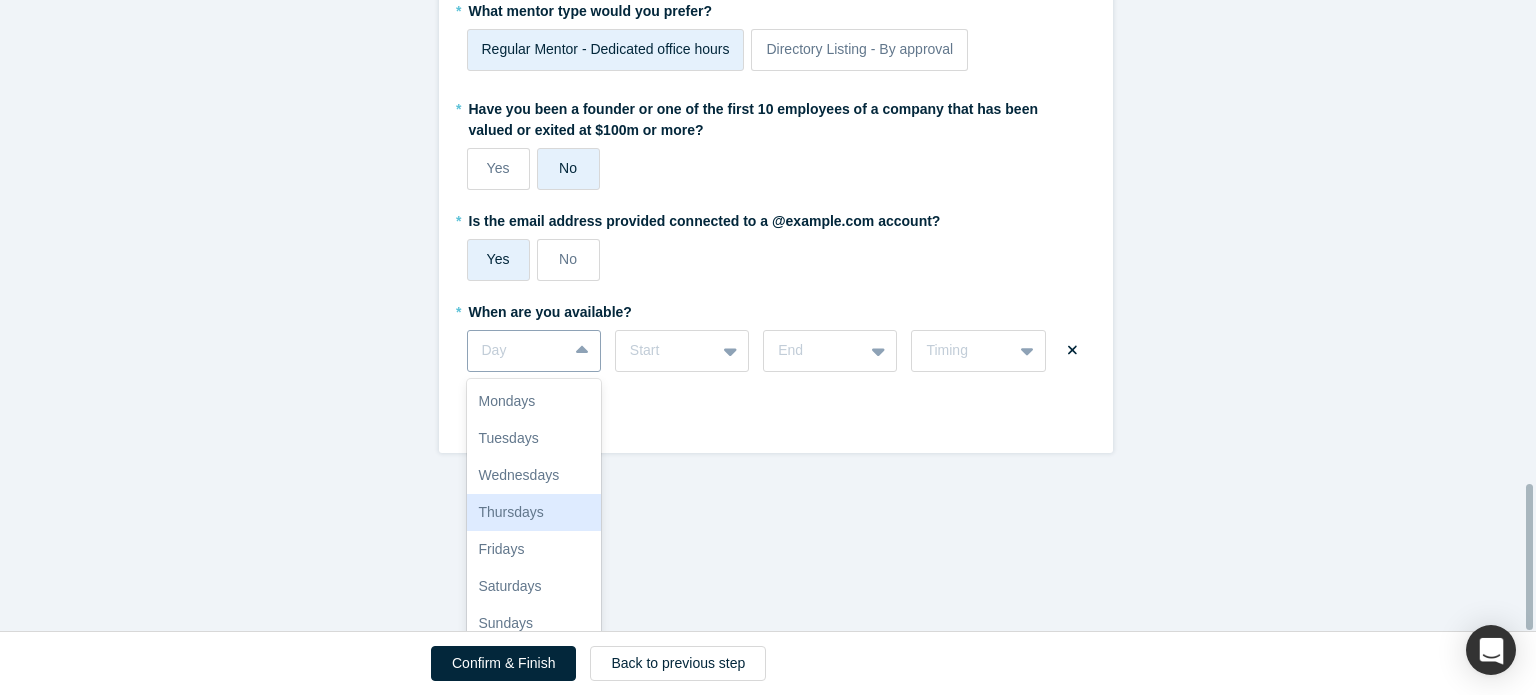 click on "7 results available. Use Up and Down to choose options, press Enter to select the currently focused option, press Escape to exit the menu, press Tab to select the option and exit the menu. Day Mondays Tuesdays Wednesdays Thursdays Fridays Saturdays Sundays" at bounding box center [534, 351] 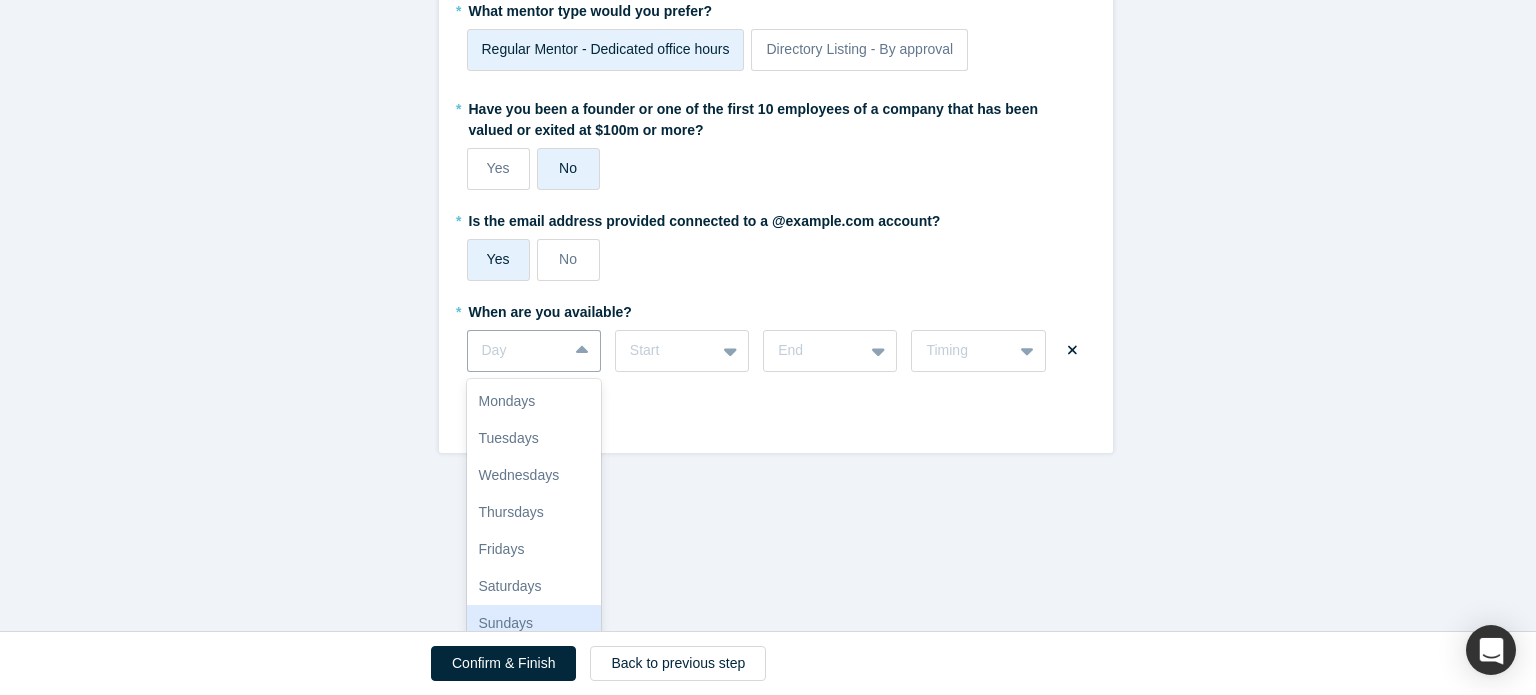 click on "Sundays" at bounding box center [534, 623] 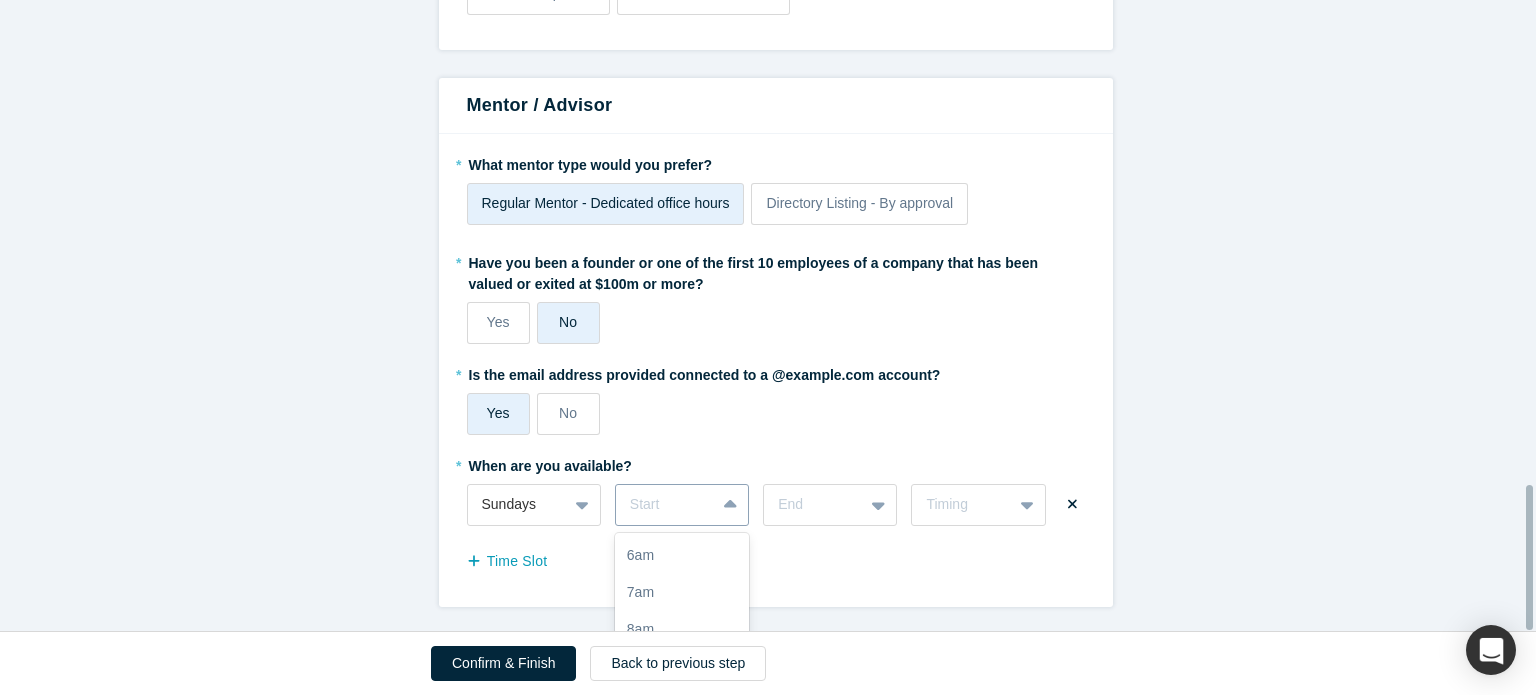 scroll, scrollTop: 2124, scrollLeft: 0, axis: vertical 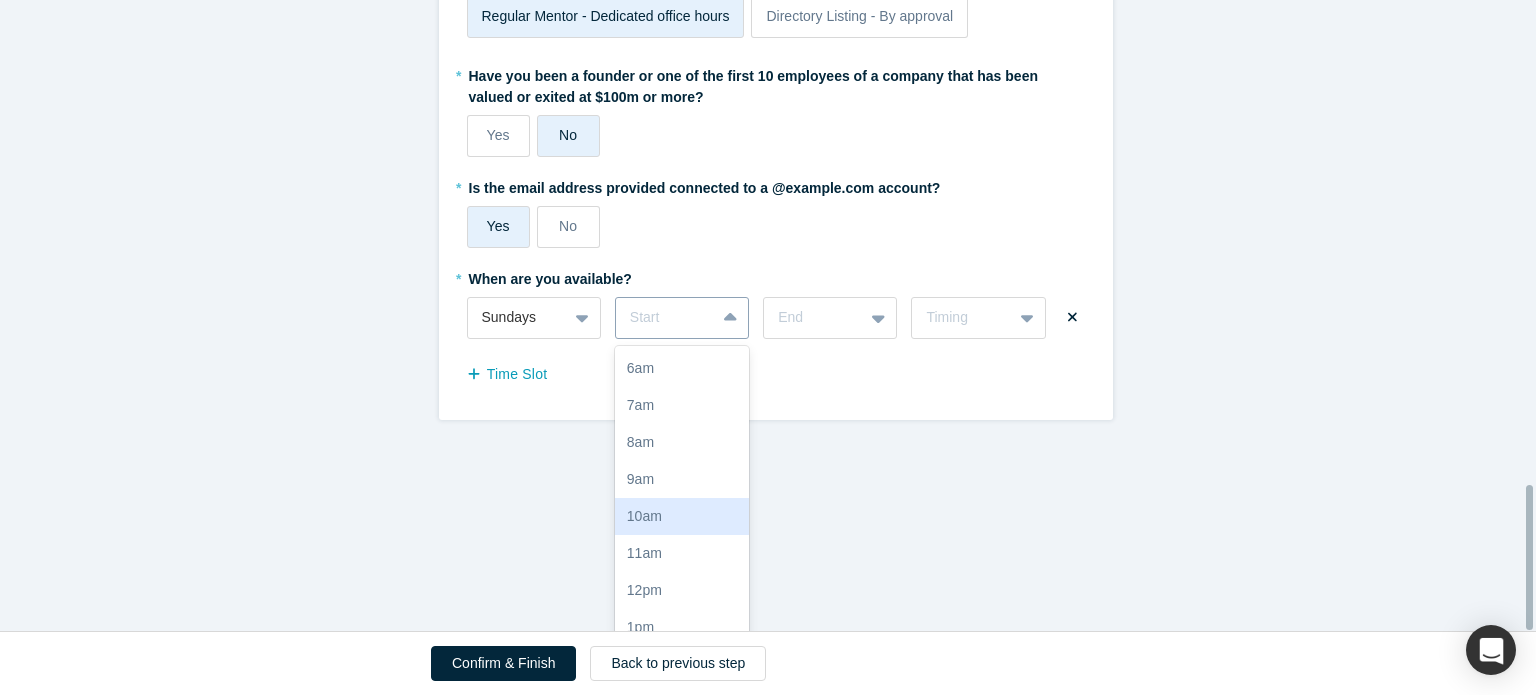 click on "17 results available. Use Up and Down to choose options, press Enter to select the currently focused option, press Escape to exit the menu, press Tab to select the option and exit the menu. Start 6am 7am 8am 9am 10am 11am 12pm 1pm 2pm 3pm 4pm 5pm 6pm 7pm 8pm 9pm 10pm" at bounding box center [682, 318] 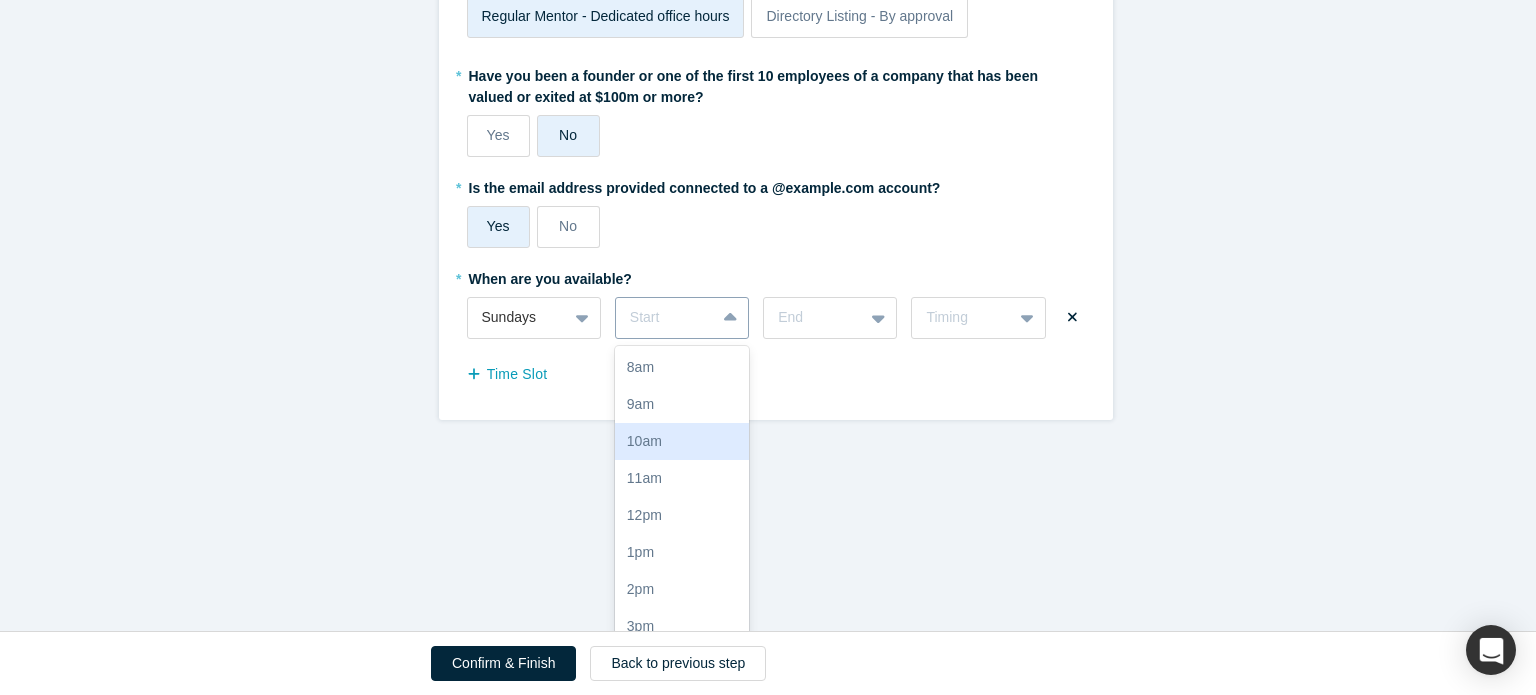scroll, scrollTop: 104, scrollLeft: 0, axis: vertical 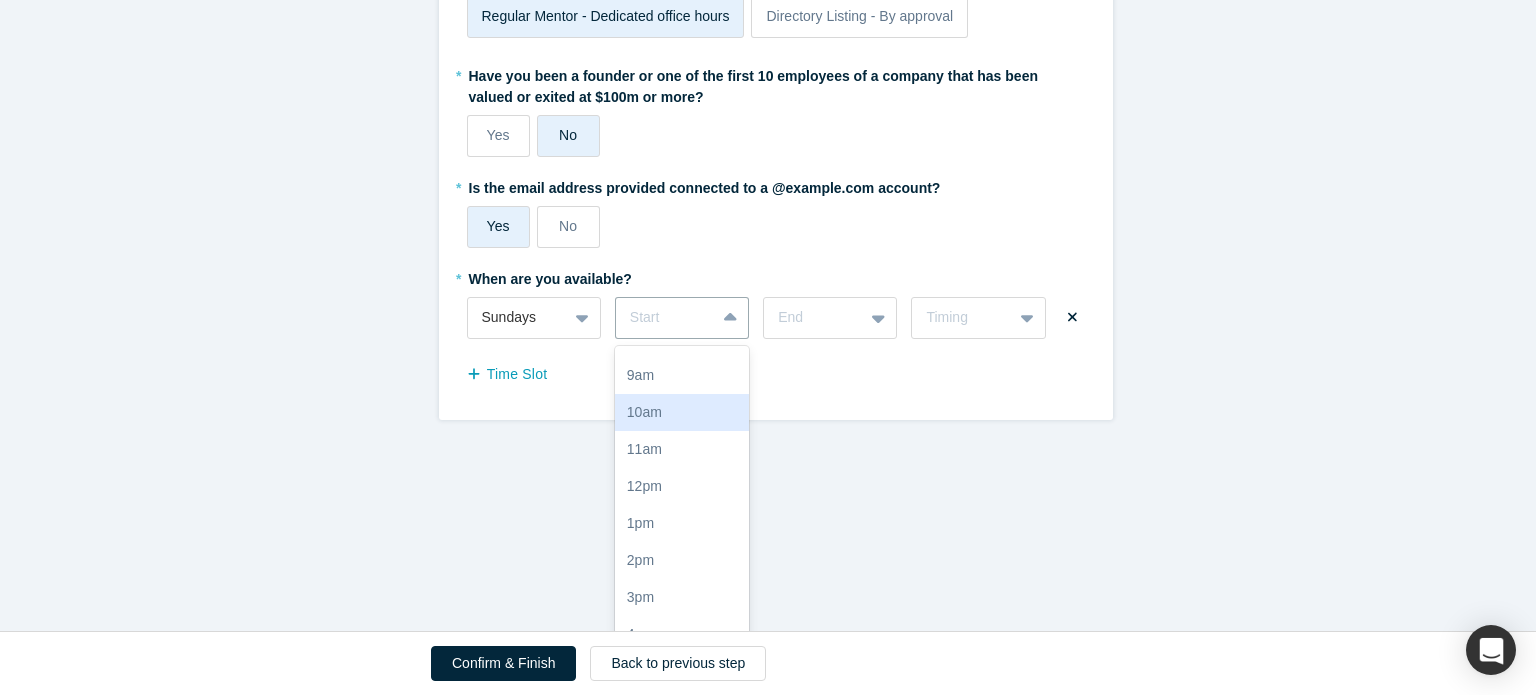click on "10am" at bounding box center [682, 412] 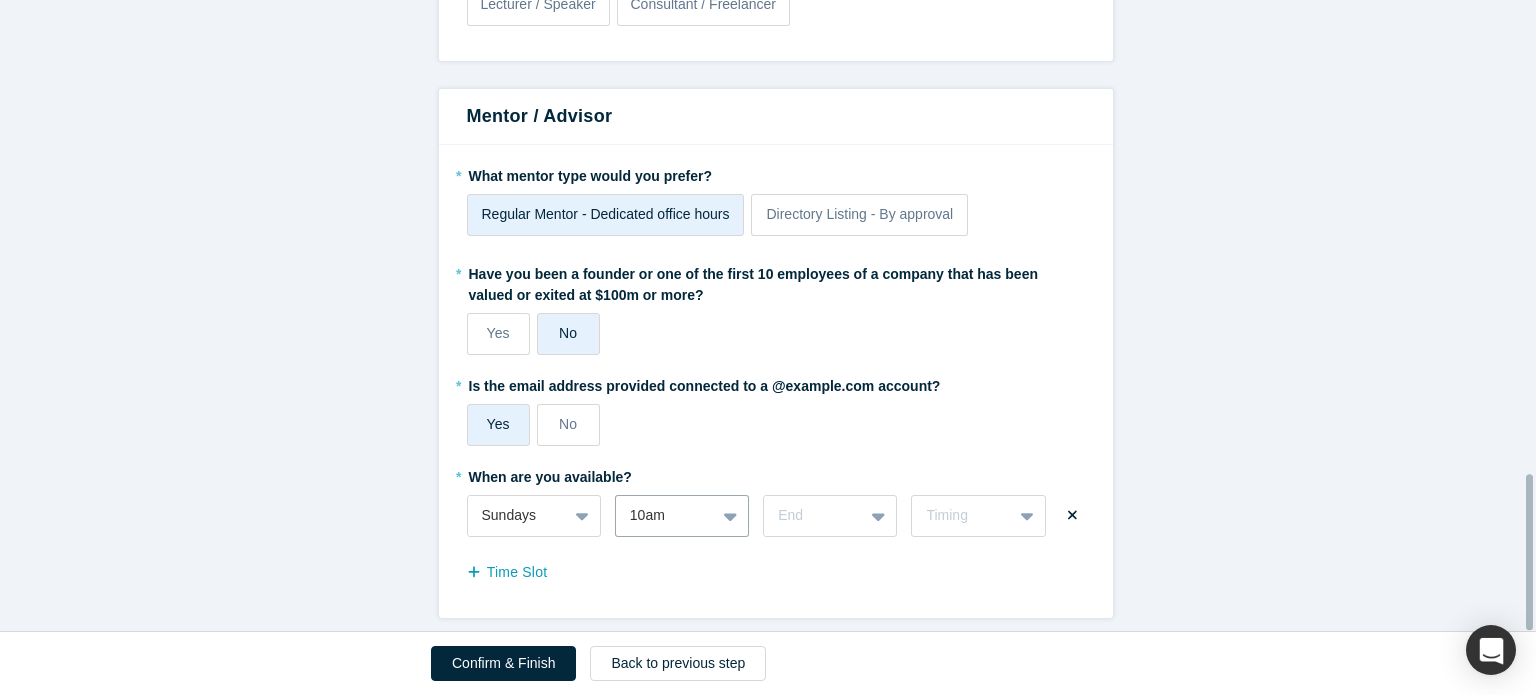 scroll, scrollTop: 1925, scrollLeft: 0, axis: vertical 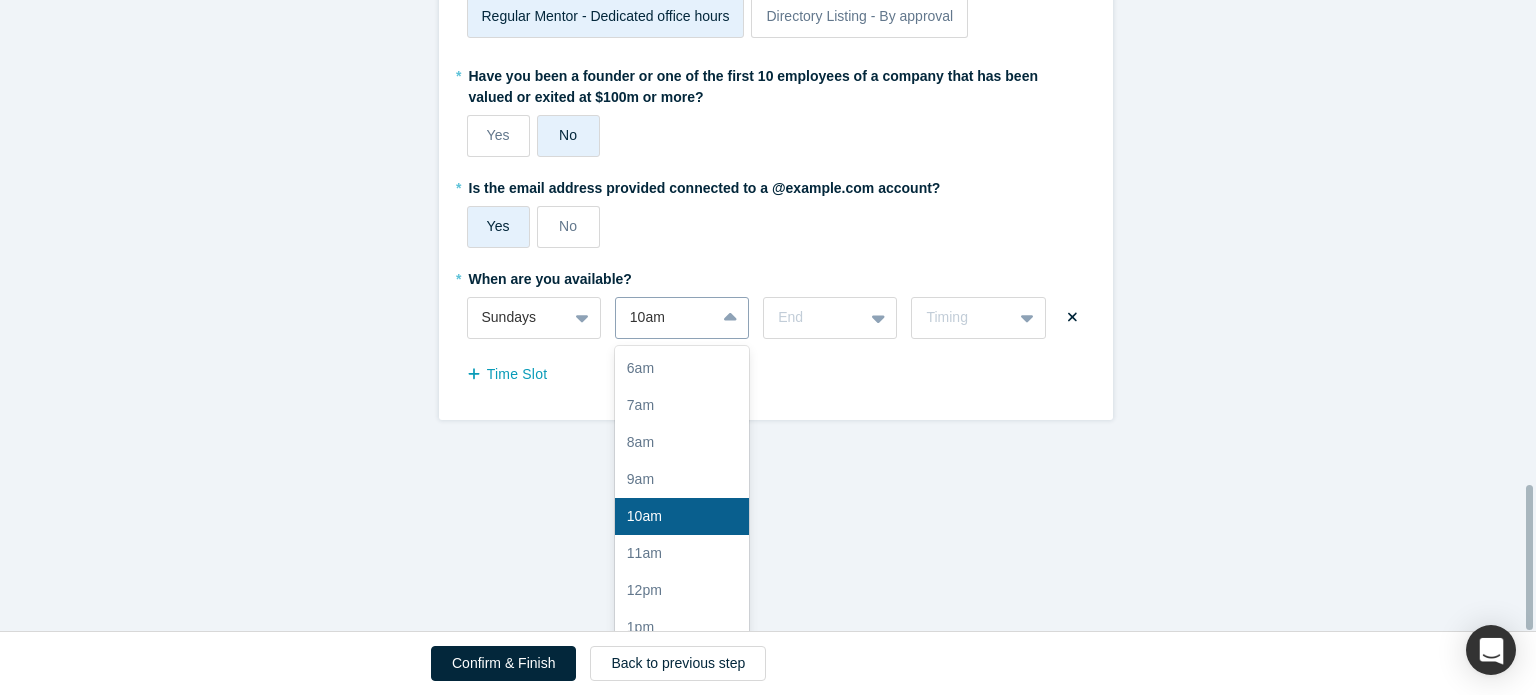 click on "option 10am, selected. 17 results available. Use Up and Down to choose options, press Enter to select the currently focused option, press Escape to exit the menu, press Tab to select the option and exit the menu. 10am 6am 7am 8am 9am 10am 11am 12pm 1pm 2pm 3pm 4pm 5pm 6pm 7pm 8pm 9pm 10pm" at bounding box center [682, 318] 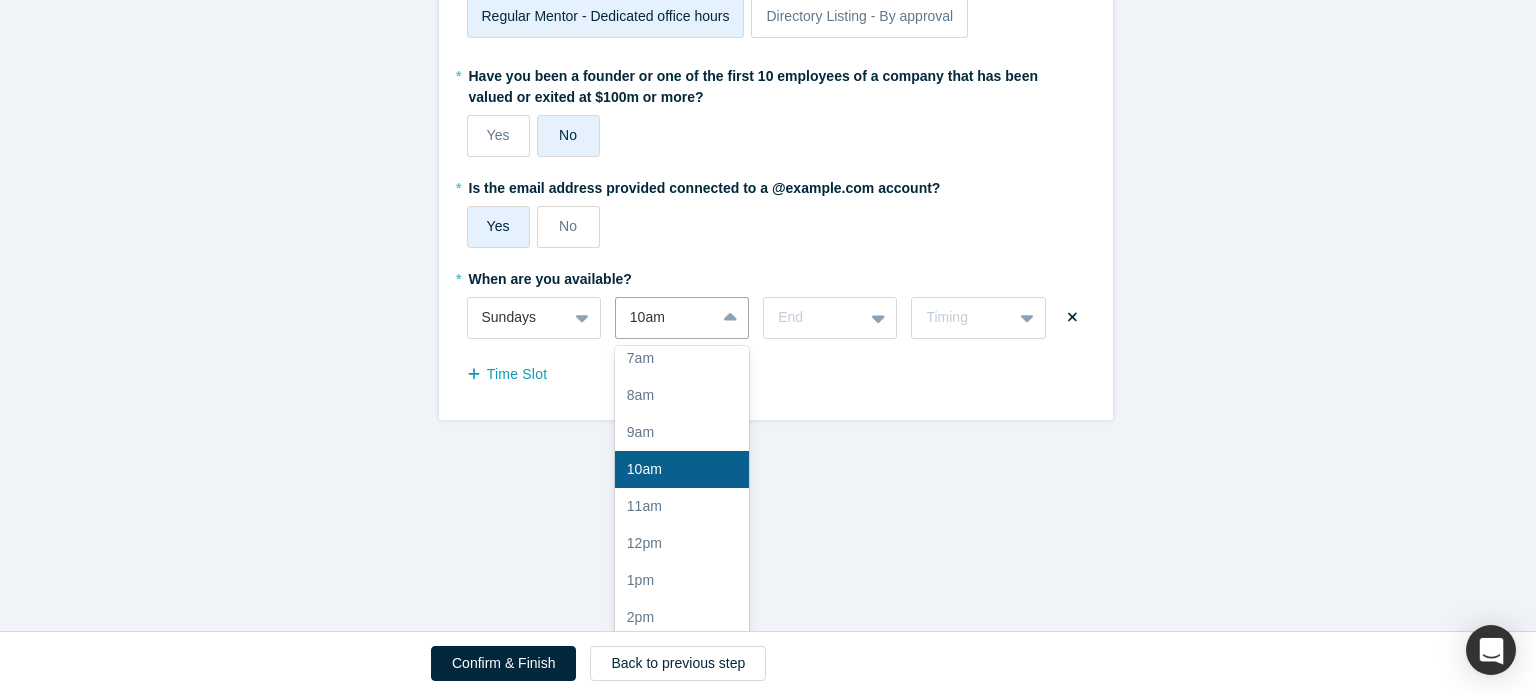 scroll, scrollTop: 45, scrollLeft: 0, axis: vertical 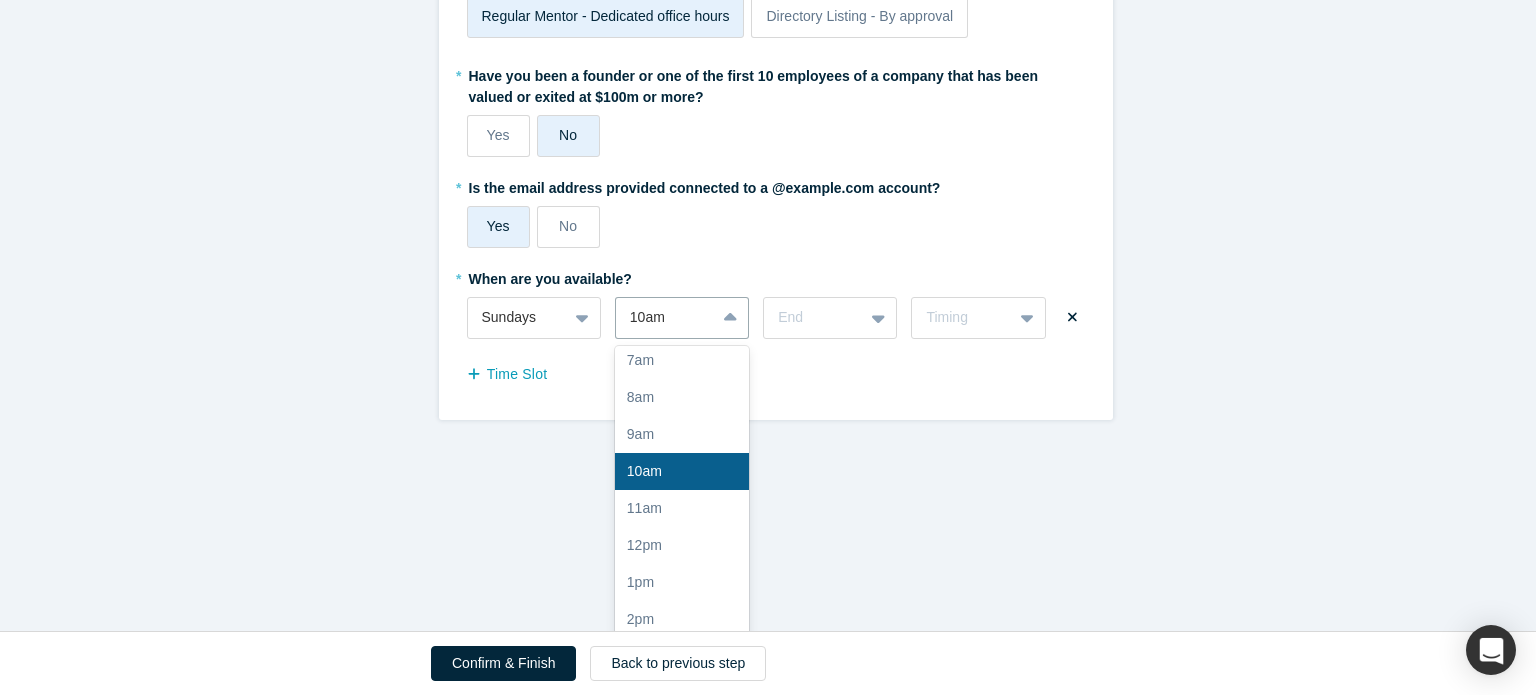 click on "10am" at bounding box center (682, 471) 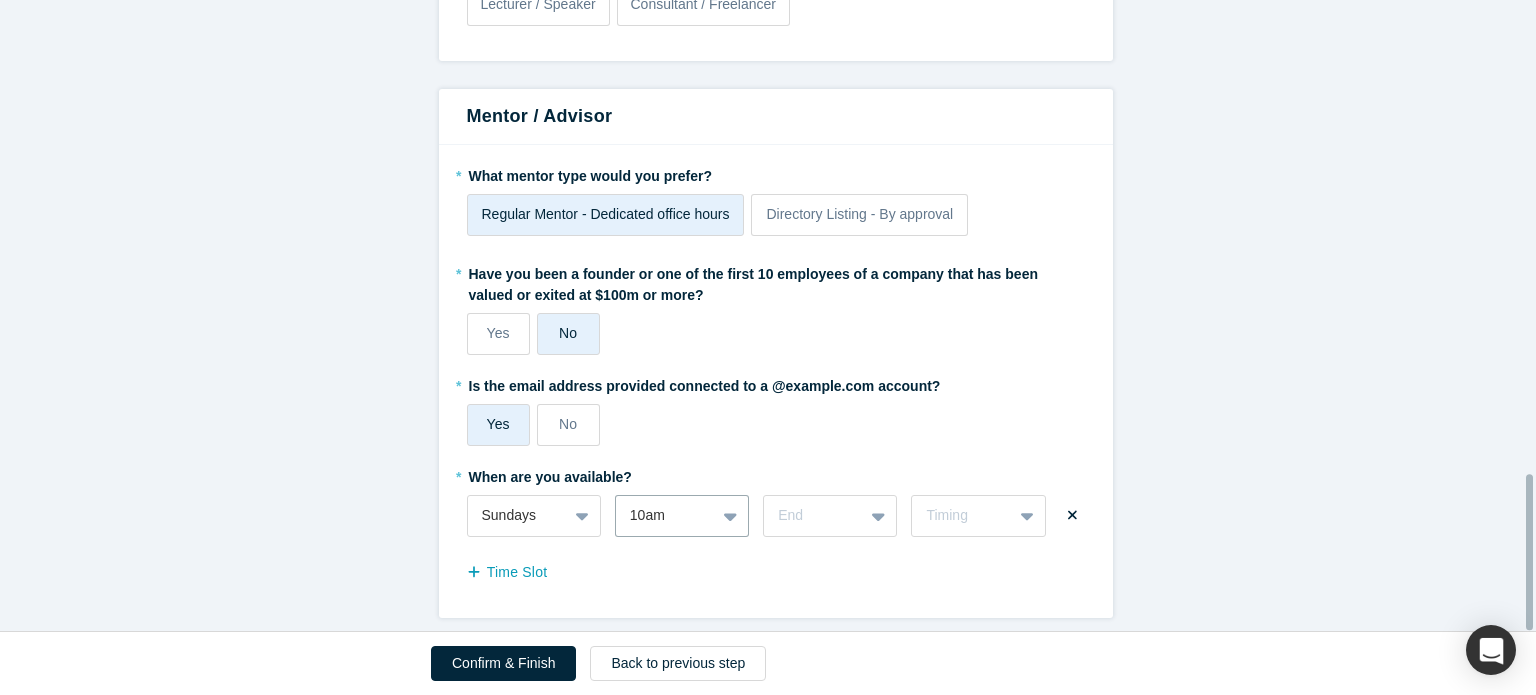 scroll, scrollTop: 1925, scrollLeft: 0, axis: vertical 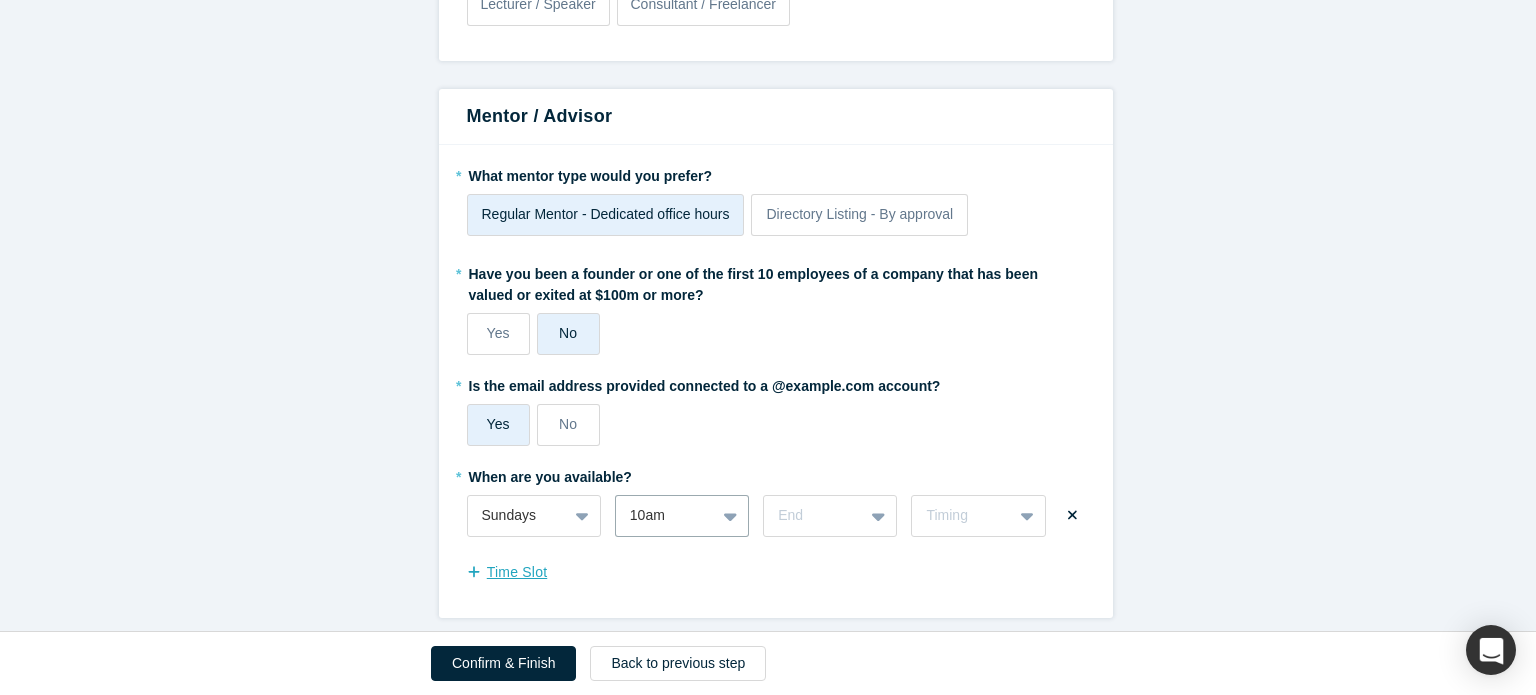 click on "Time Slot" at bounding box center [518, 572] 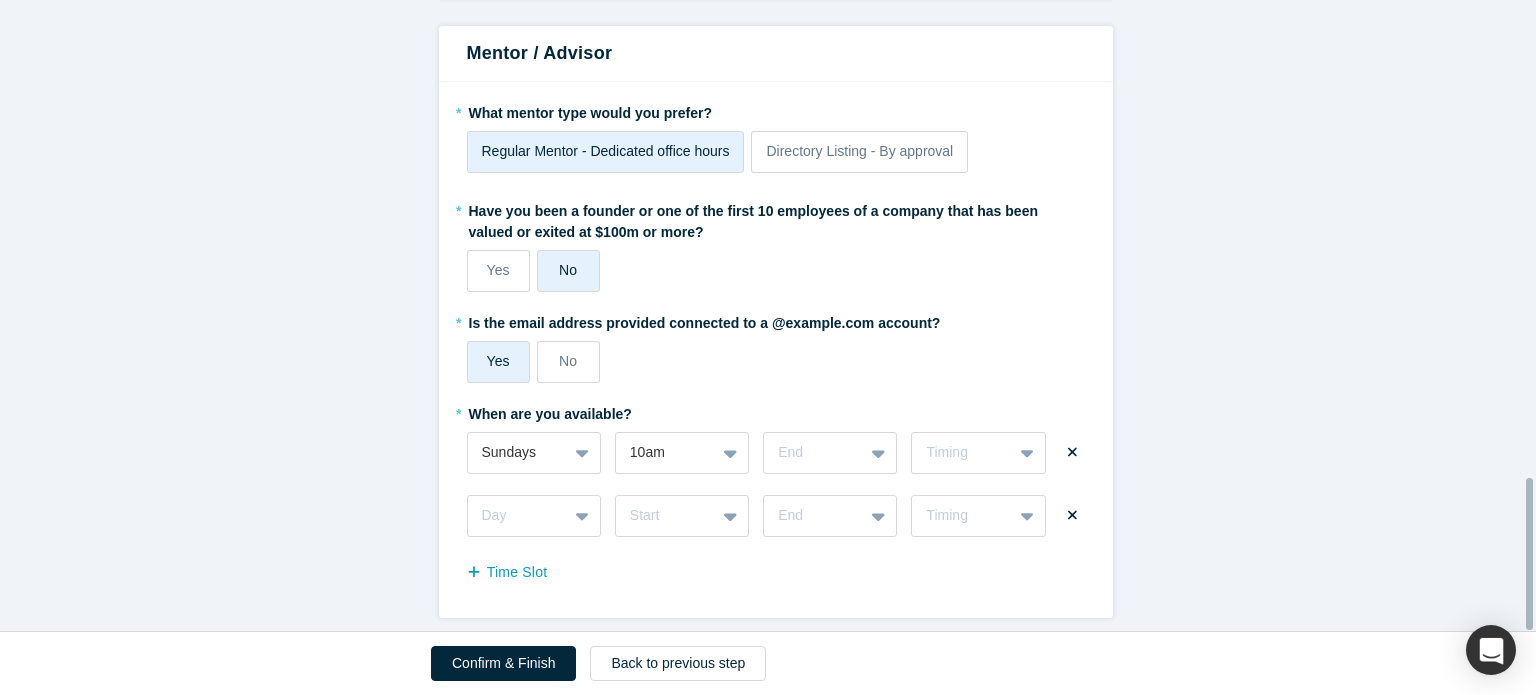 scroll, scrollTop: 1988, scrollLeft: 0, axis: vertical 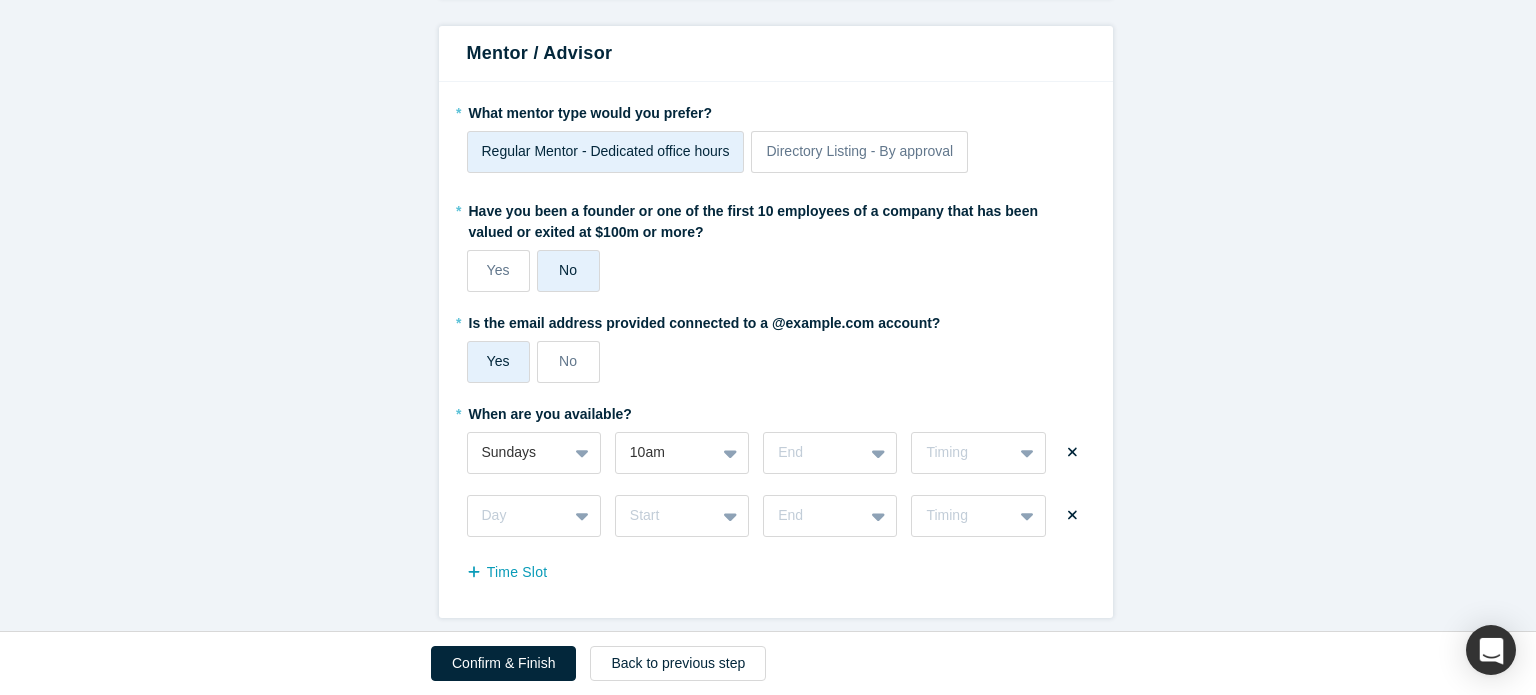 click 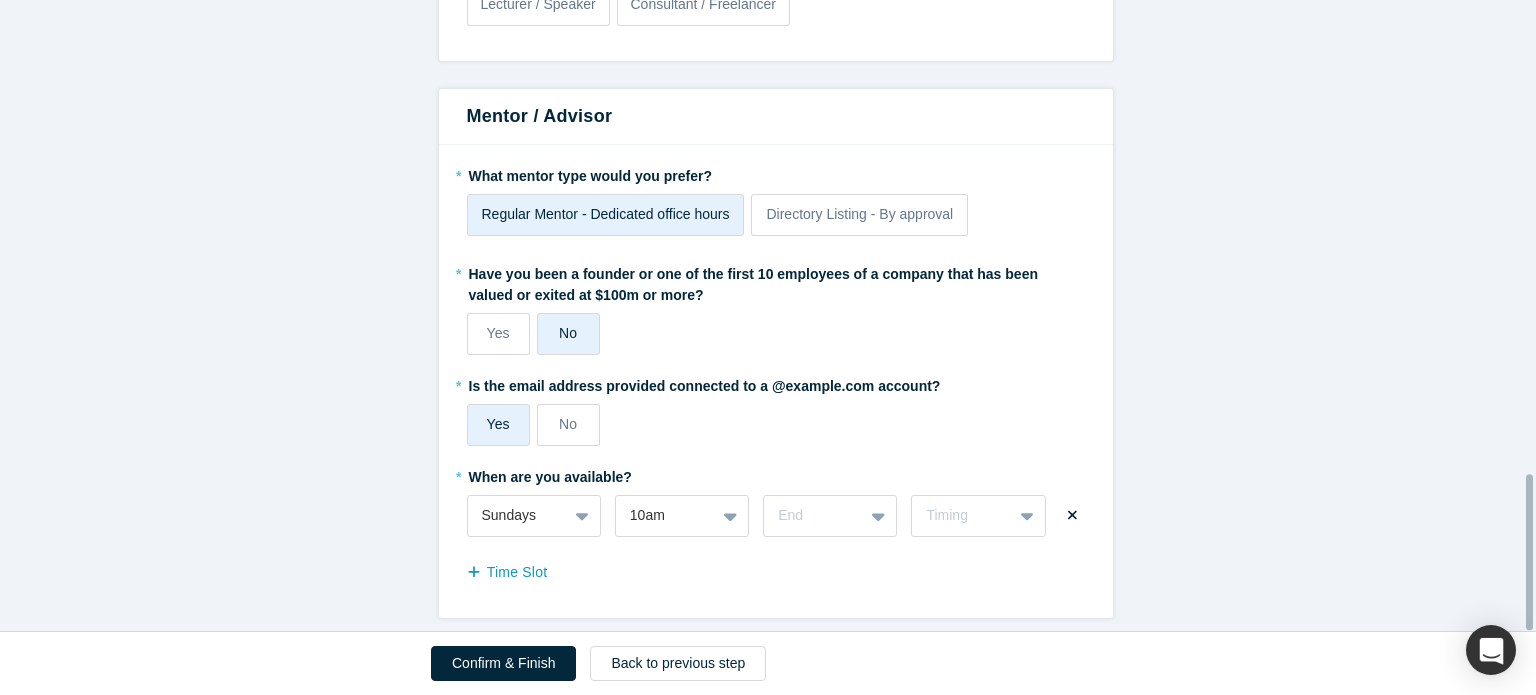 scroll, scrollTop: 1925, scrollLeft: 0, axis: vertical 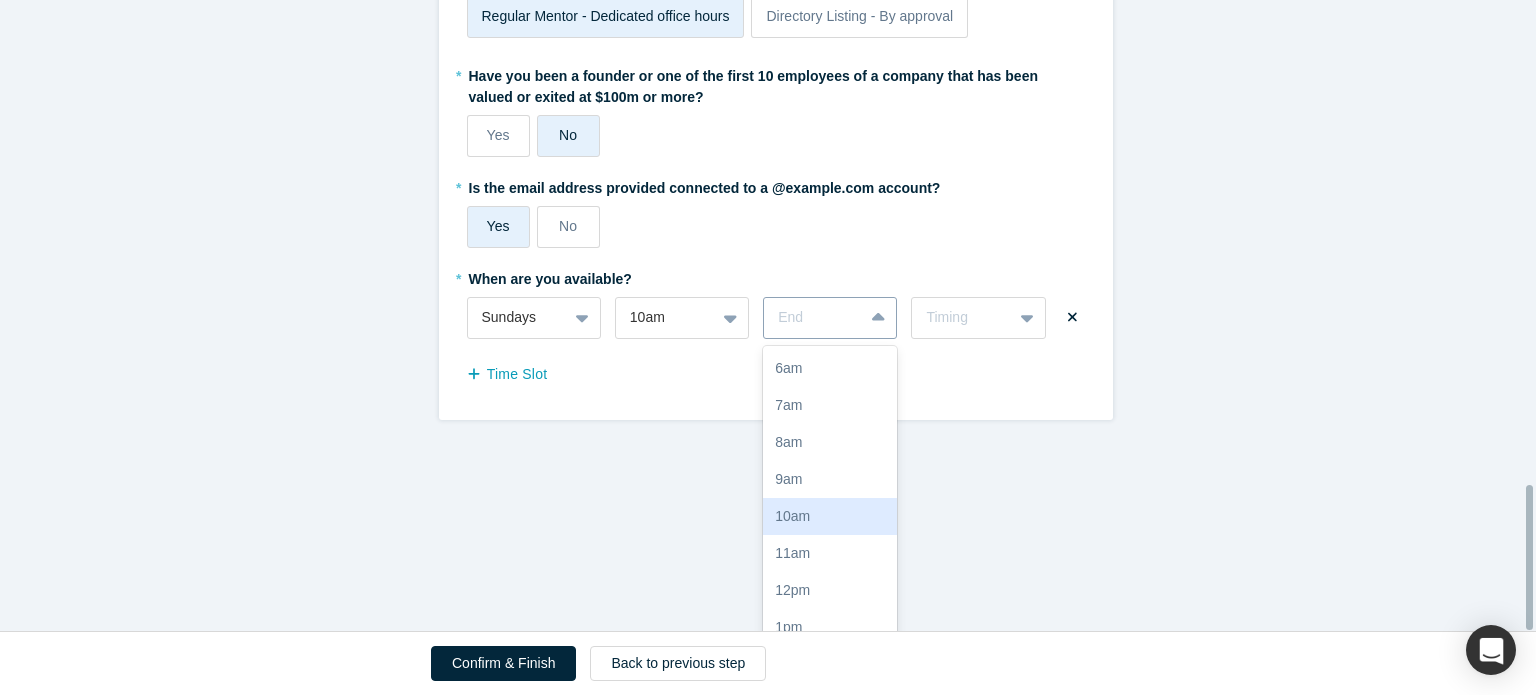 click on "17 results available. Use Up and Down to choose options, press Enter to select the currently focused option, press Escape to exit the menu, press Tab to select the option and exit the menu. End 6am 7am 8am 9am 10am 11am 12pm 1pm 2pm 3pm 4pm 5pm 6pm 7pm 8pm 9pm 10pm" at bounding box center (830, 318) 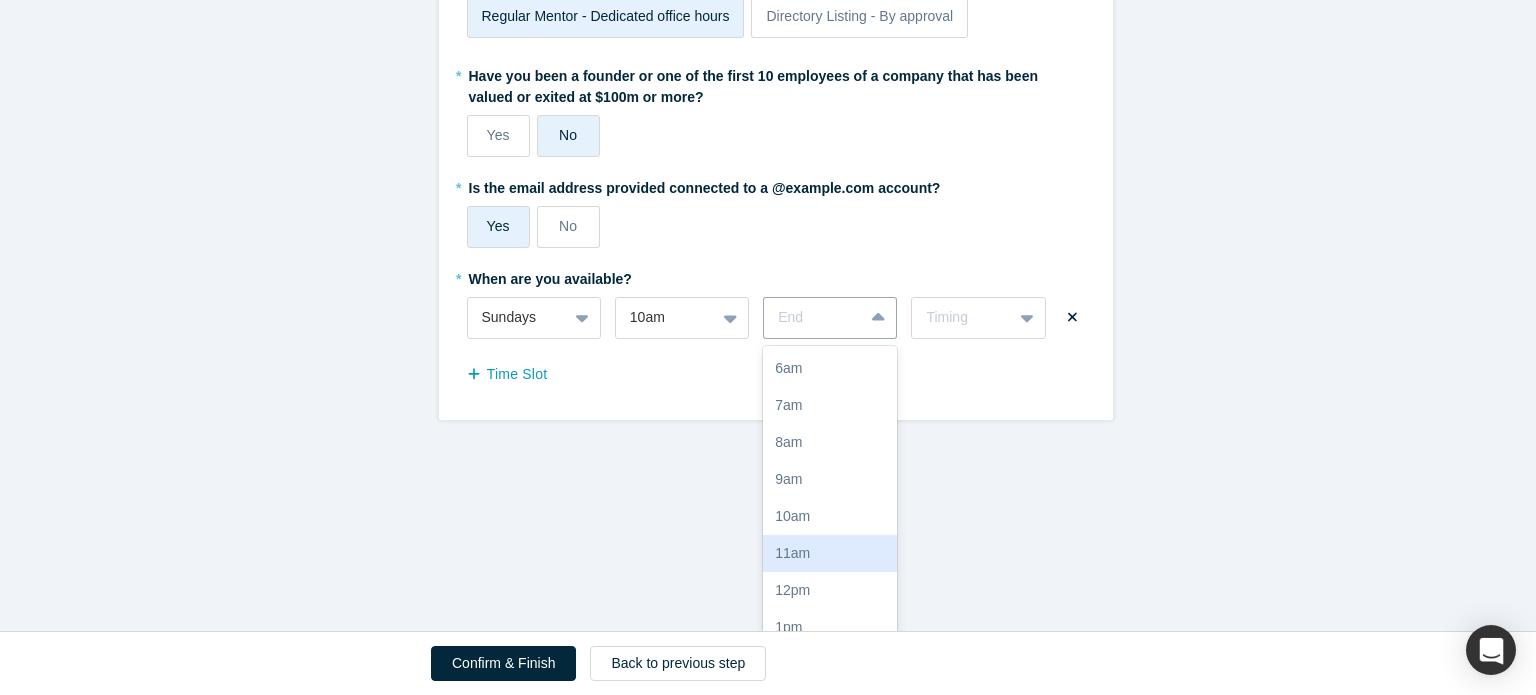 click on "11am" at bounding box center (830, 553) 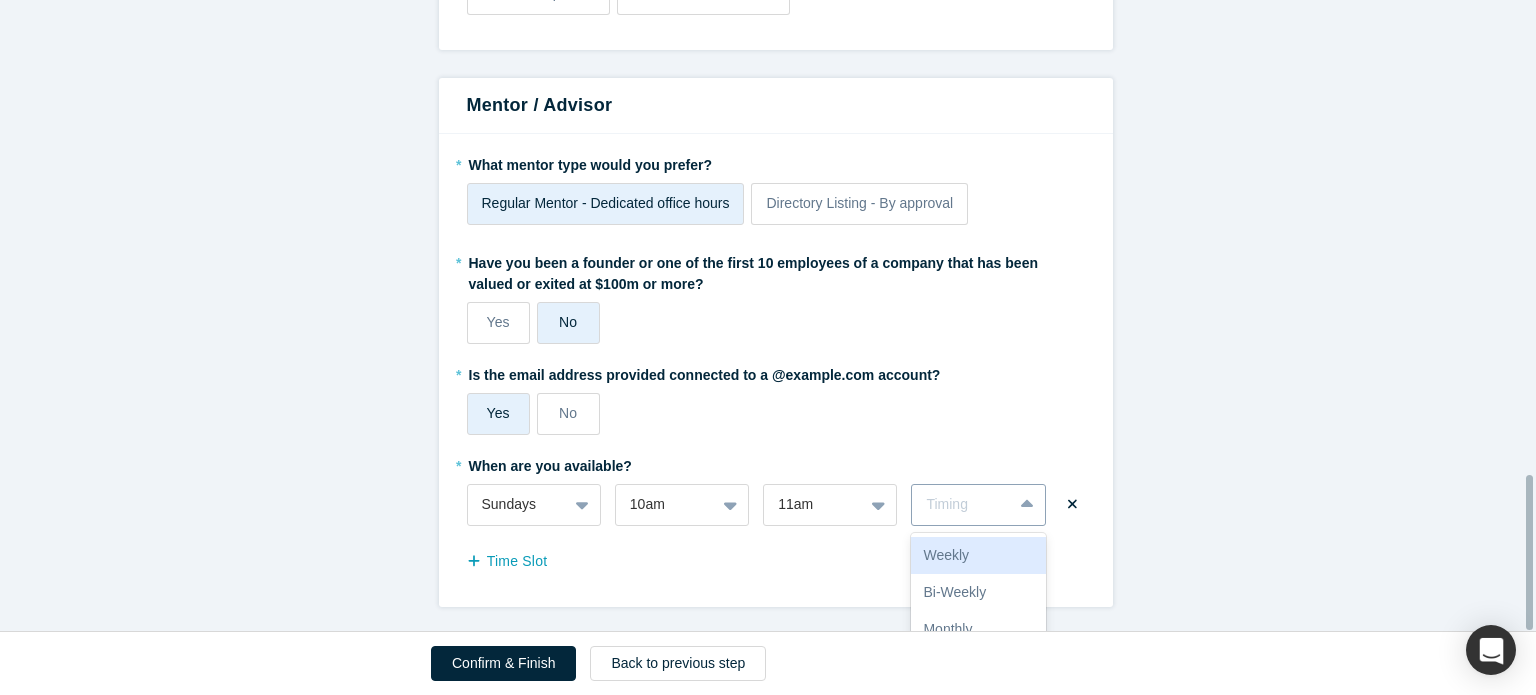click at bounding box center [1029, 505] 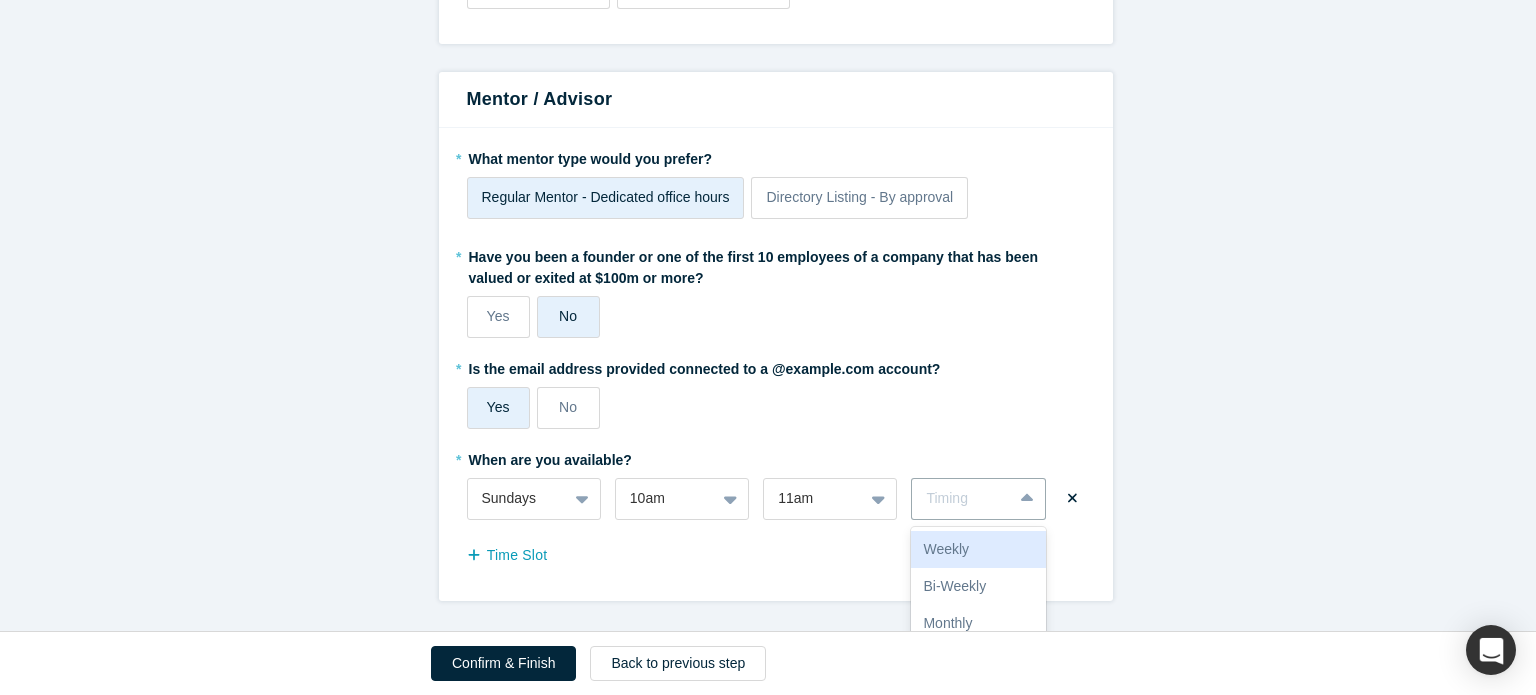 click on "Weekly" at bounding box center (978, 549) 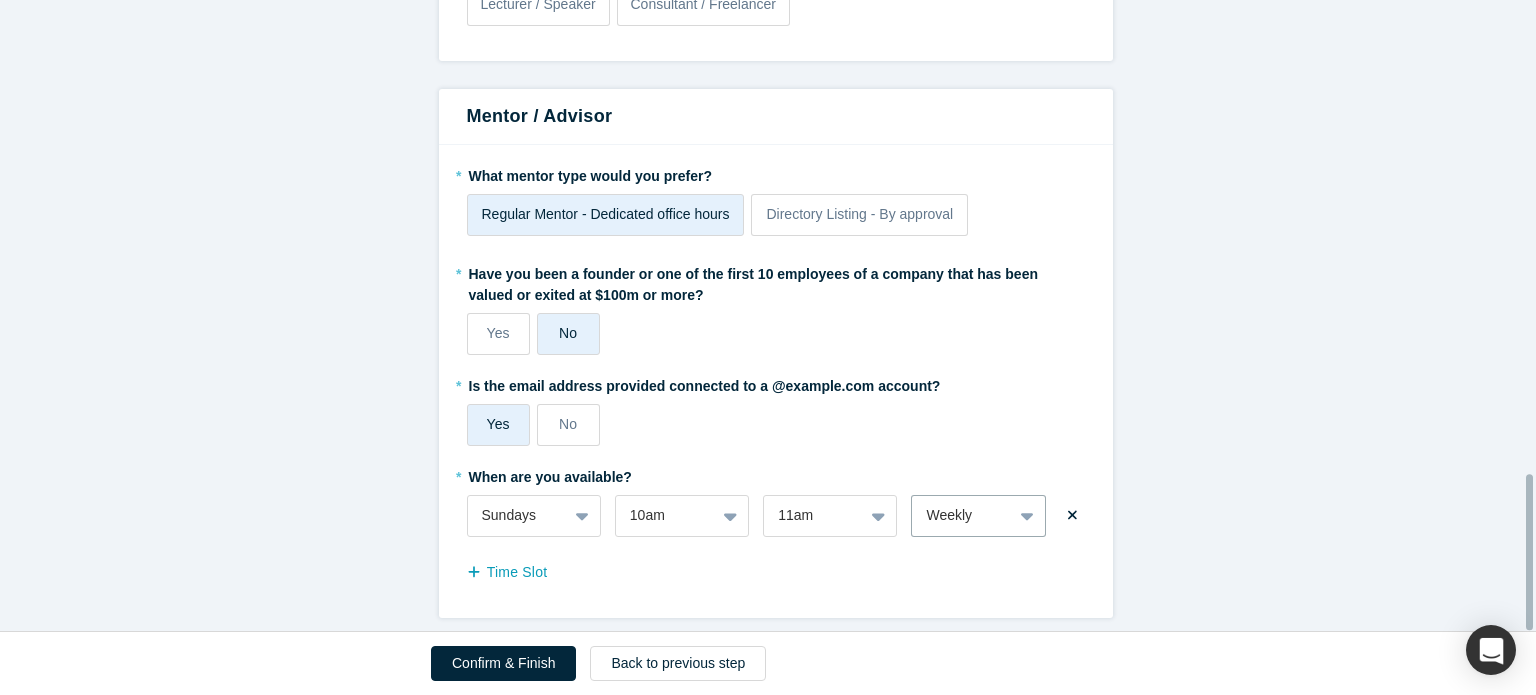 scroll, scrollTop: 1925, scrollLeft: 0, axis: vertical 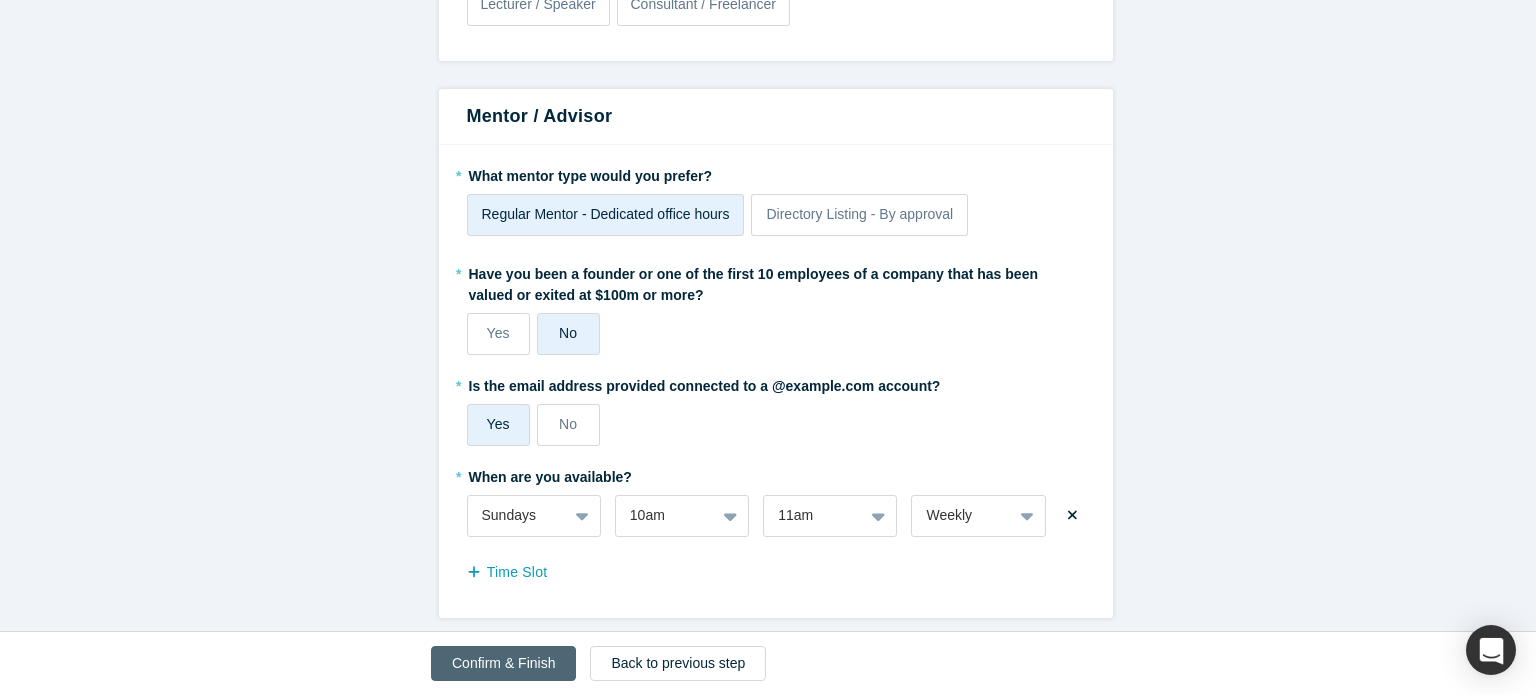 click on "Confirm & Finish" at bounding box center [503, 663] 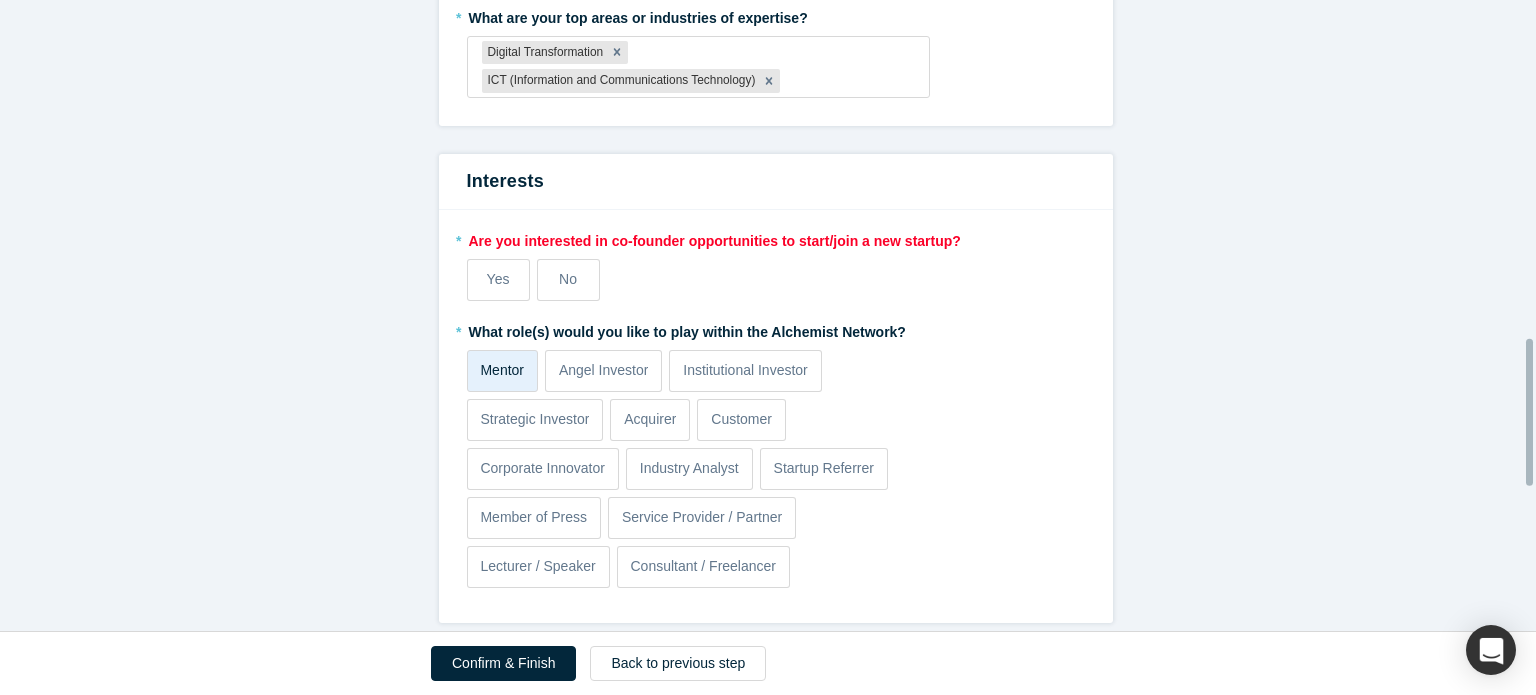 scroll, scrollTop: 1496, scrollLeft: 0, axis: vertical 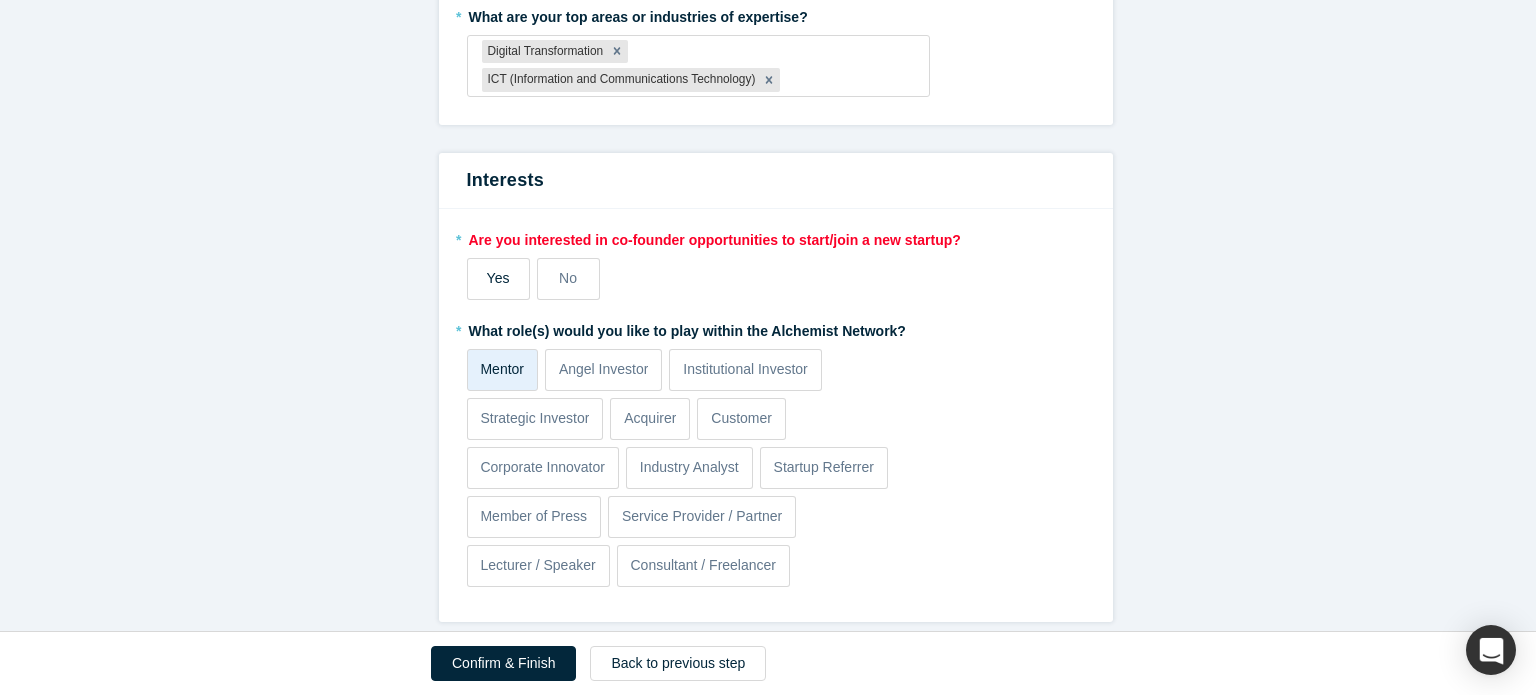 click on "Yes" at bounding box center [498, 279] 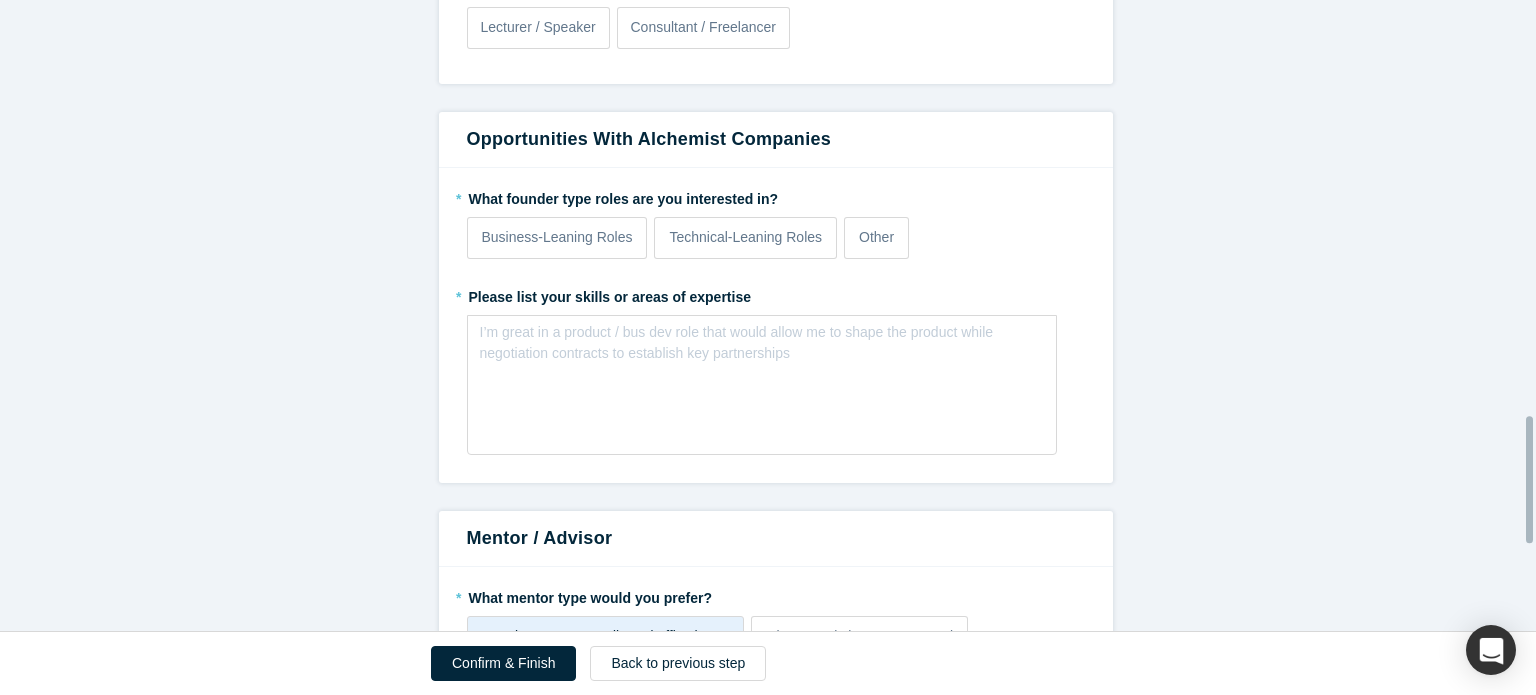scroll, scrollTop: 2063, scrollLeft: 0, axis: vertical 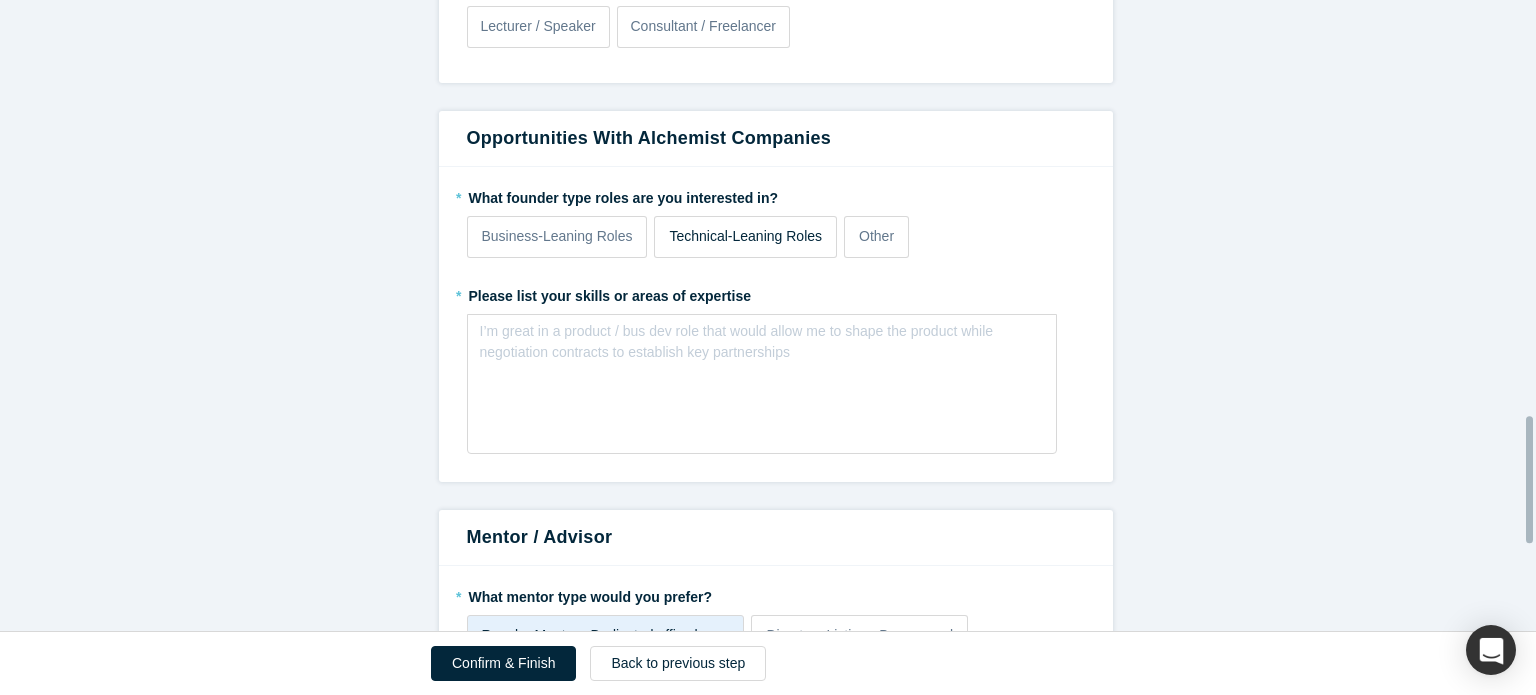 click on "Technical-Leaning Roles" at bounding box center (745, 236) 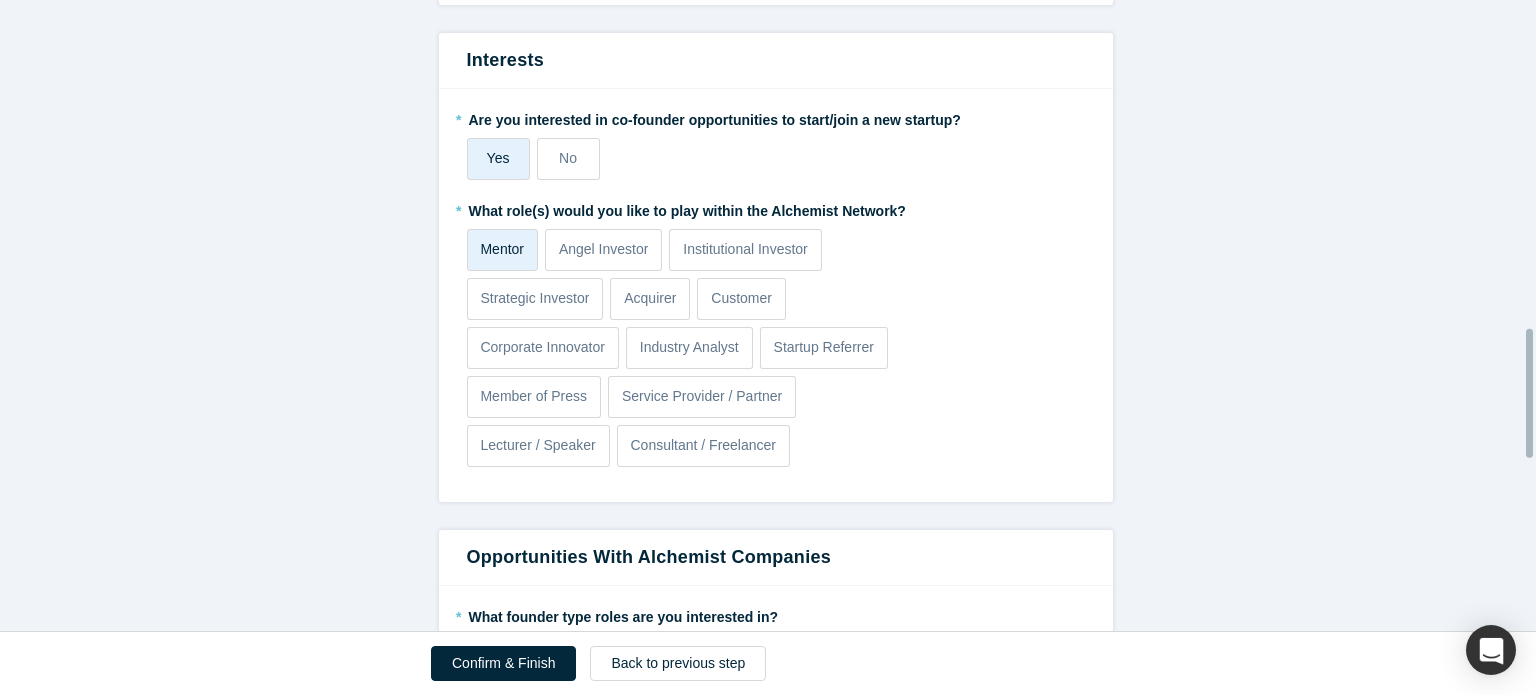 scroll, scrollTop: 1616, scrollLeft: 0, axis: vertical 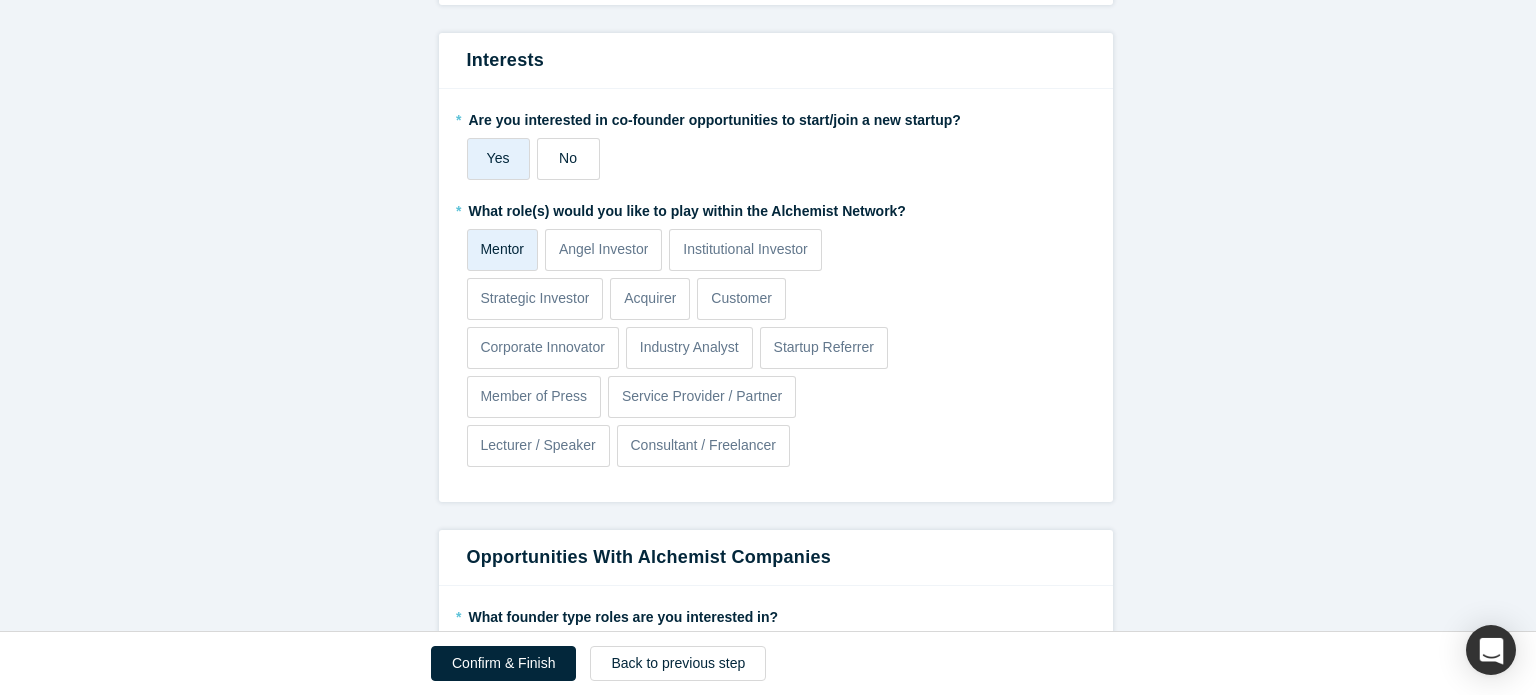 click on "No" at bounding box center [568, 159] 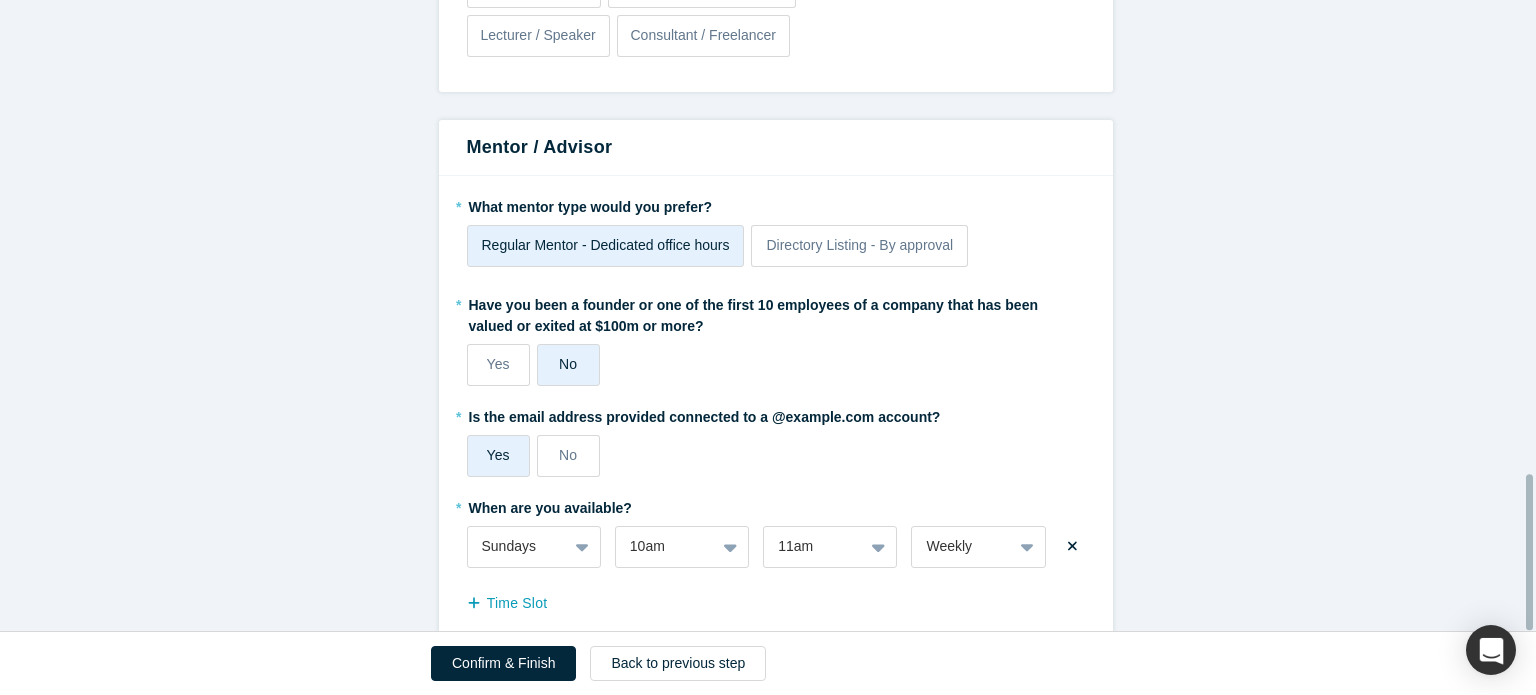 scroll, scrollTop: 1925, scrollLeft: 0, axis: vertical 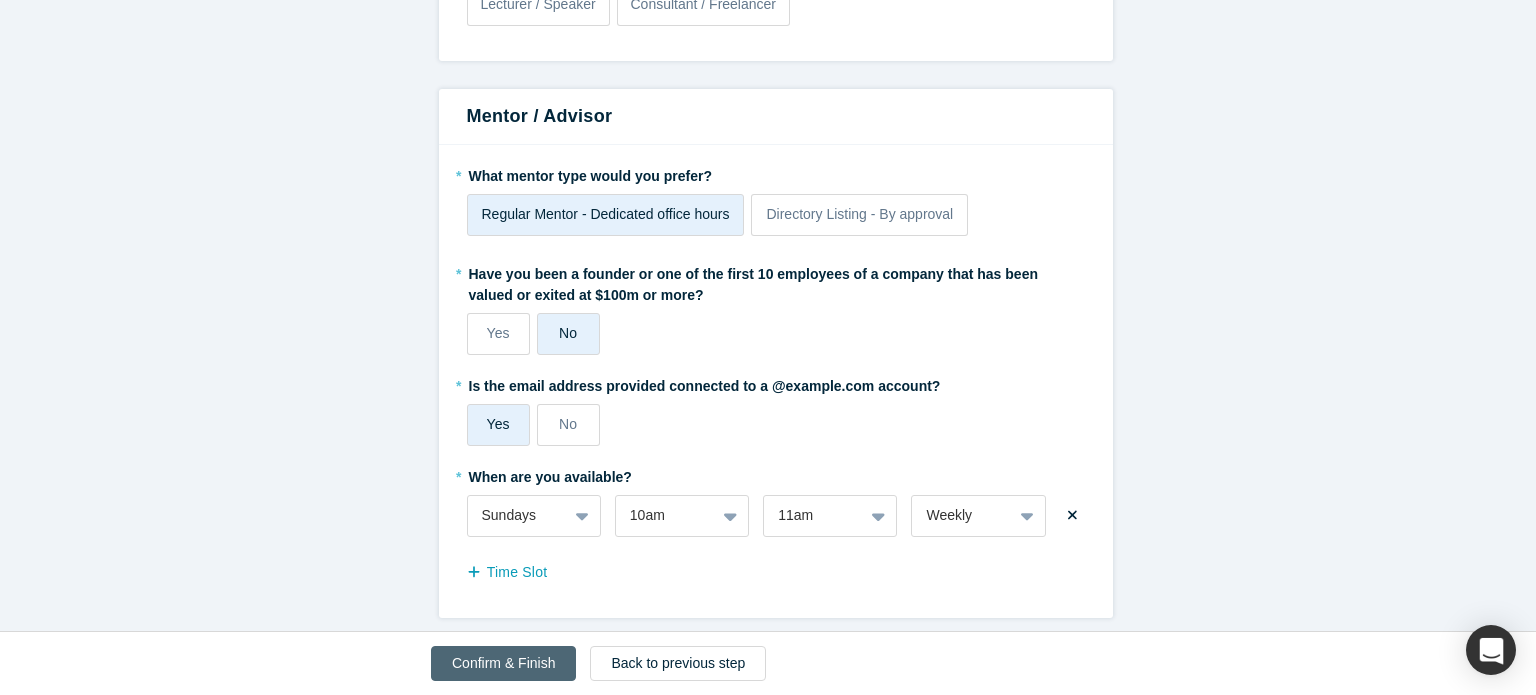 click on "Confirm & Finish" at bounding box center [503, 663] 